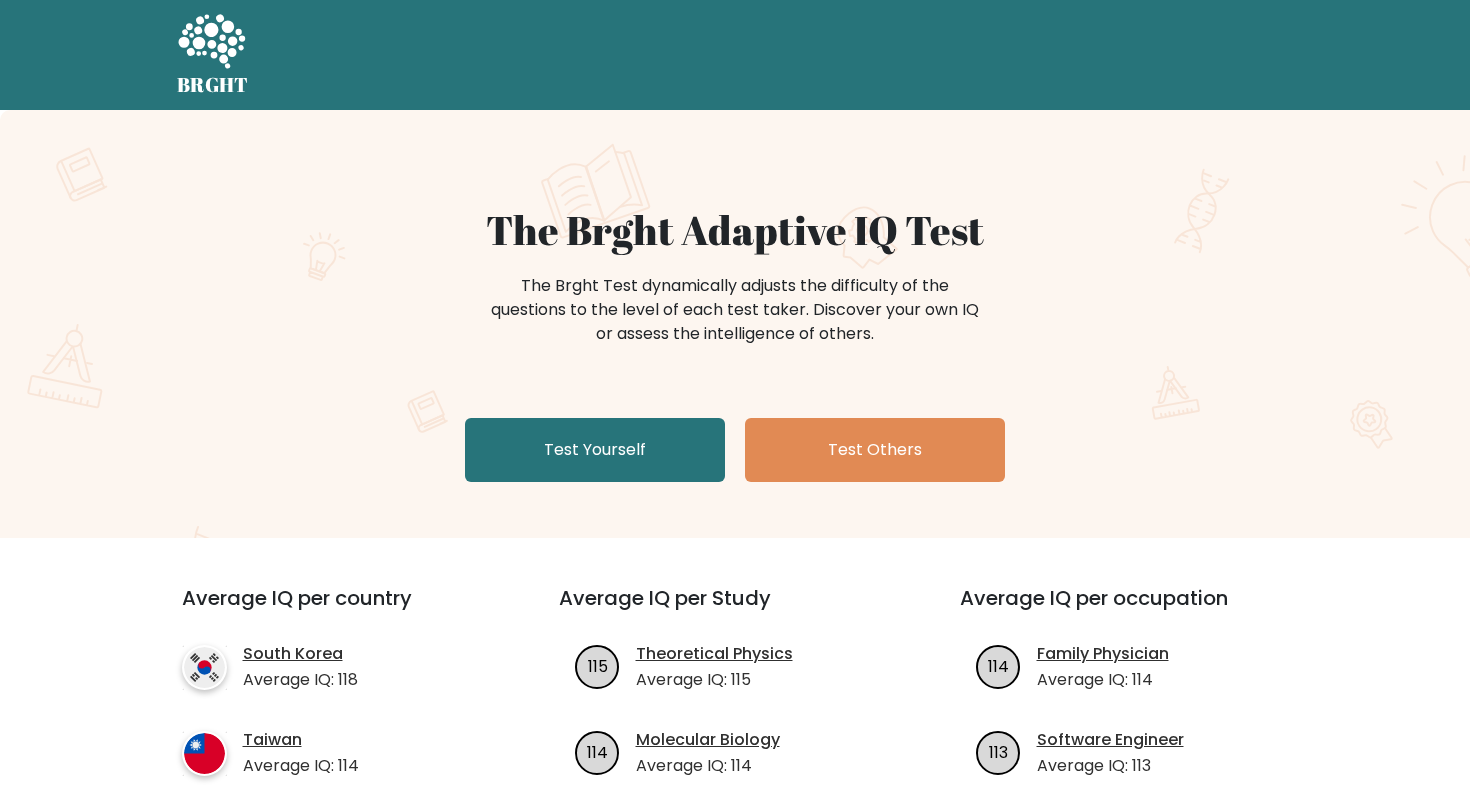 scroll, scrollTop: 0, scrollLeft: 0, axis: both 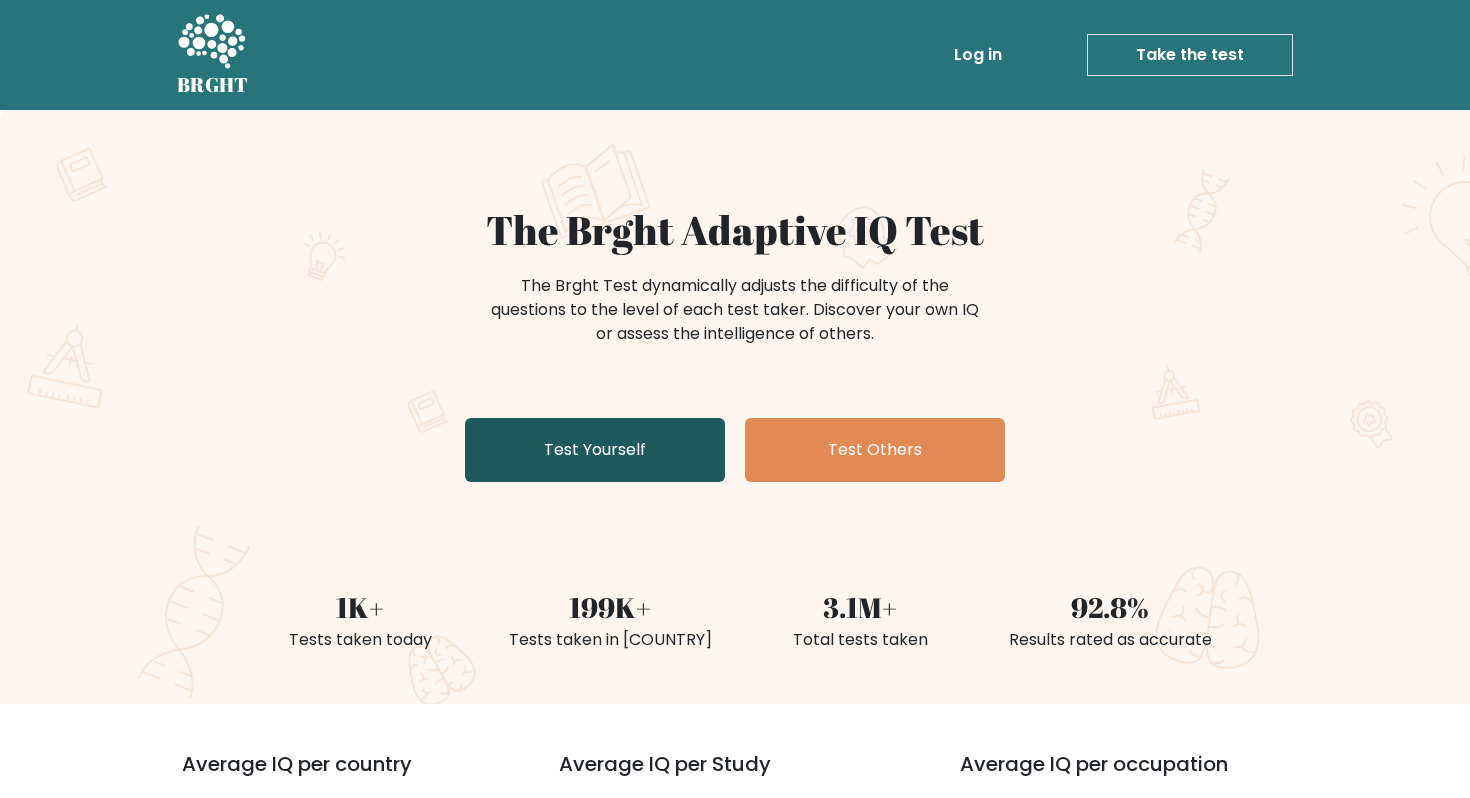 click on "Test Yourself" at bounding box center (595, 450) 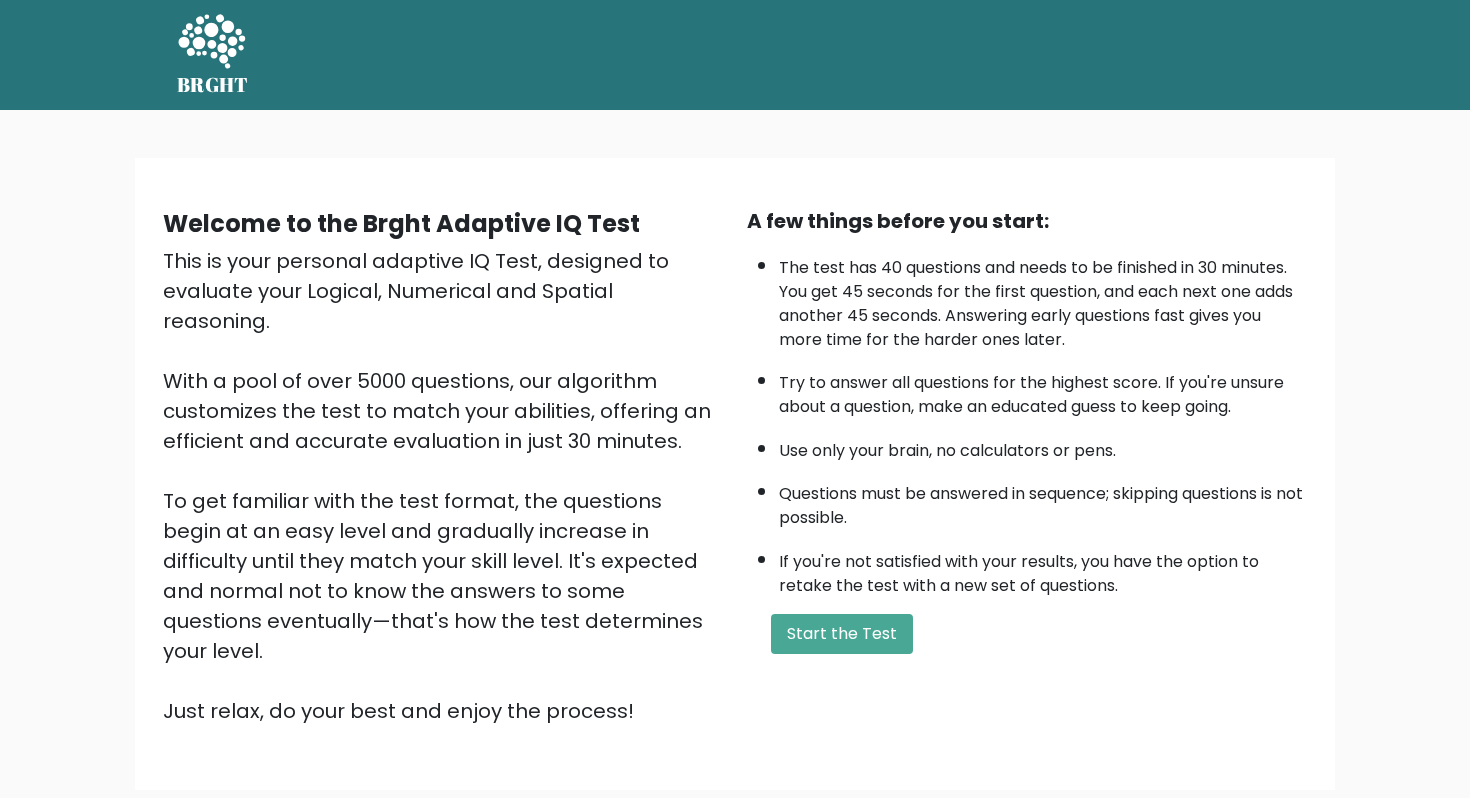 scroll, scrollTop: 0, scrollLeft: 0, axis: both 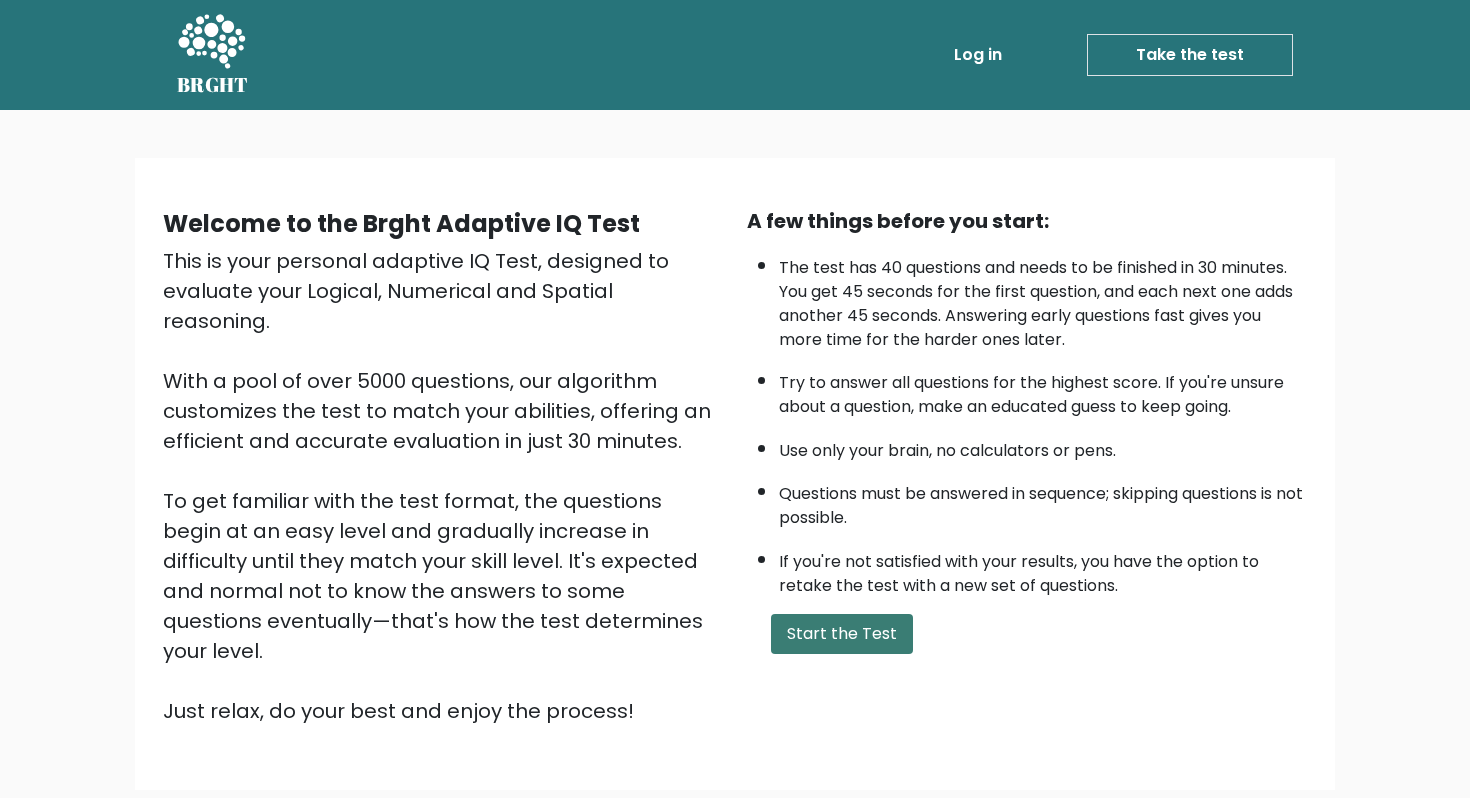 click on "Start the Test" at bounding box center [842, 634] 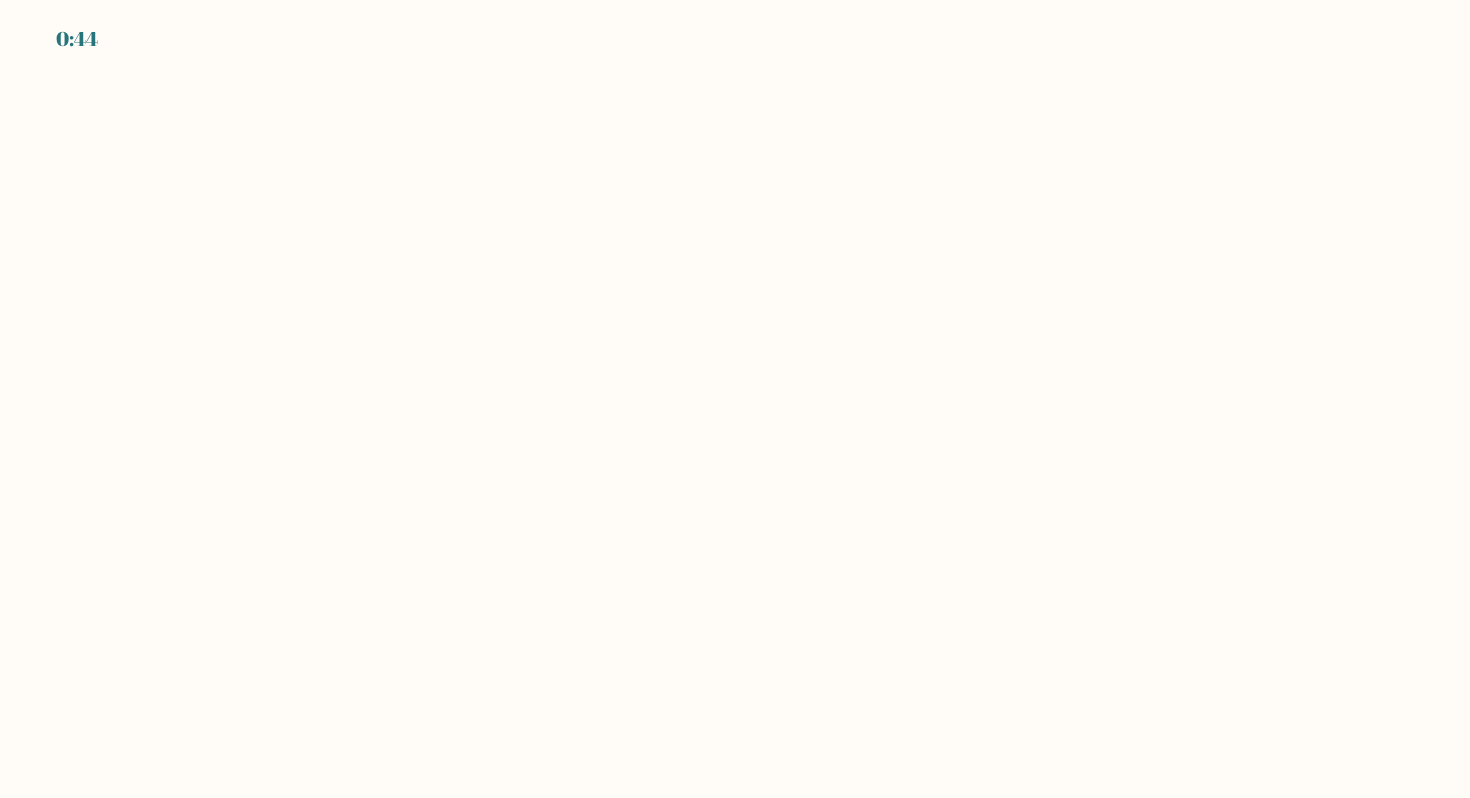 scroll, scrollTop: 0, scrollLeft: 0, axis: both 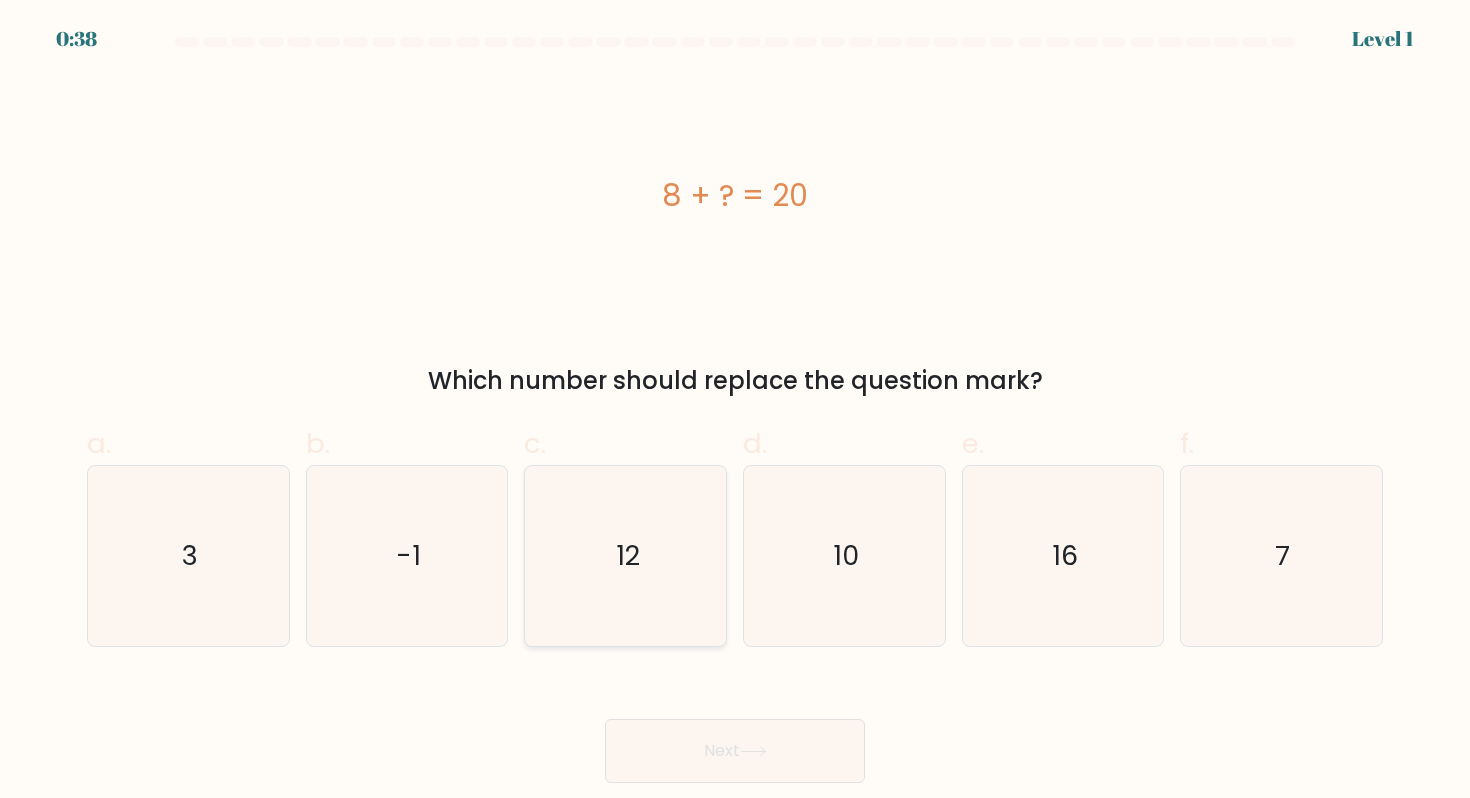 click on "12" 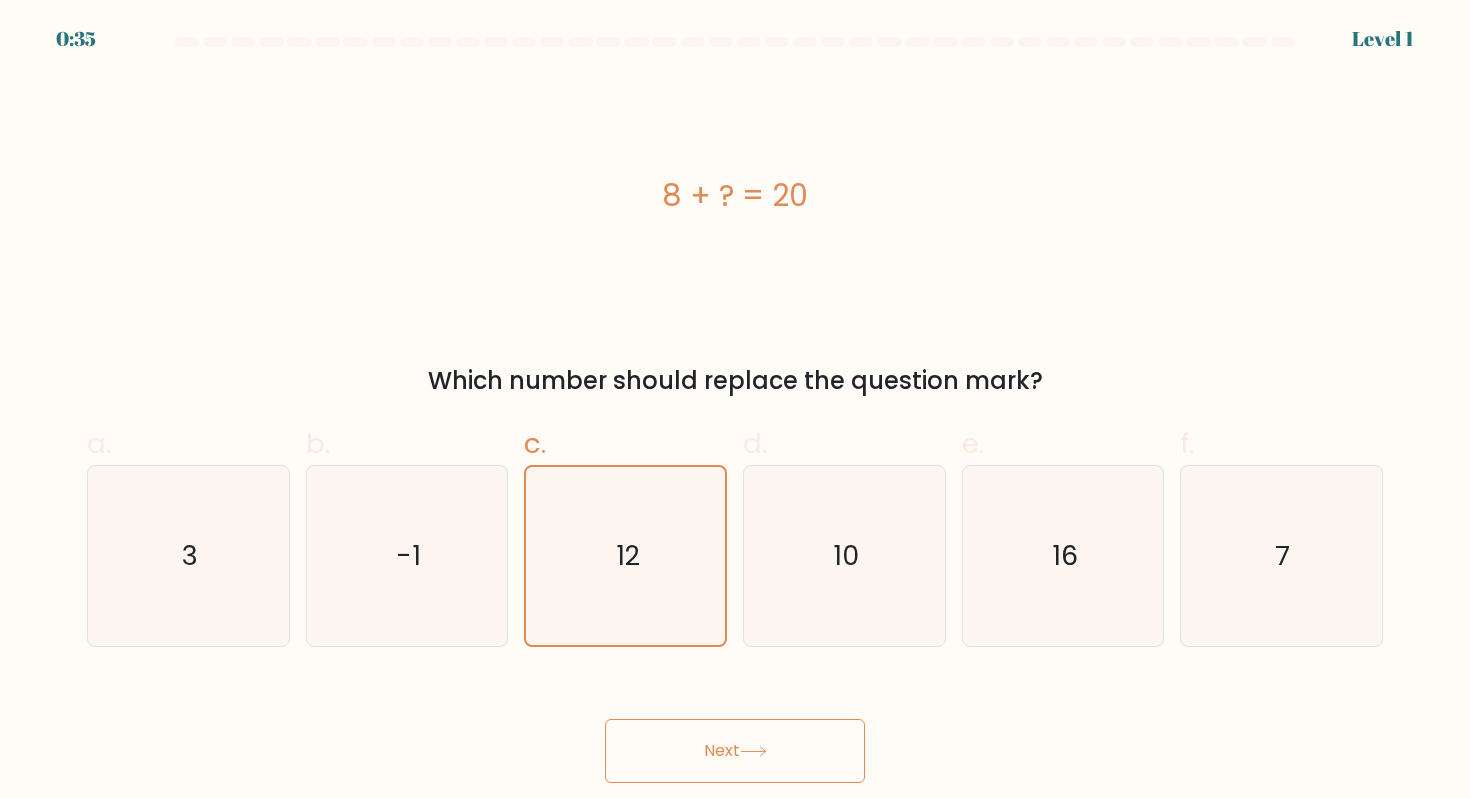click on "Next" at bounding box center (735, 751) 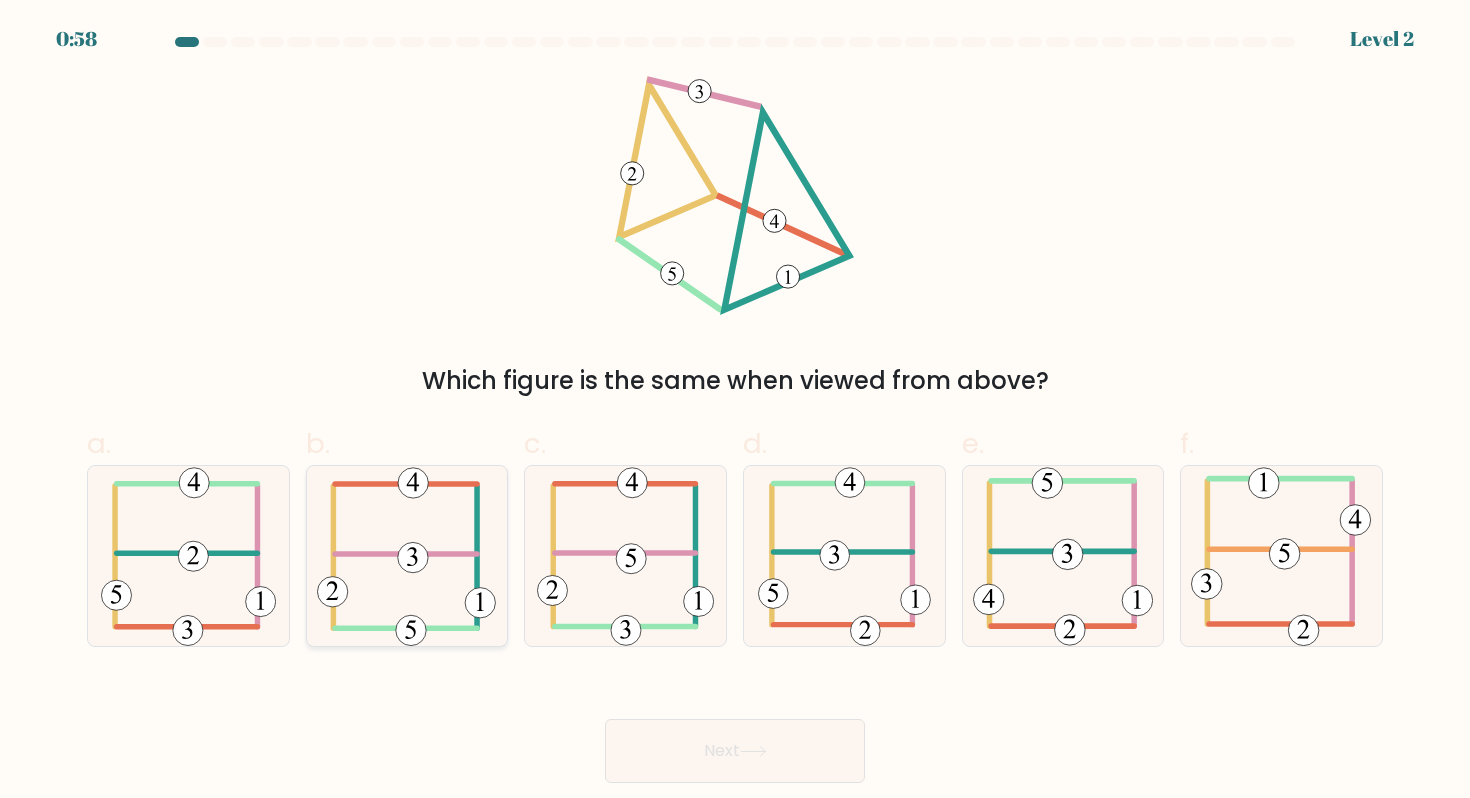click 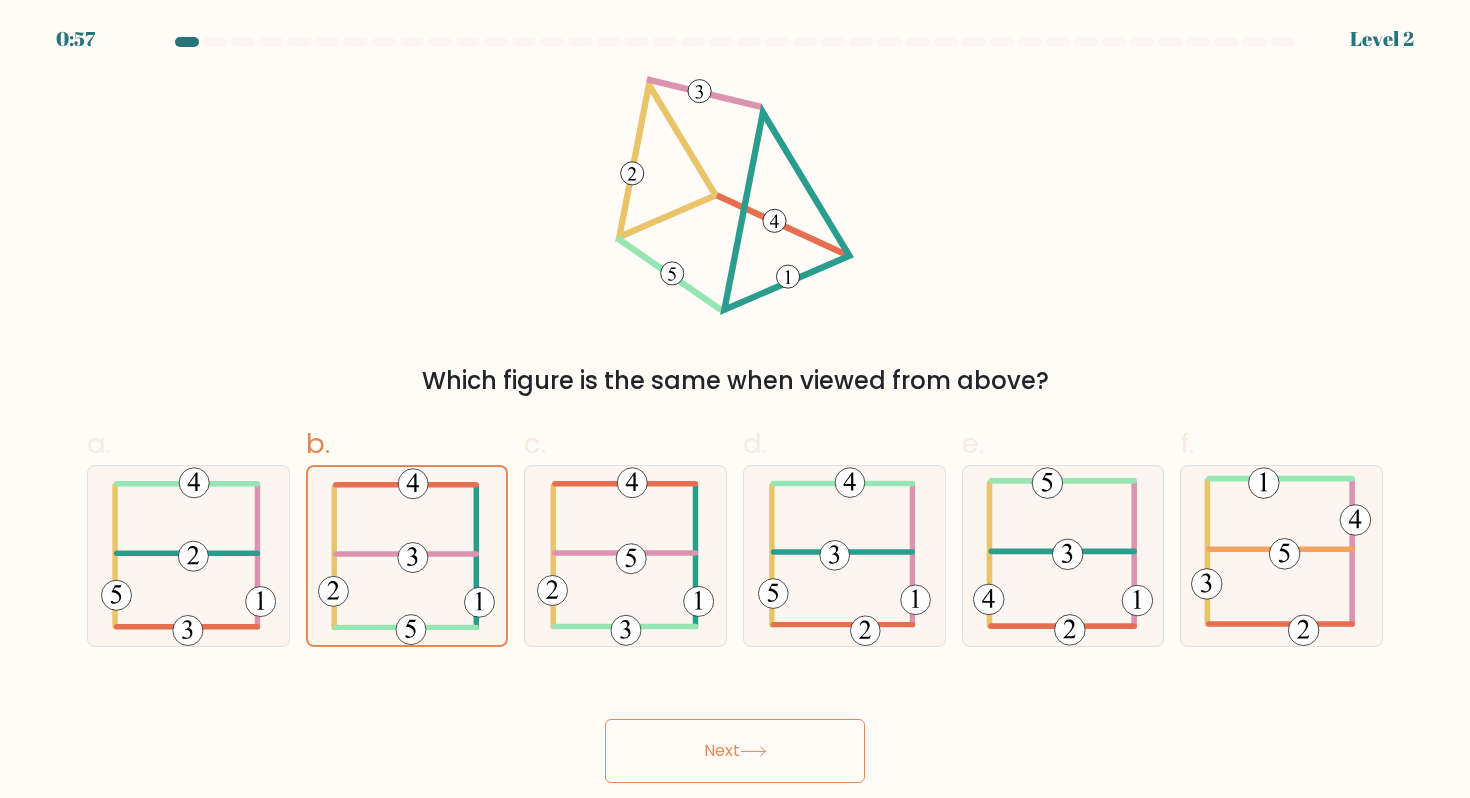click on "Next" at bounding box center [735, 751] 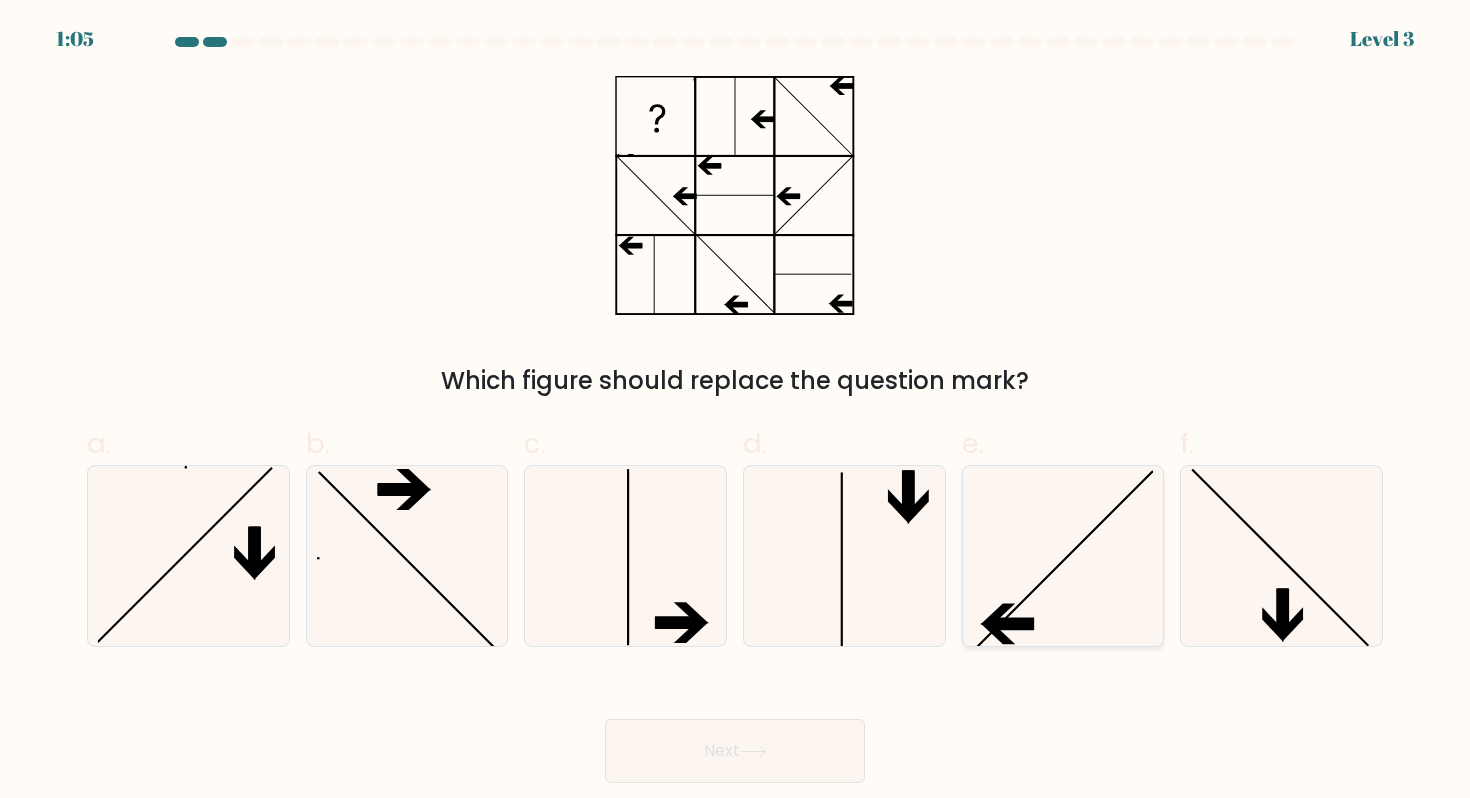 click 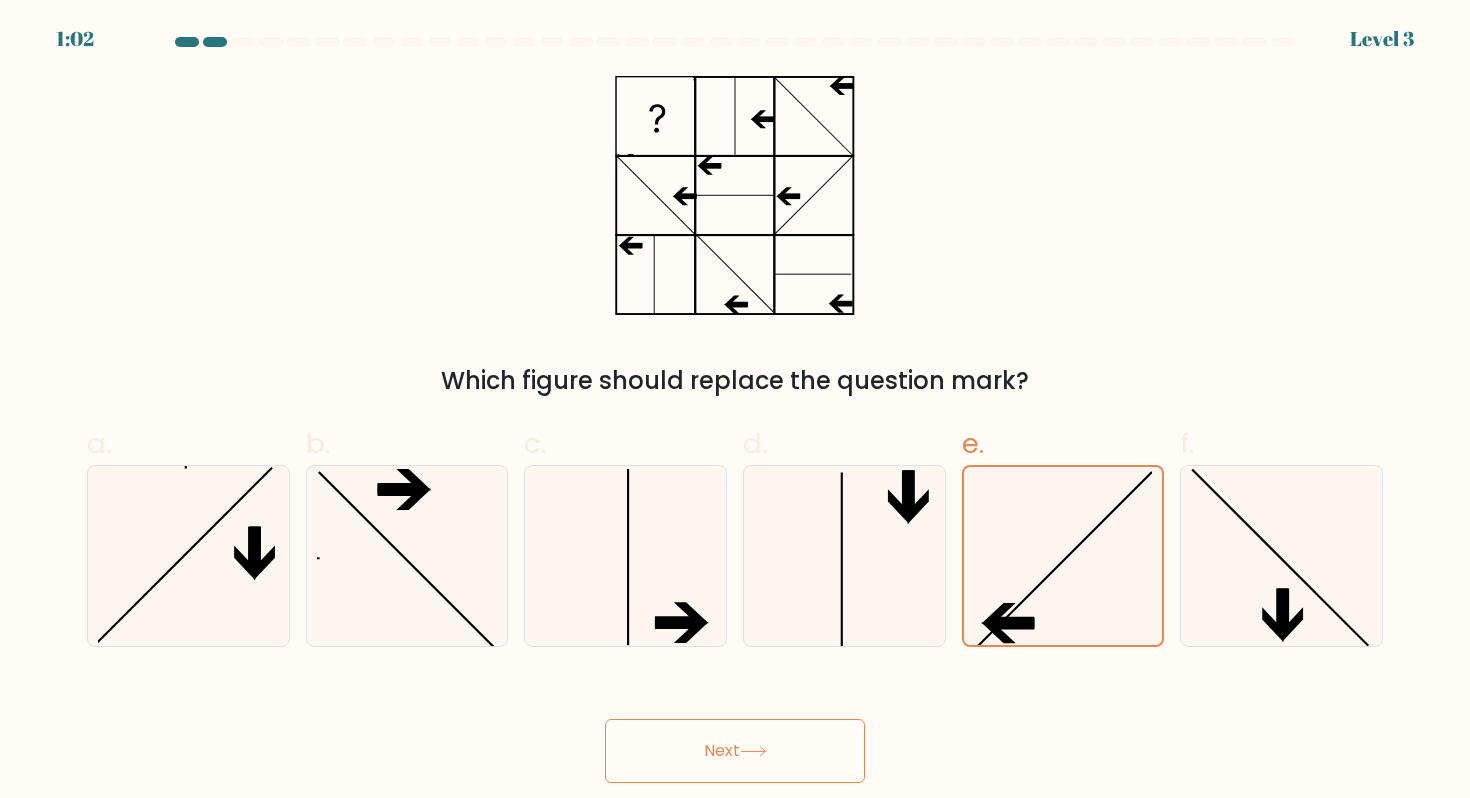 click on "Next" at bounding box center [735, 751] 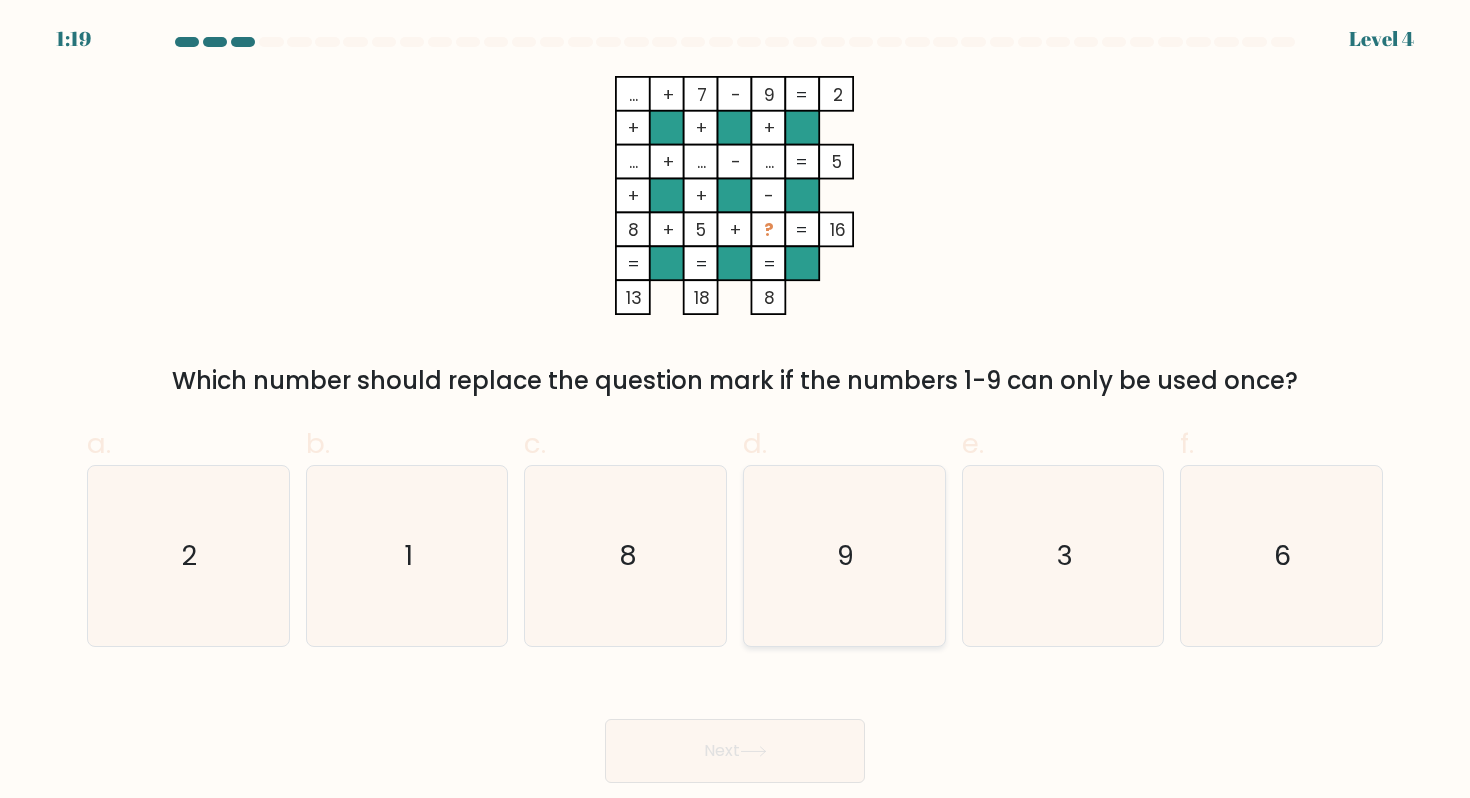 click on "9" 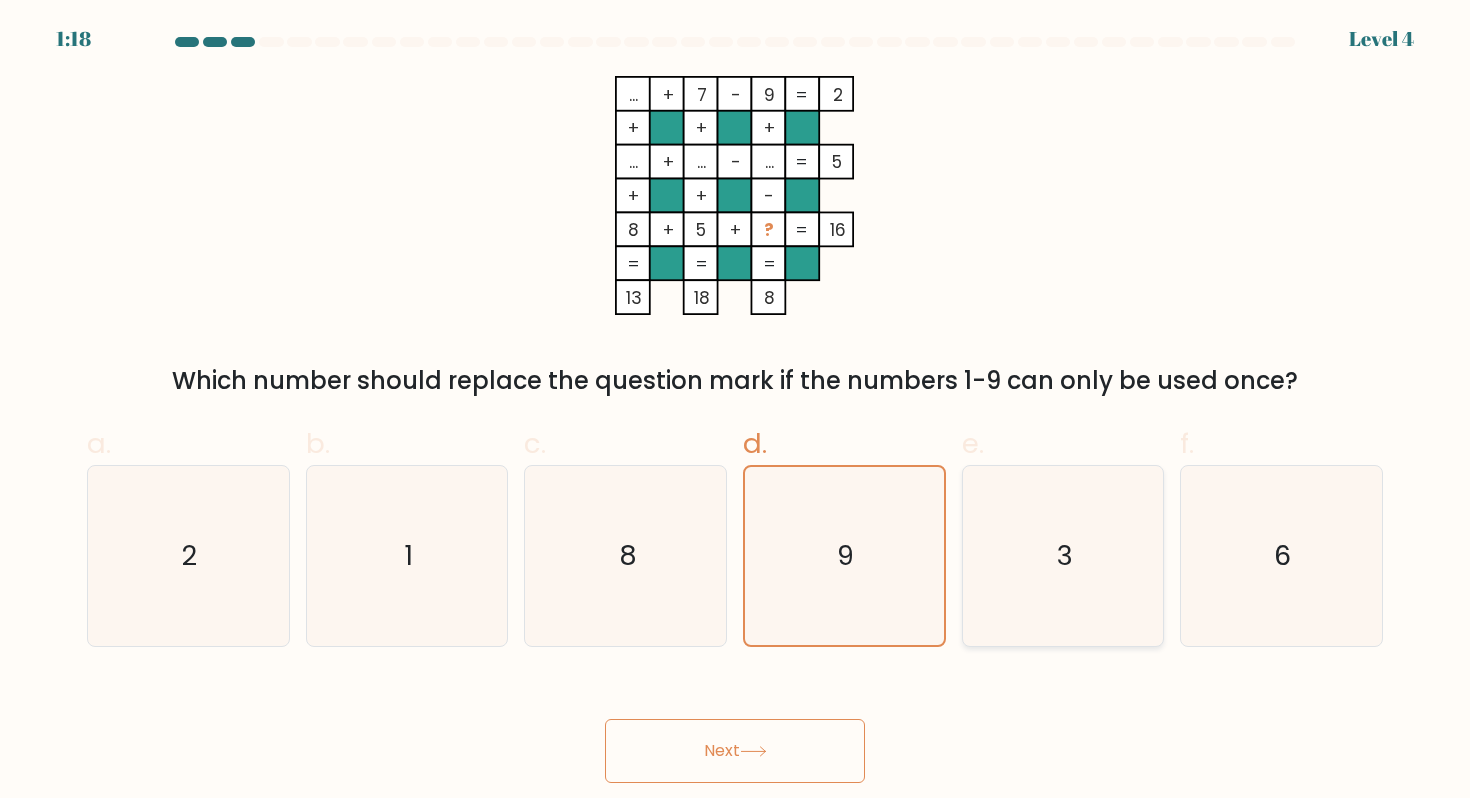 click on "3" 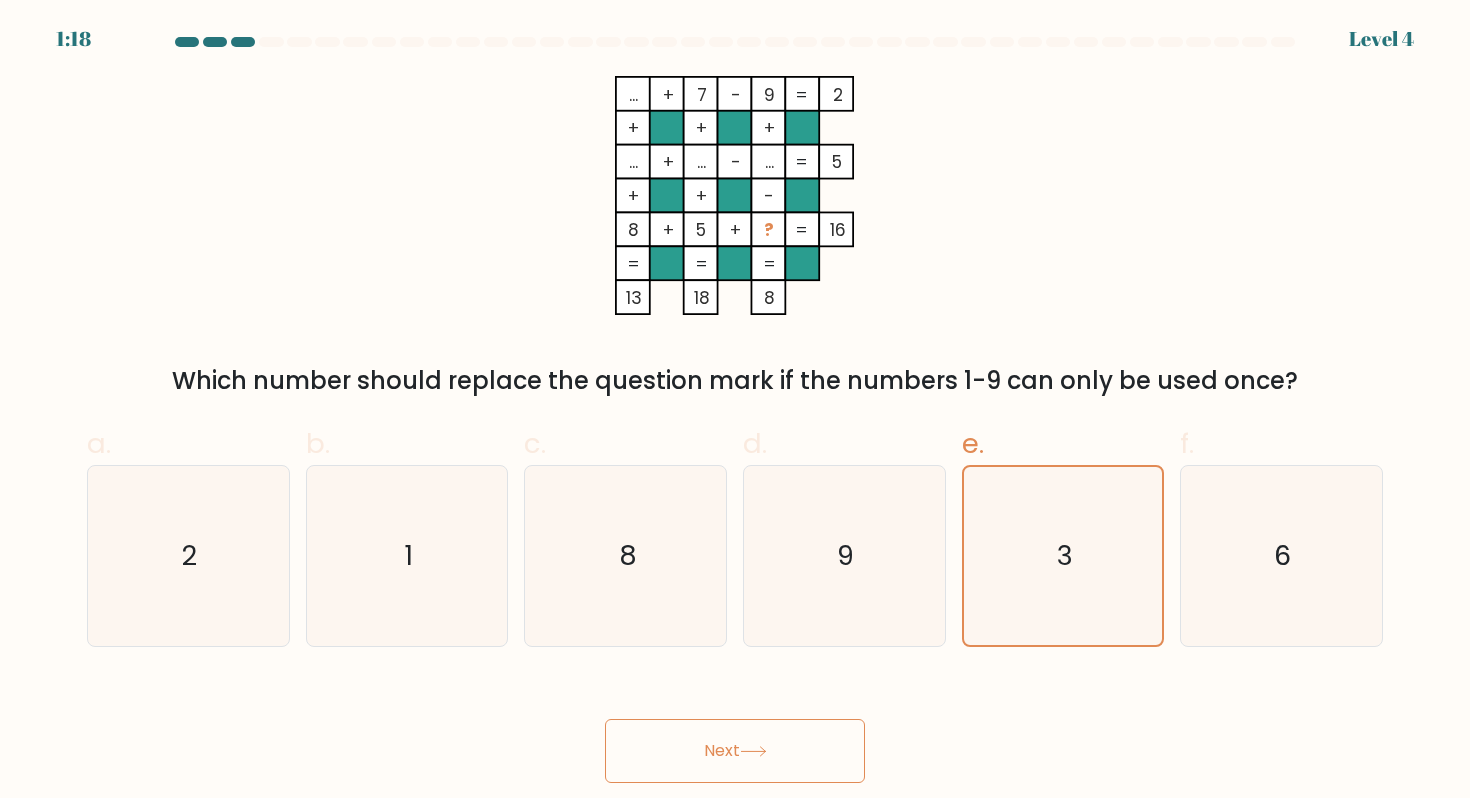click on "Next" at bounding box center (735, 751) 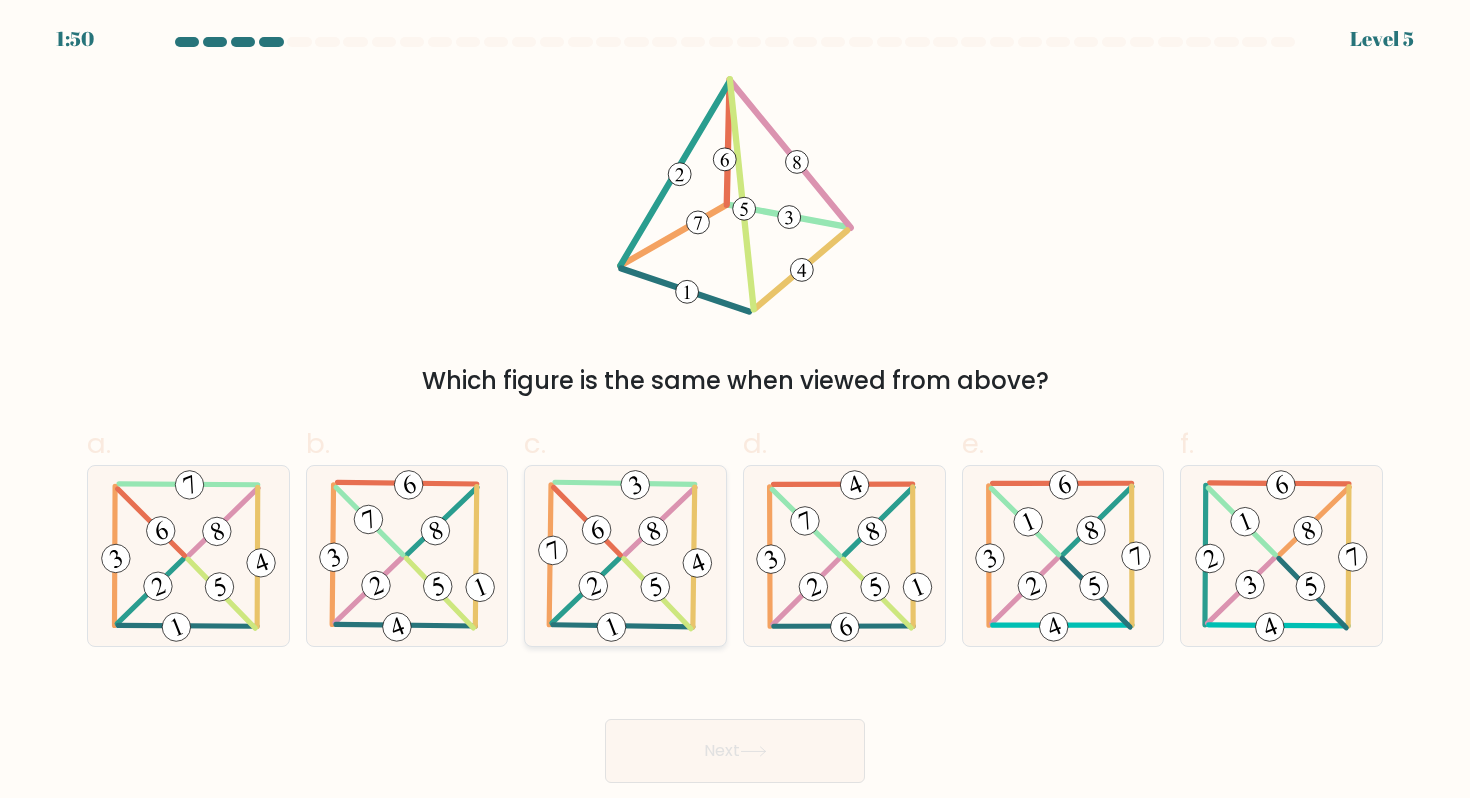 click 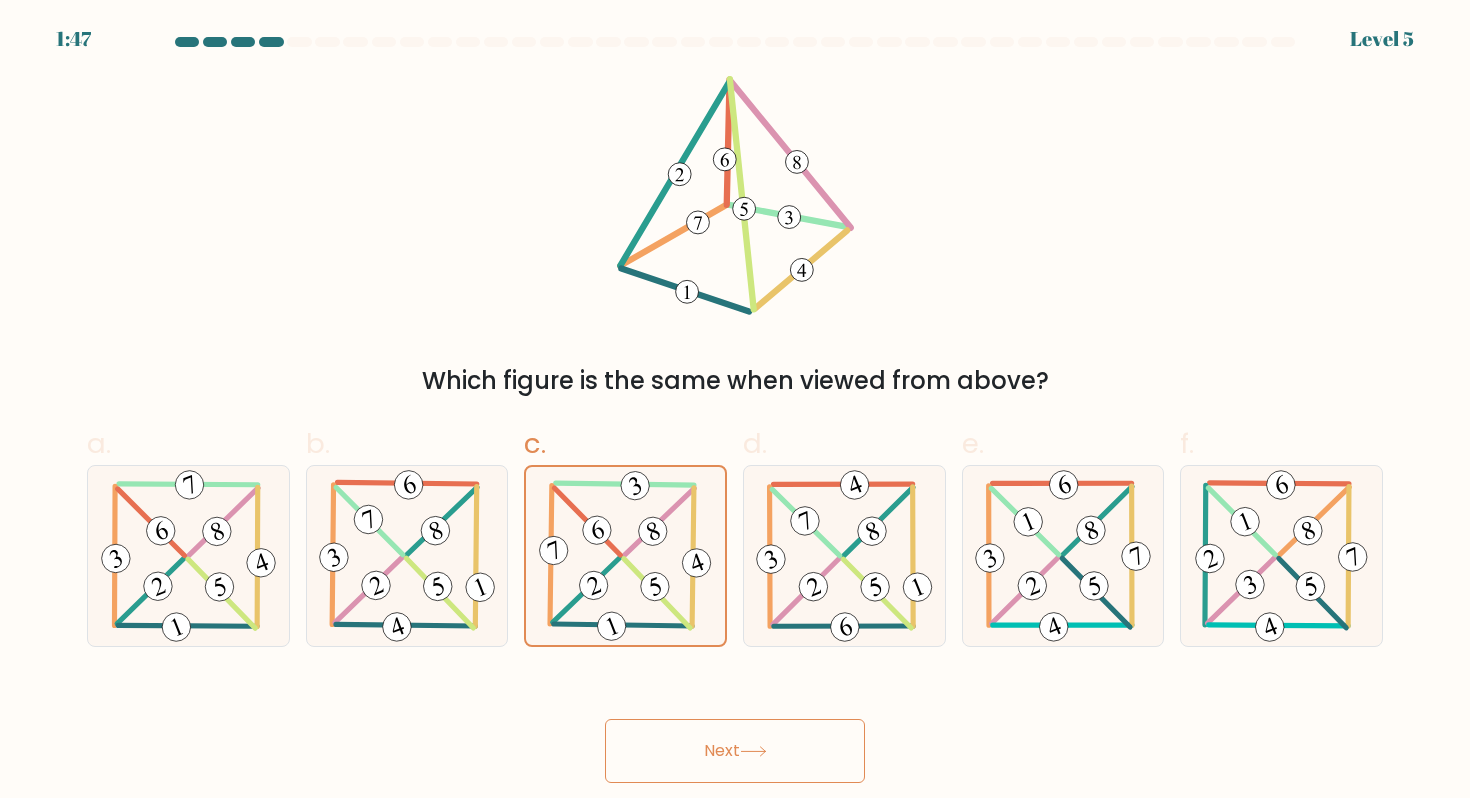 click on "Next" at bounding box center [735, 751] 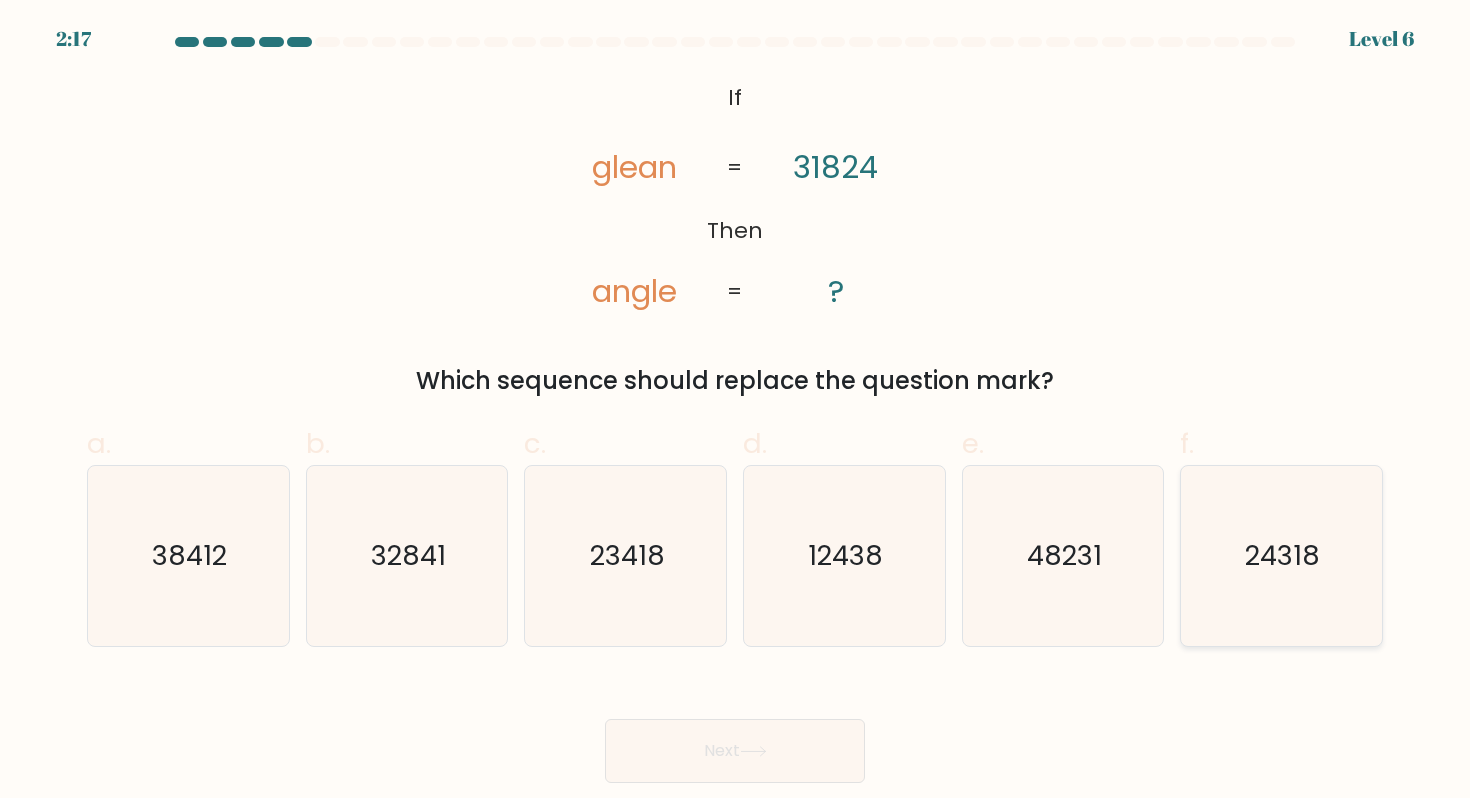 click on "24318" 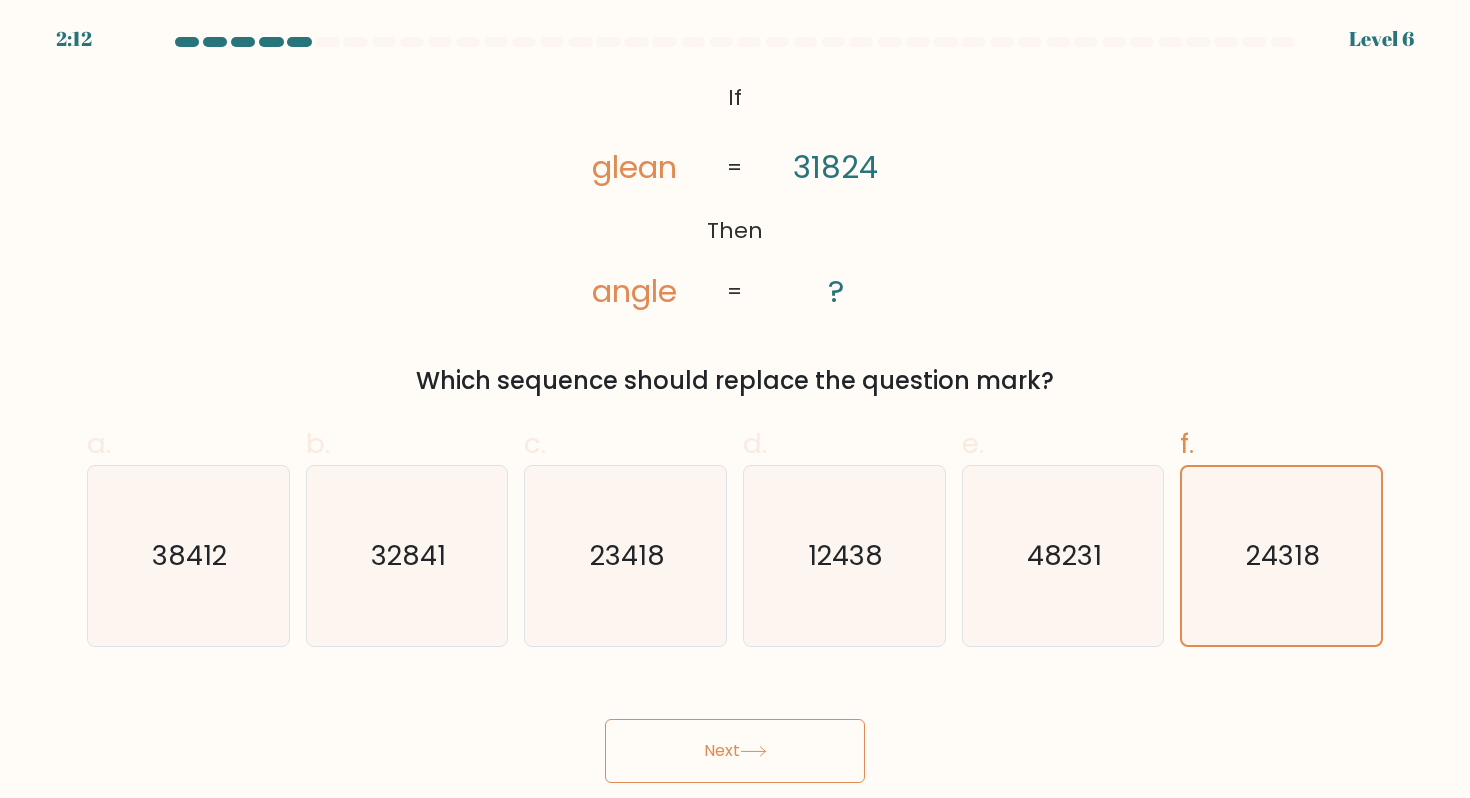 click on "Next" at bounding box center (735, 751) 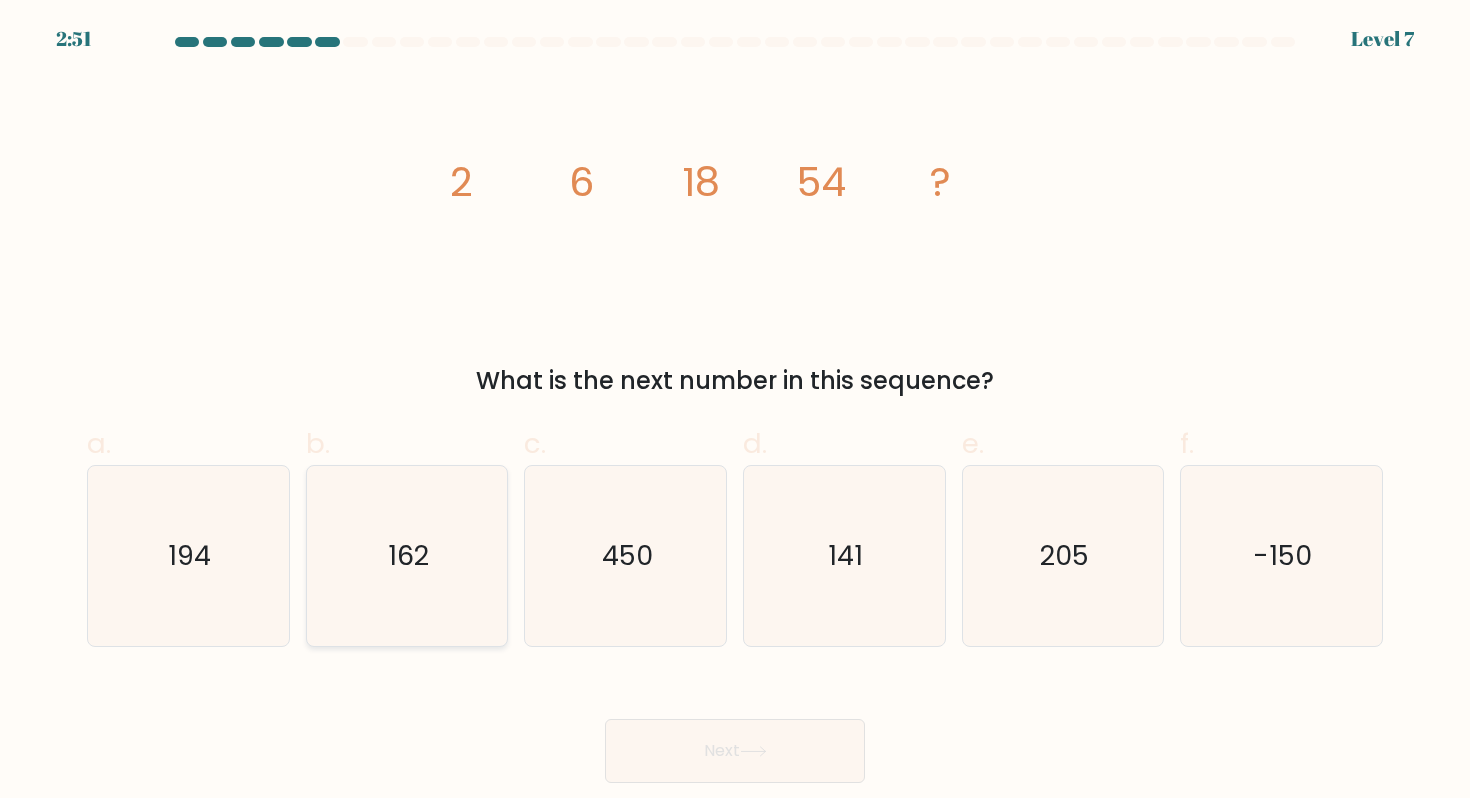 click on "162" 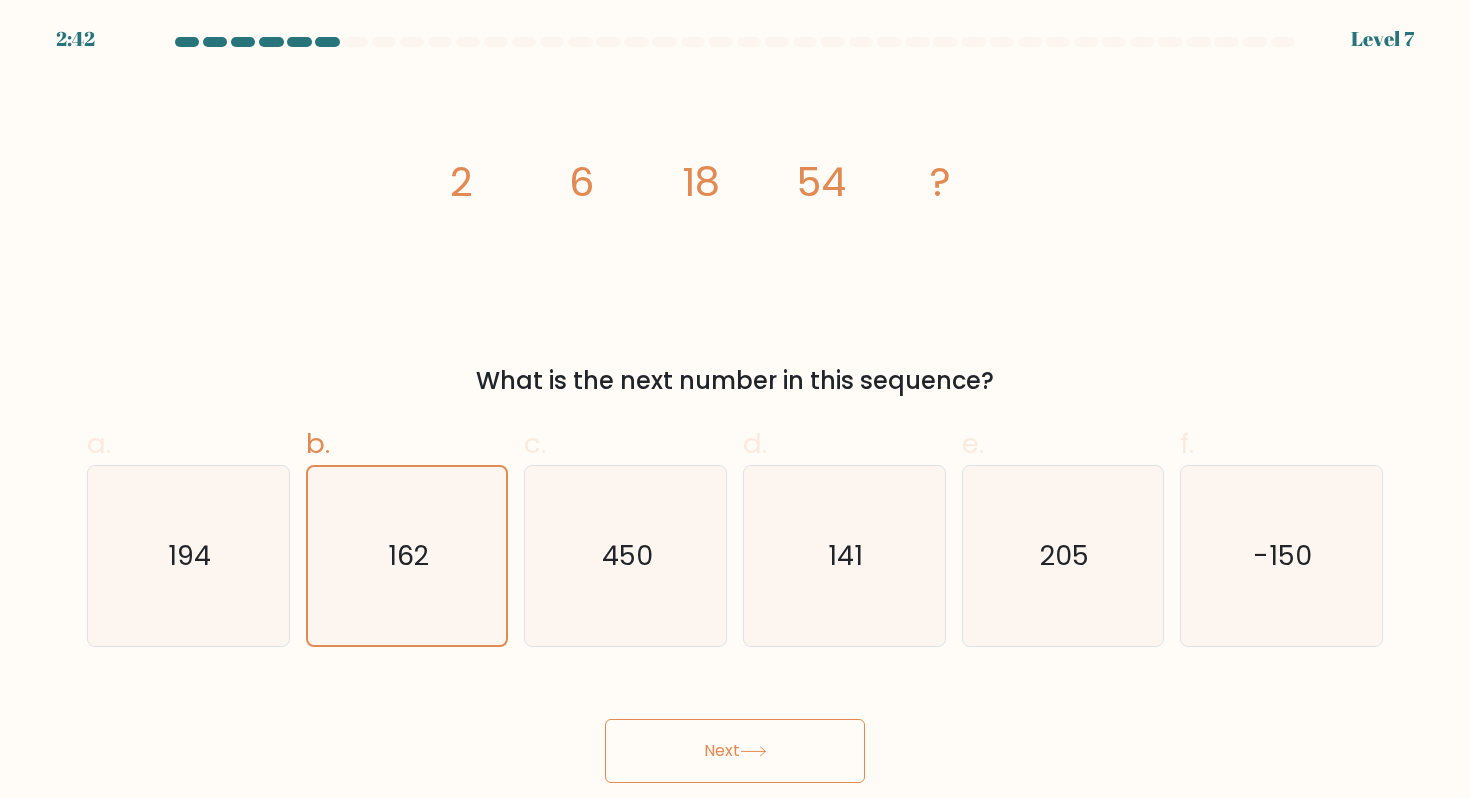 click 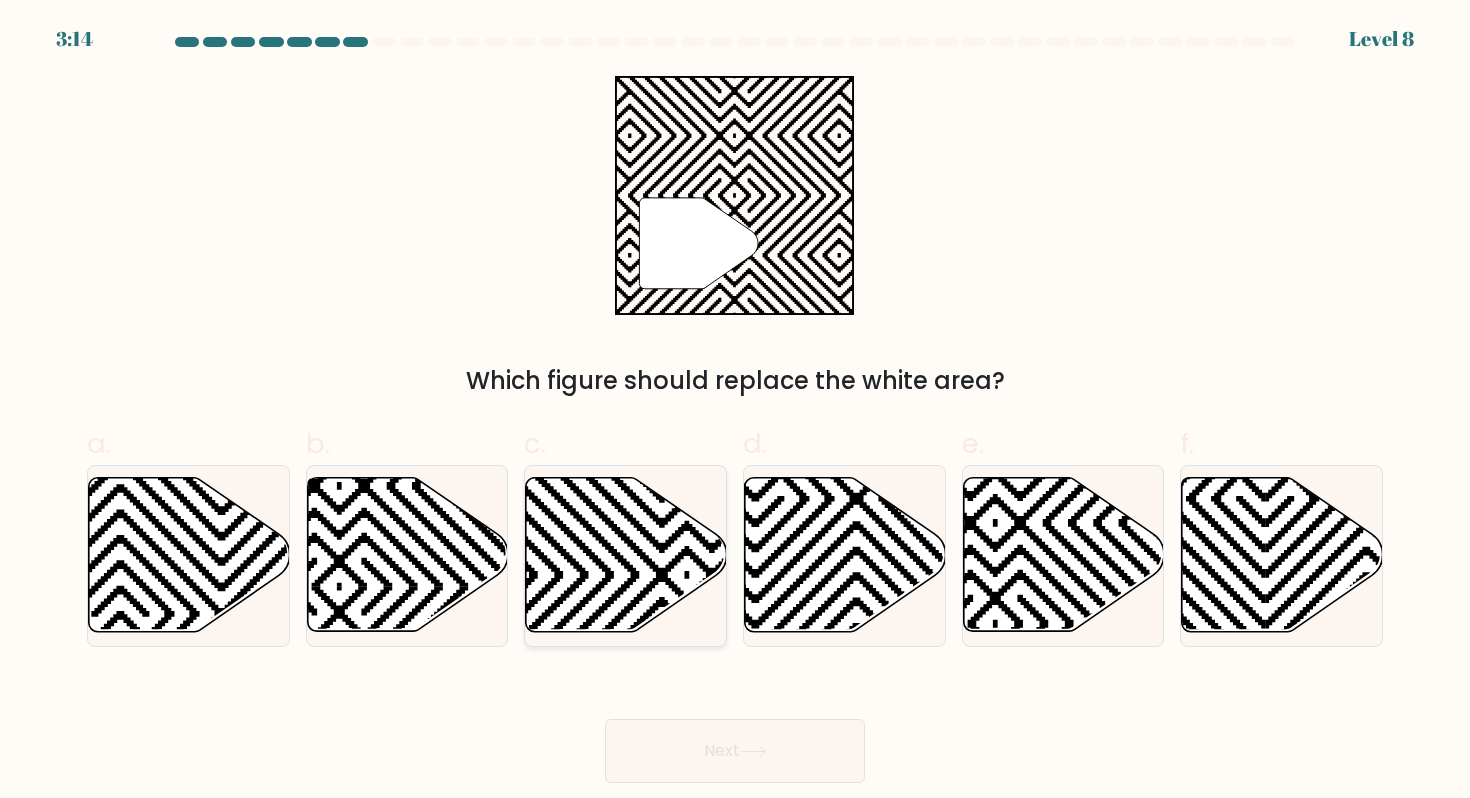 click 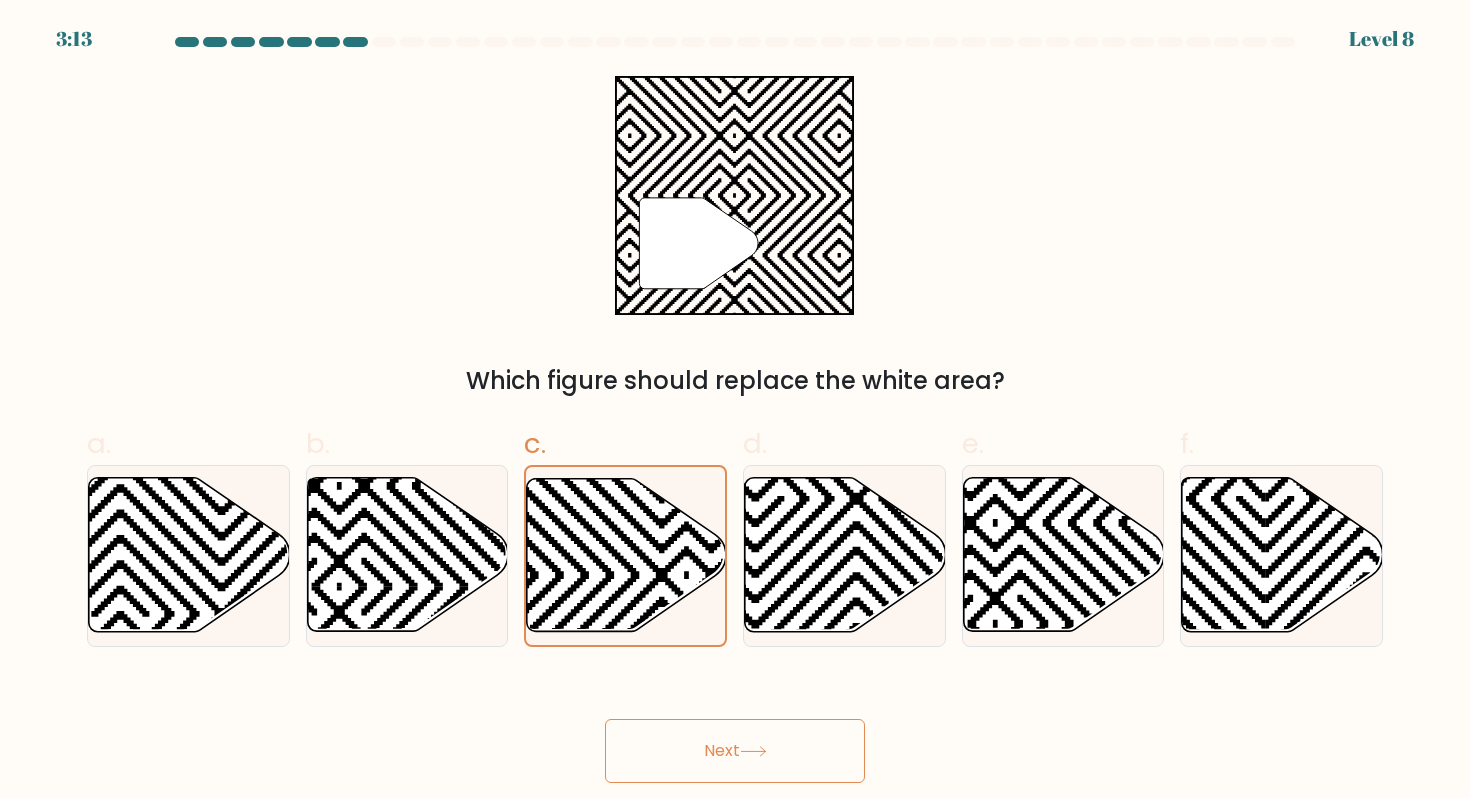 click on "Next" at bounding box center [735, 751] 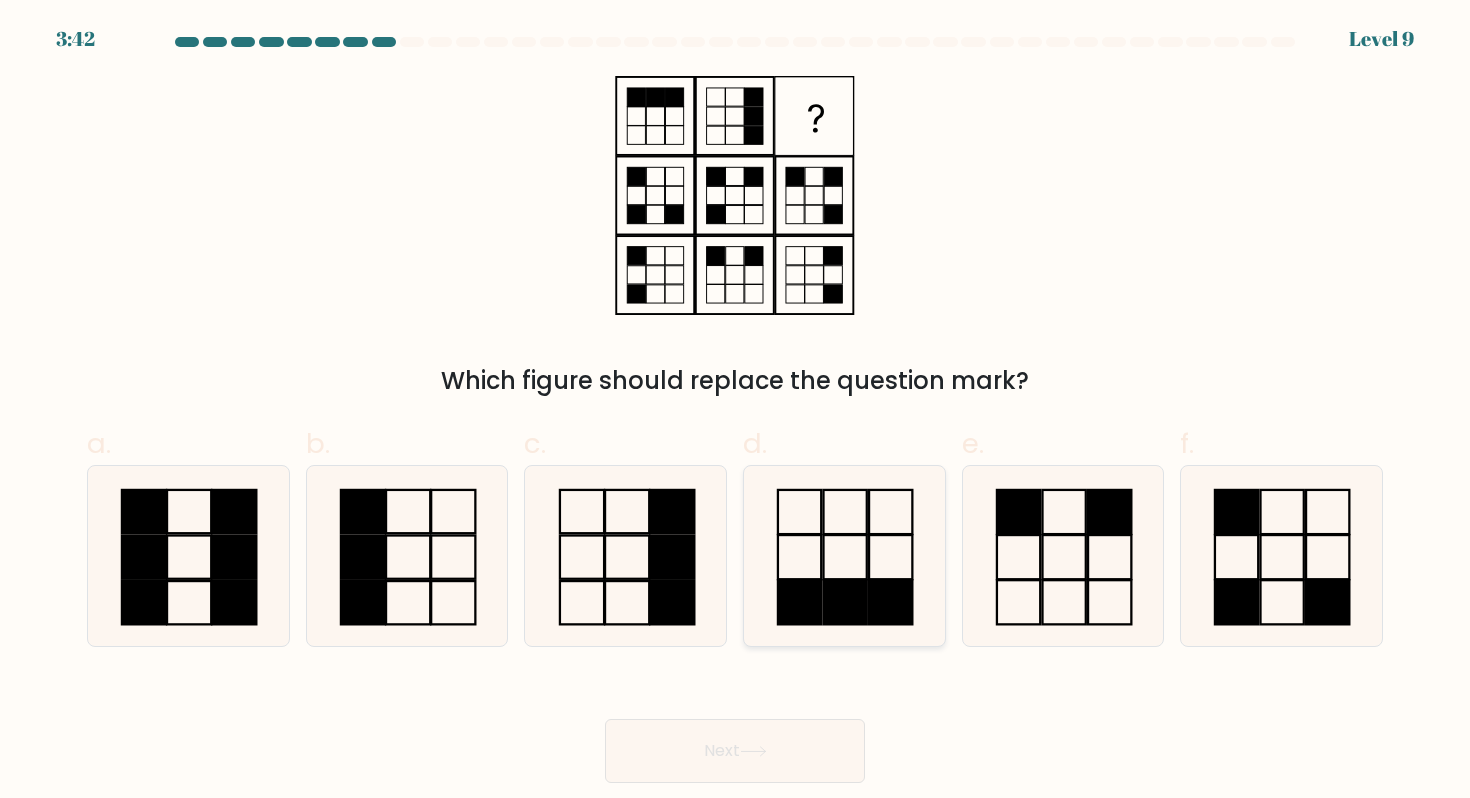 click 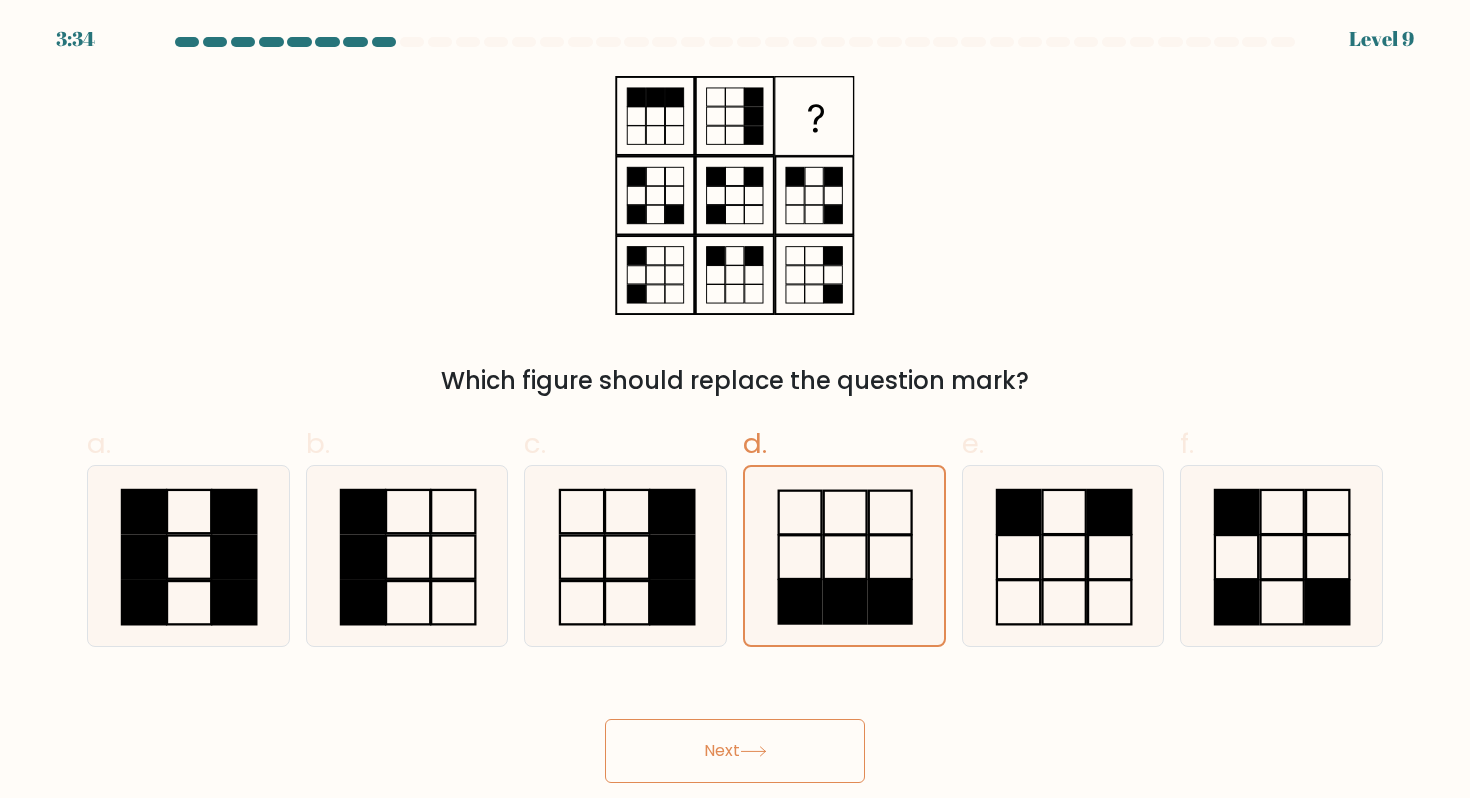click on "Next" at bounding box center (735, 751) 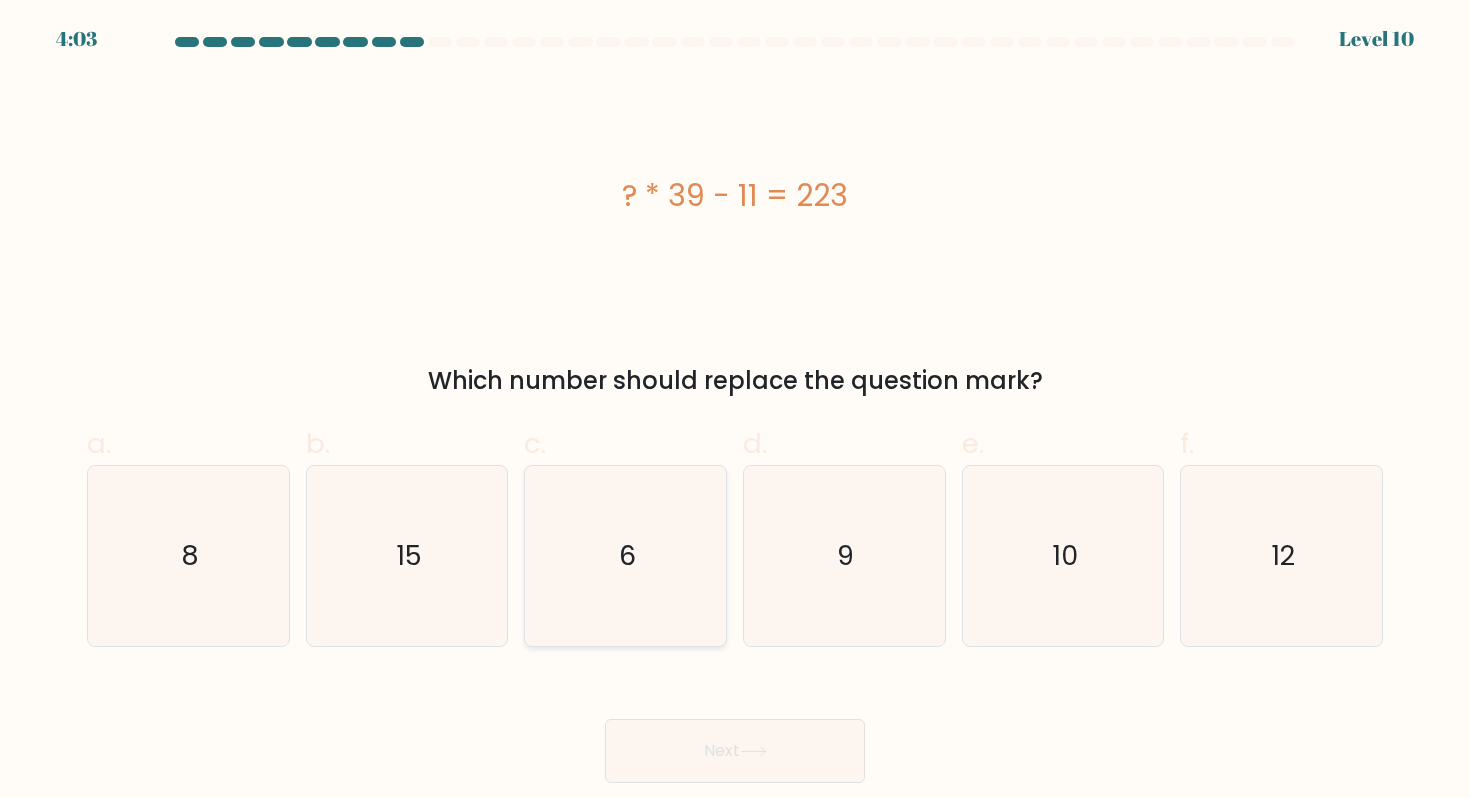 click on "6" 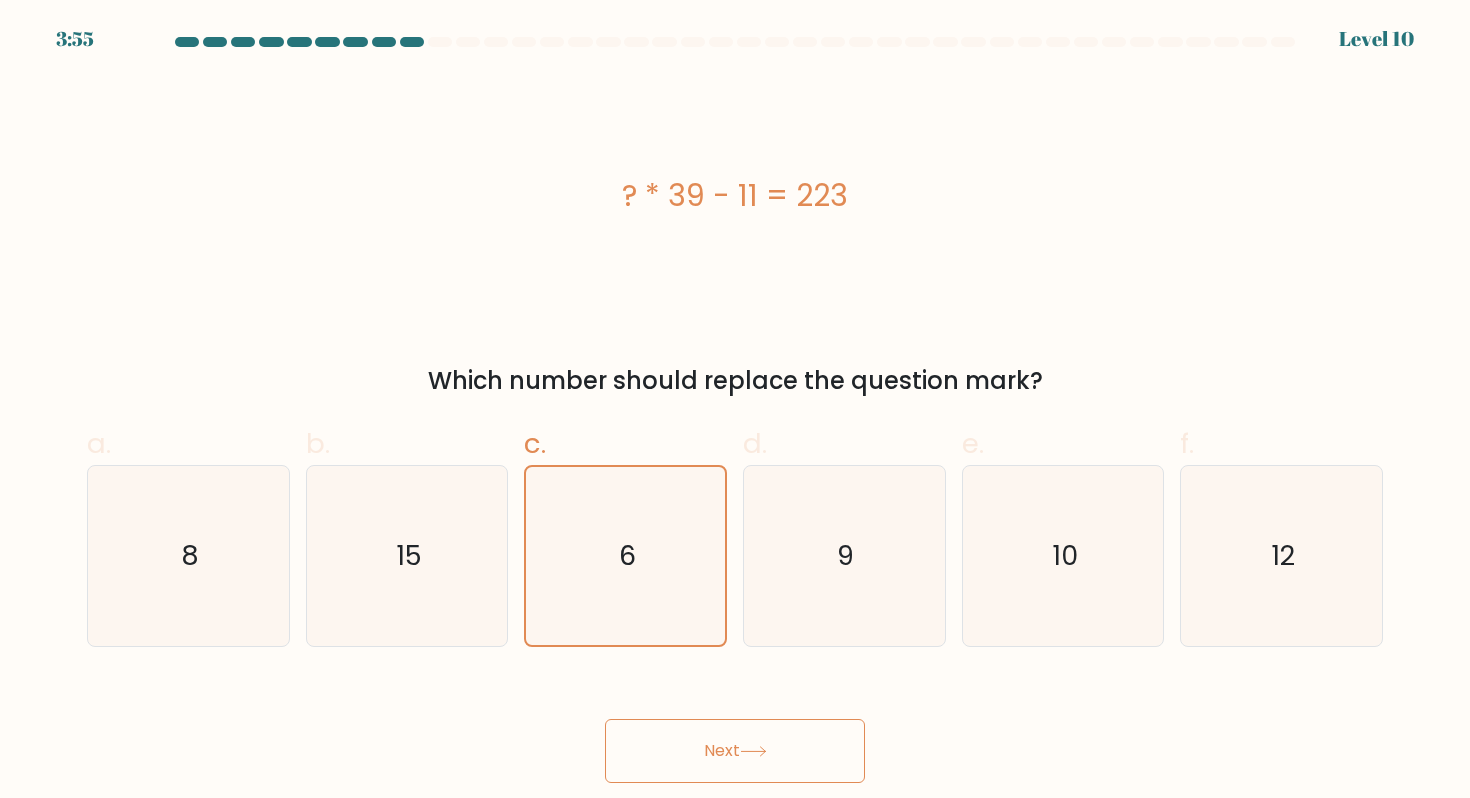 click on "3:55
Level 10
8" at bounding box center [735, 399] 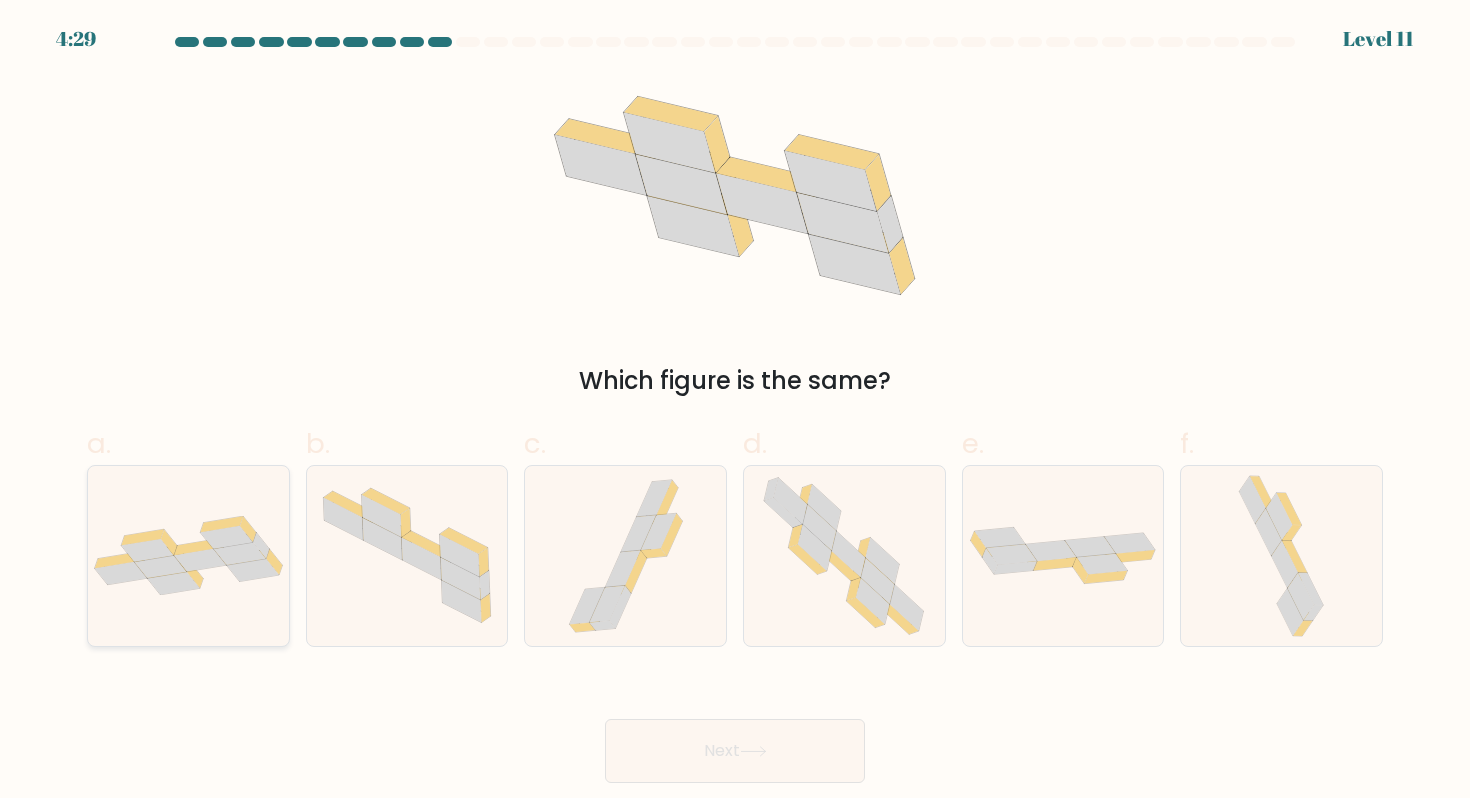 click 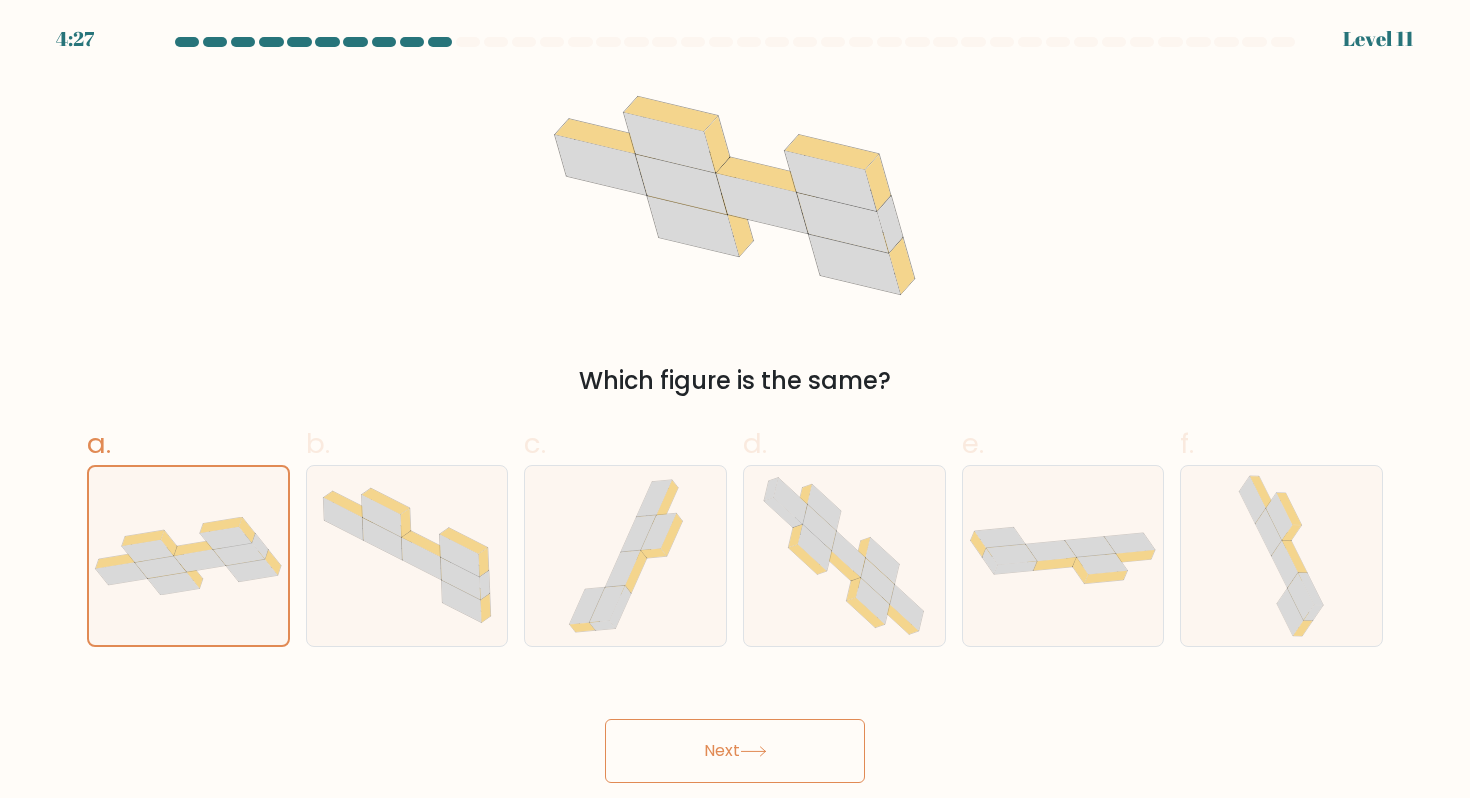 click on "Next" at bounding box center [735, 751] 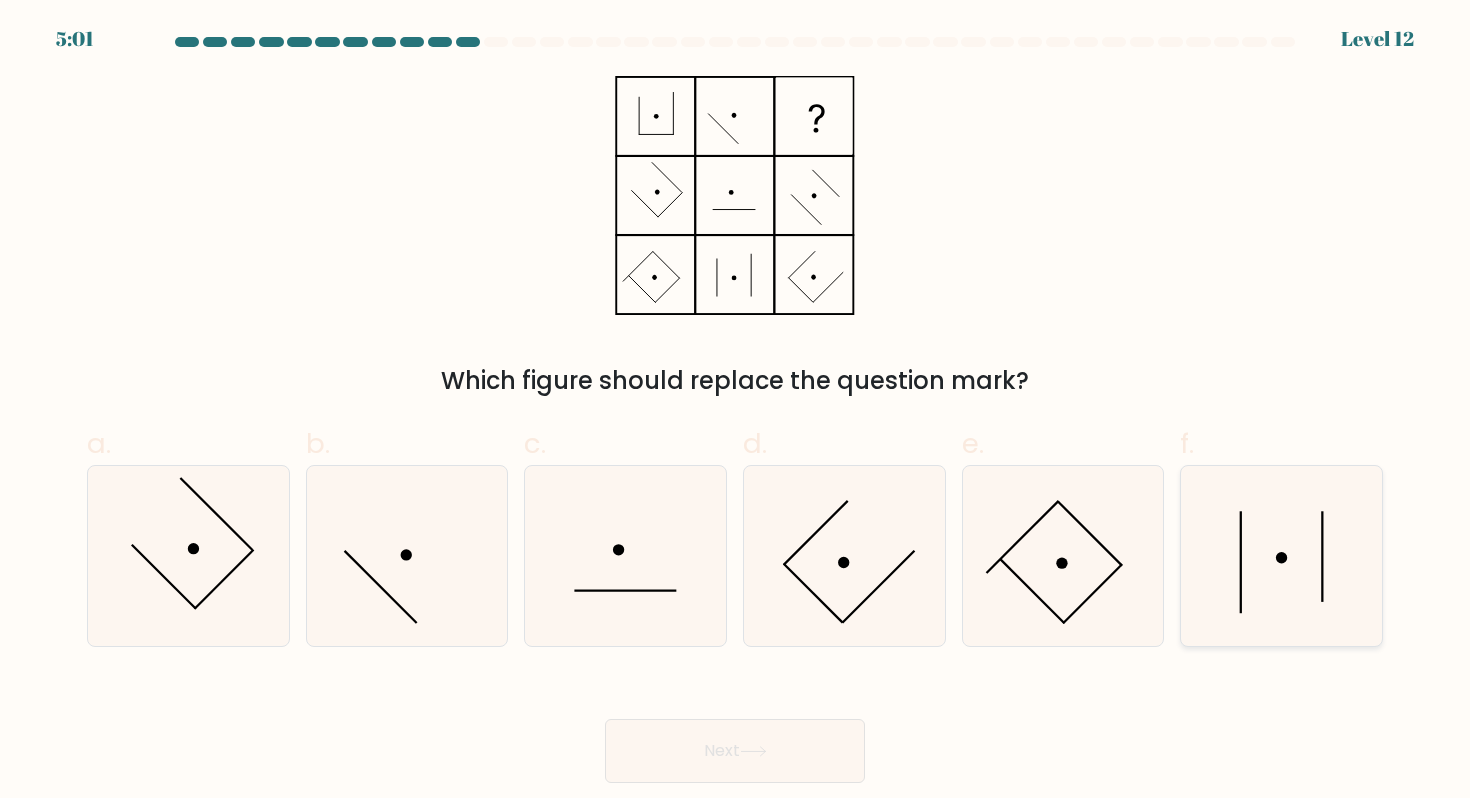 click 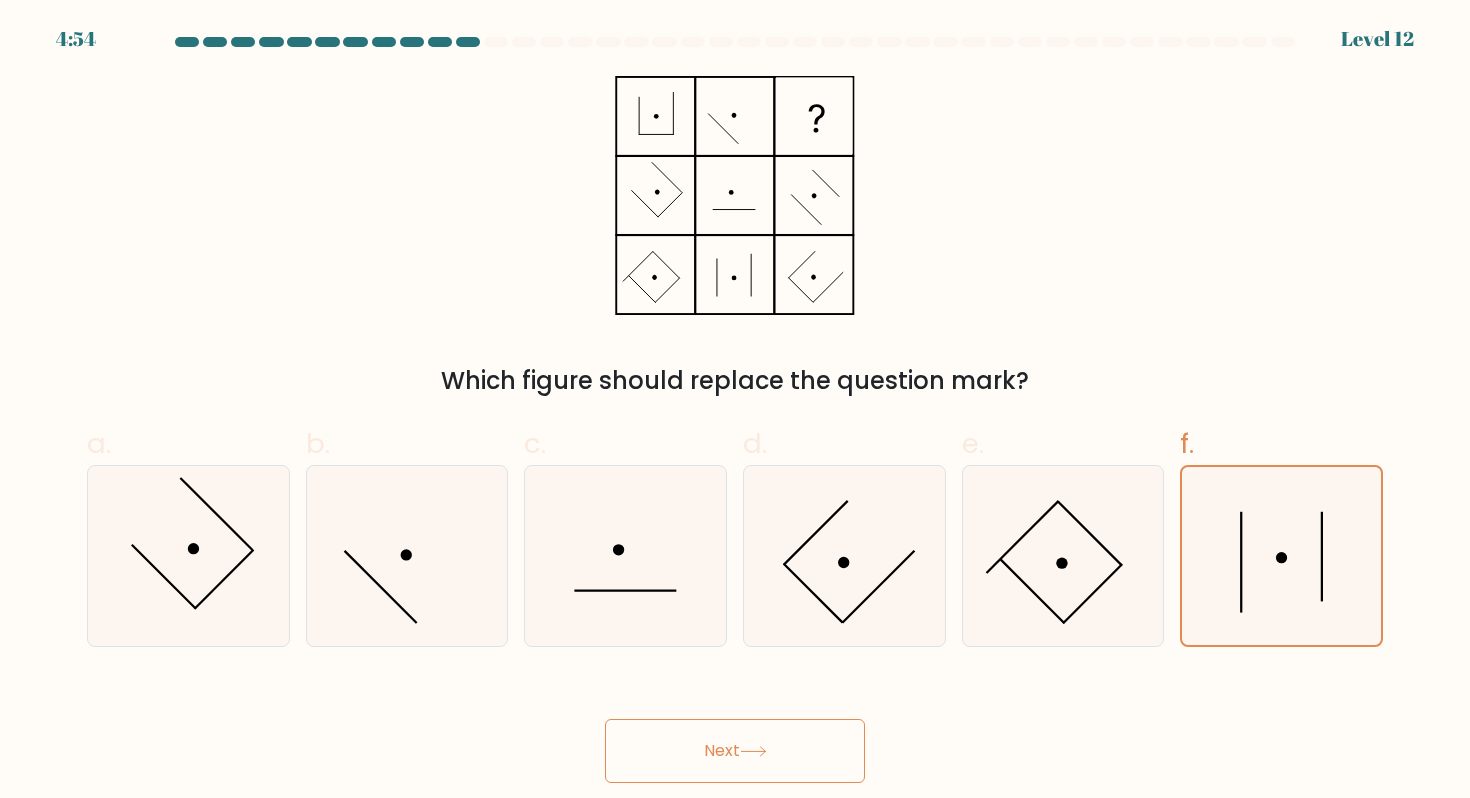 click on "Next" at bounding box center (735, 751) 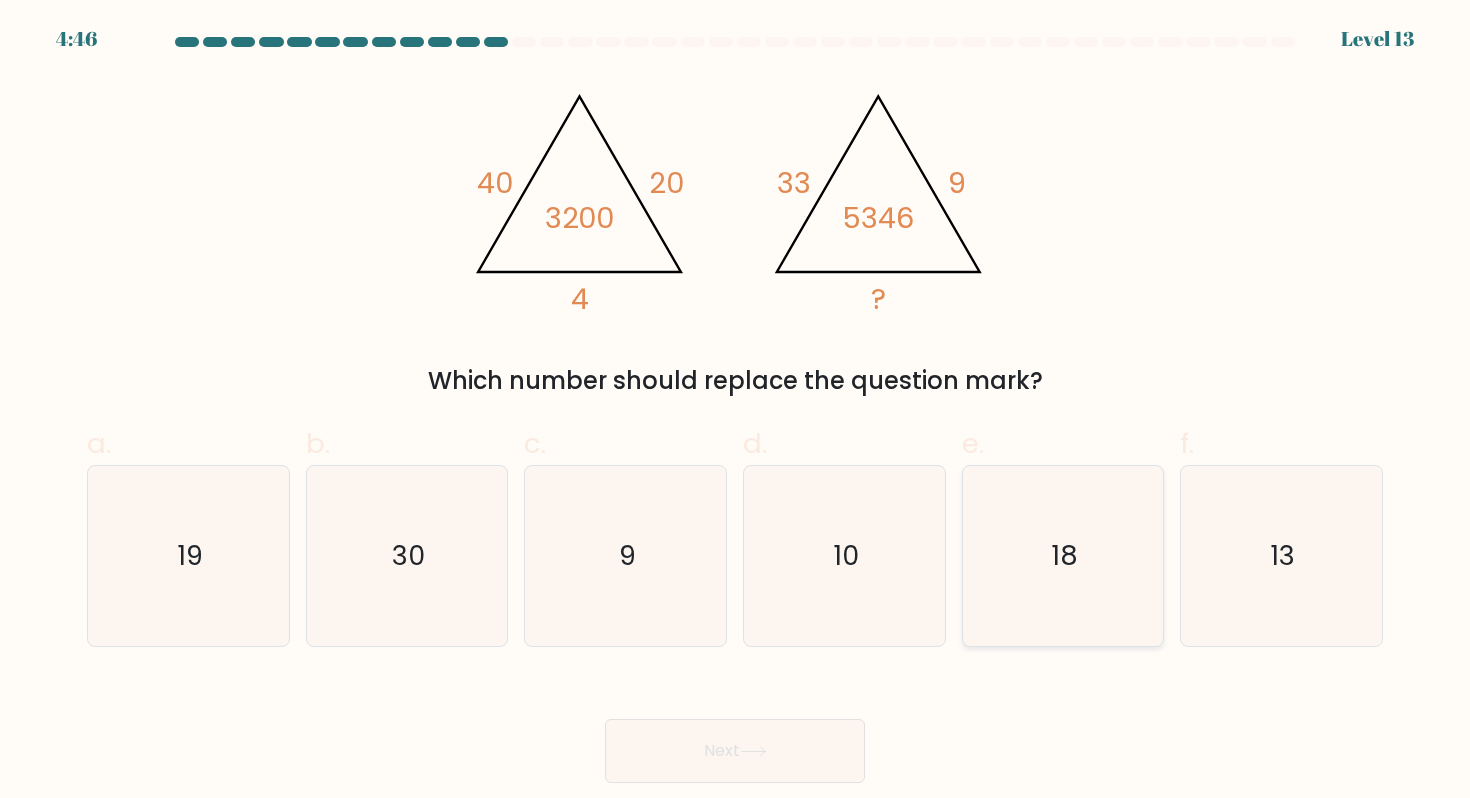 click on "18" 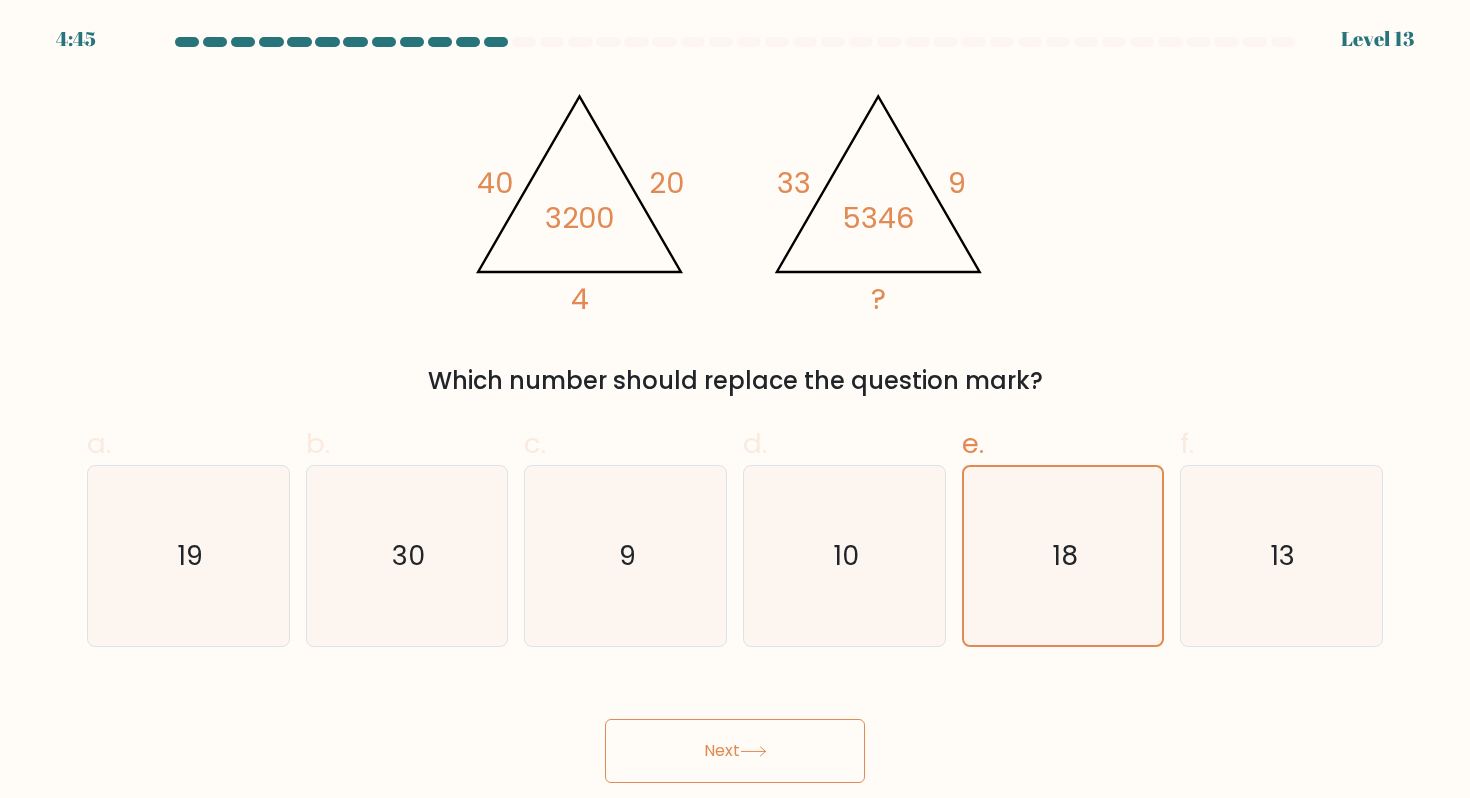 click 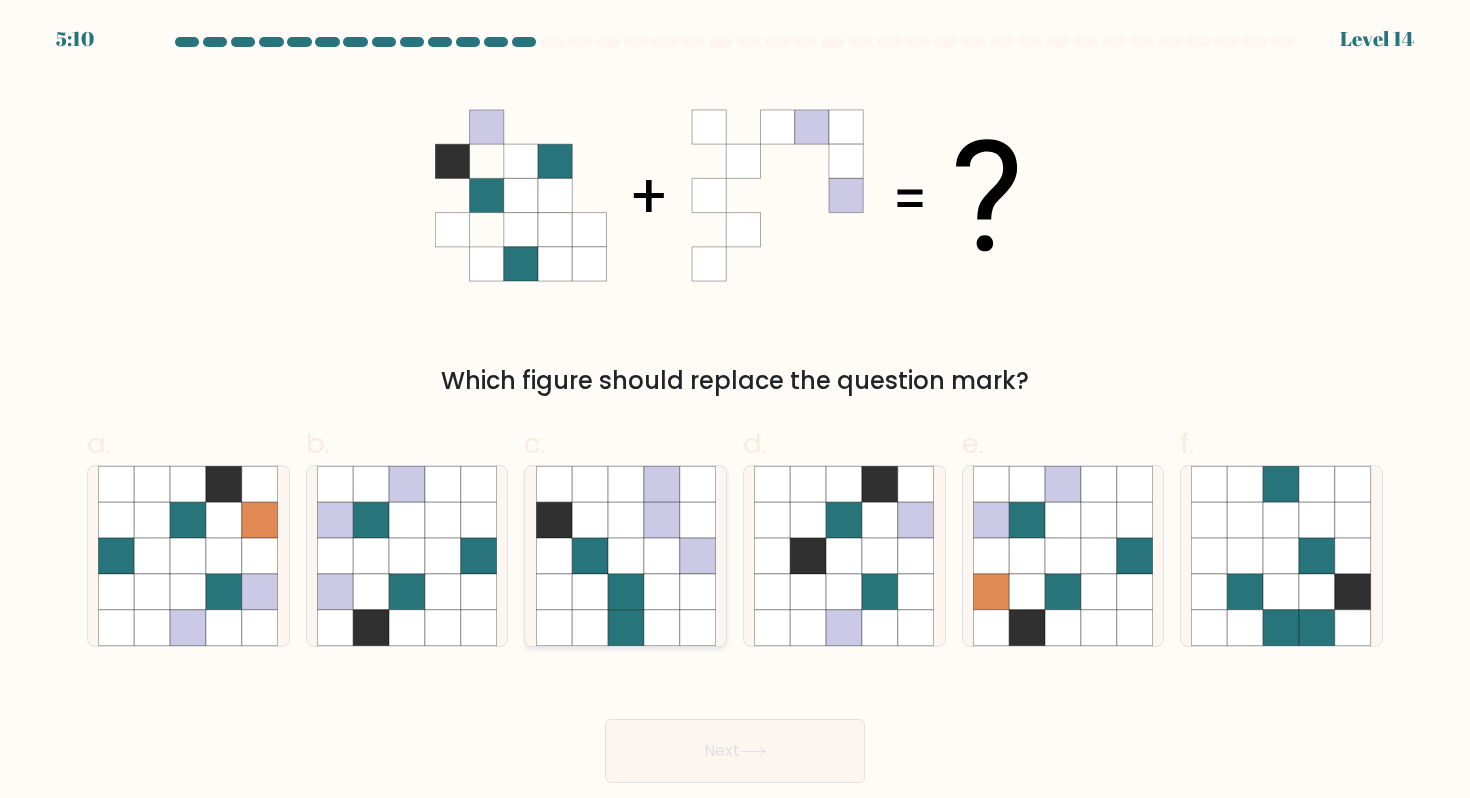 click 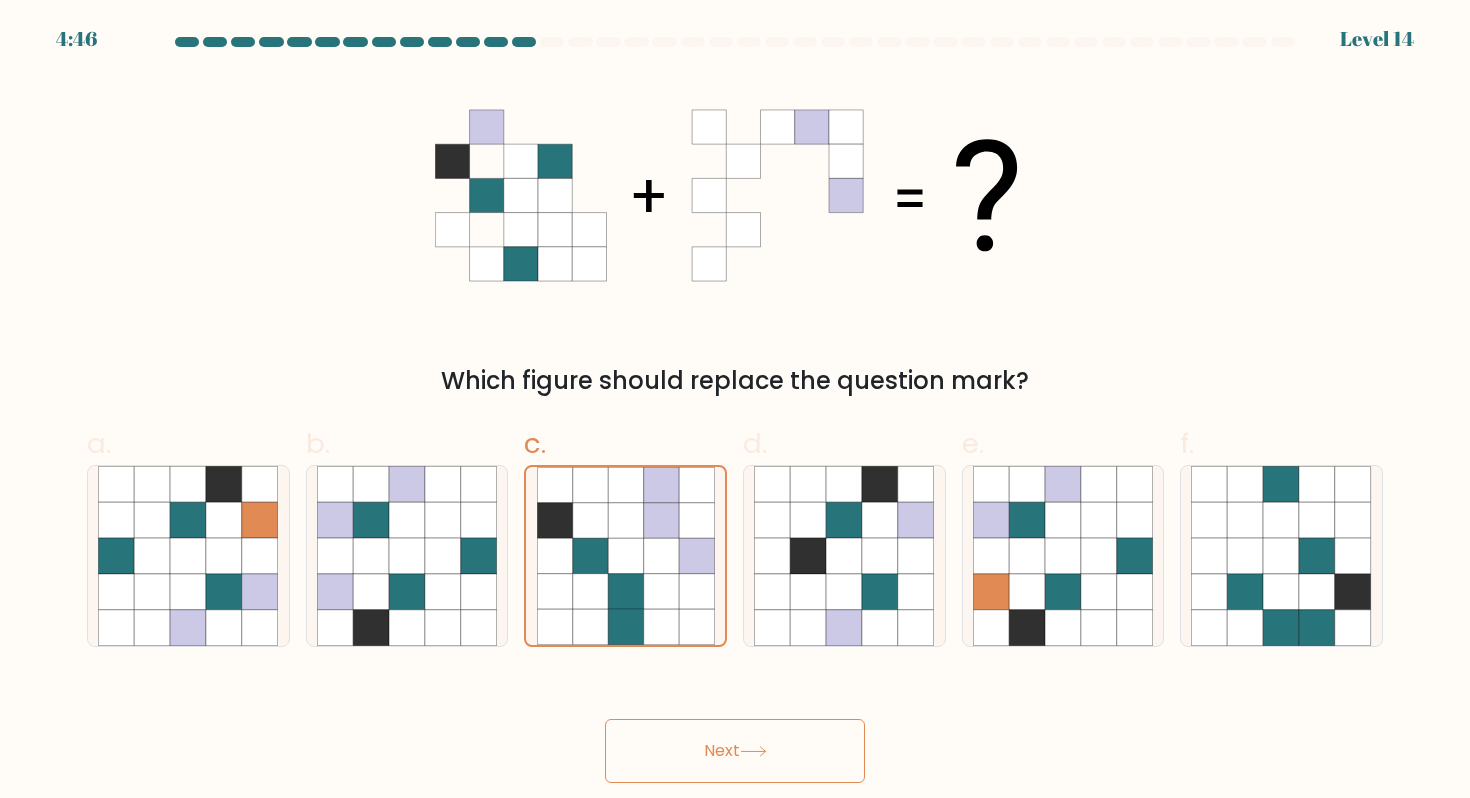 click on "Next" at bounding box center (735, 751) 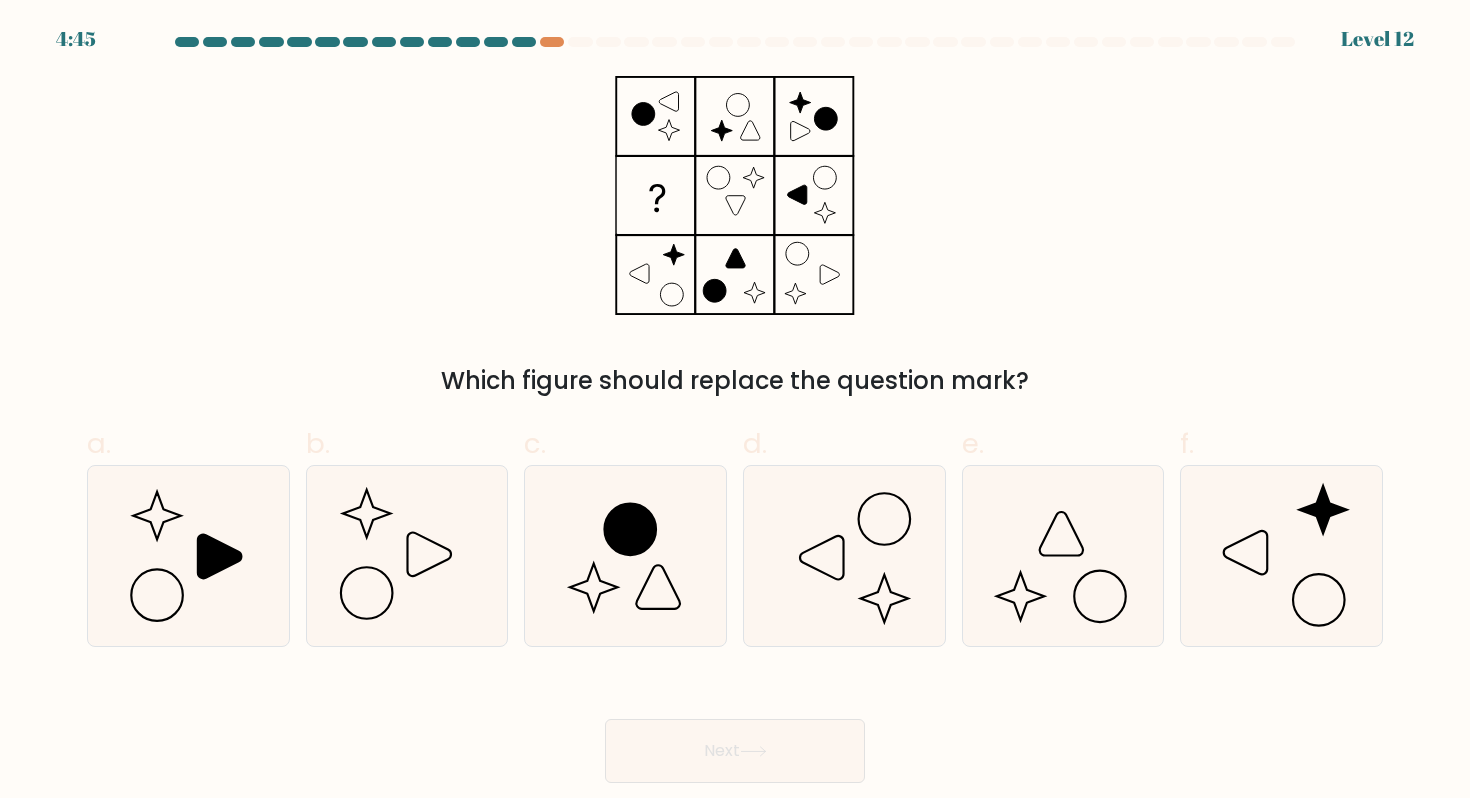 click on "Next" at bounding box center [735, 751] 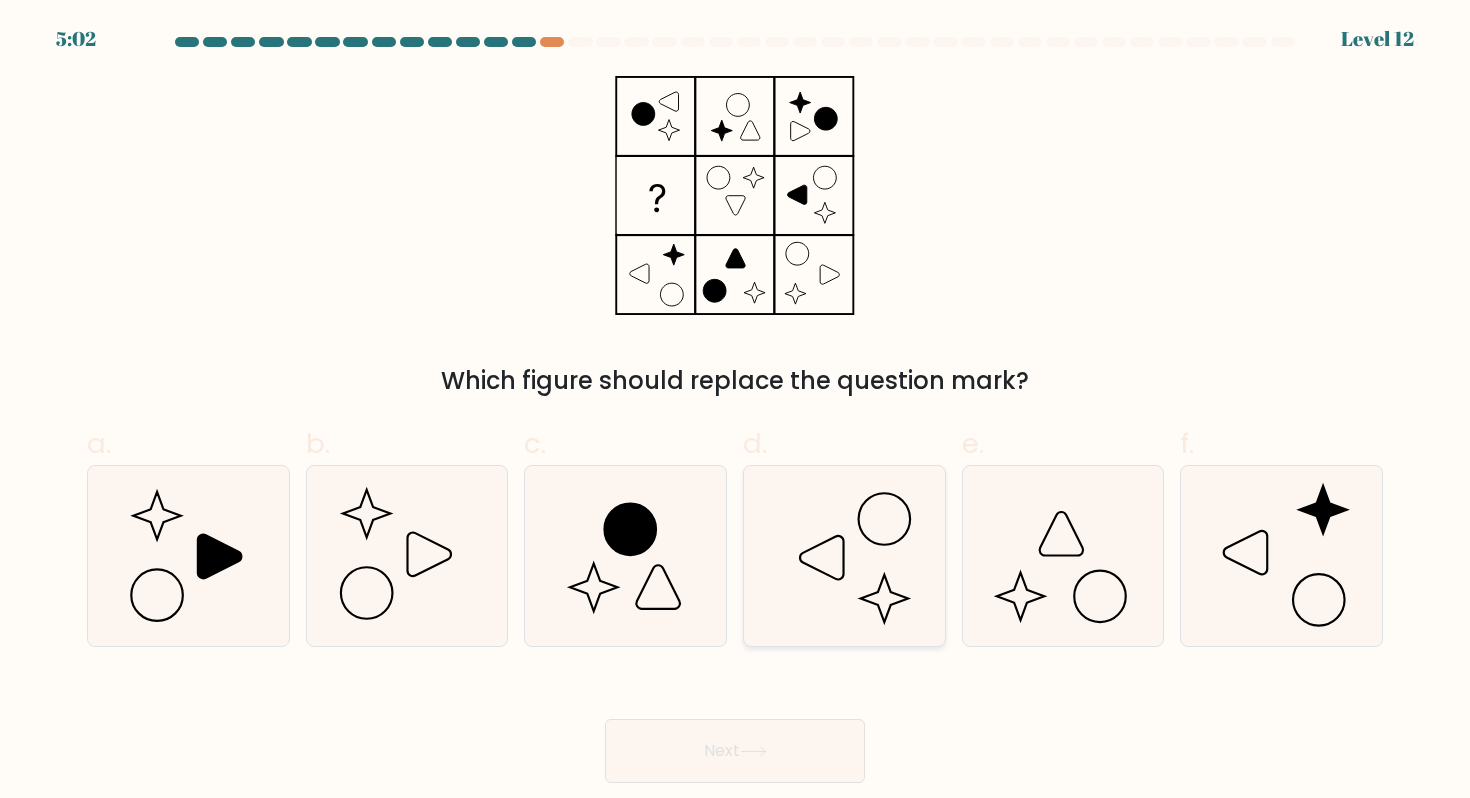 click 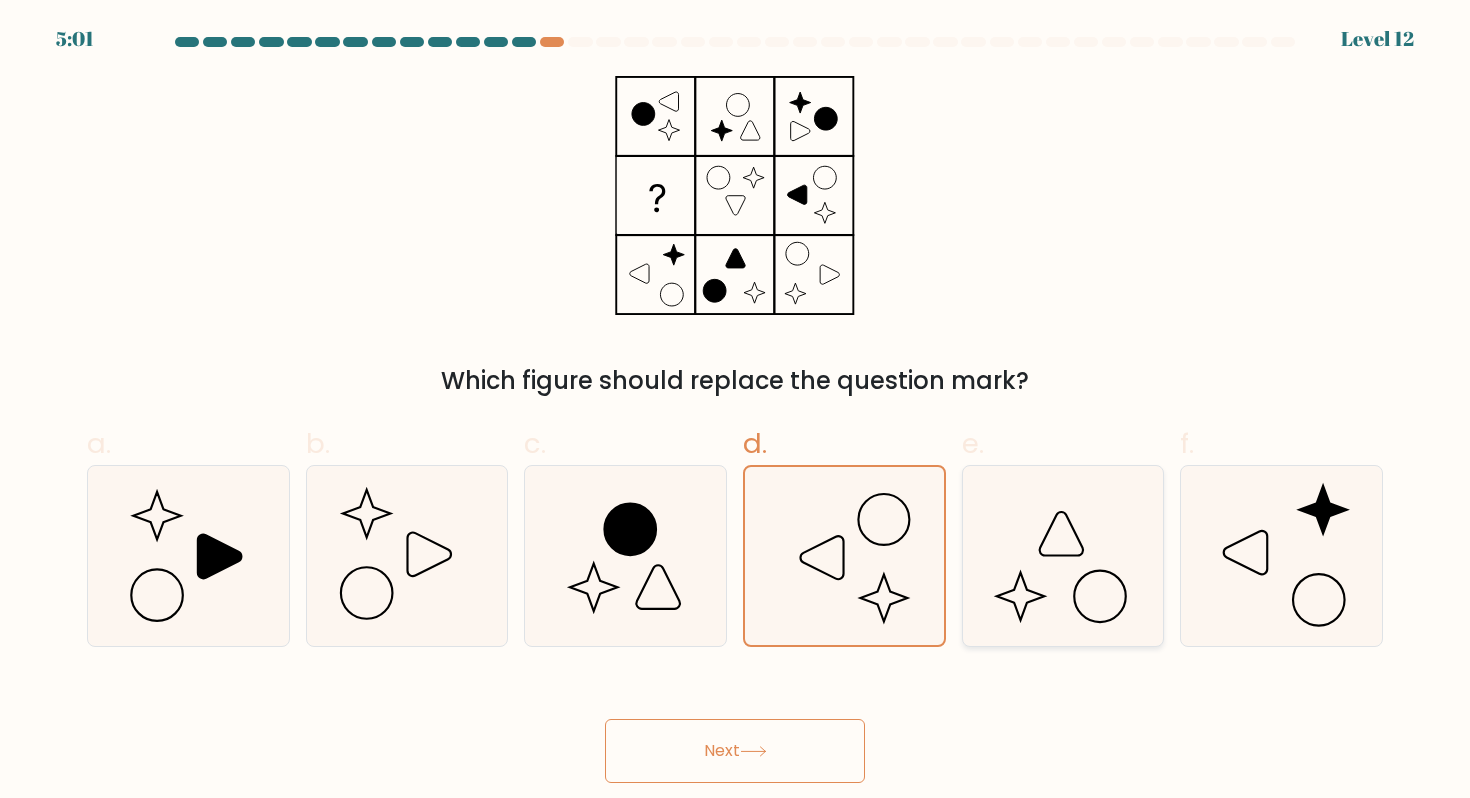 click 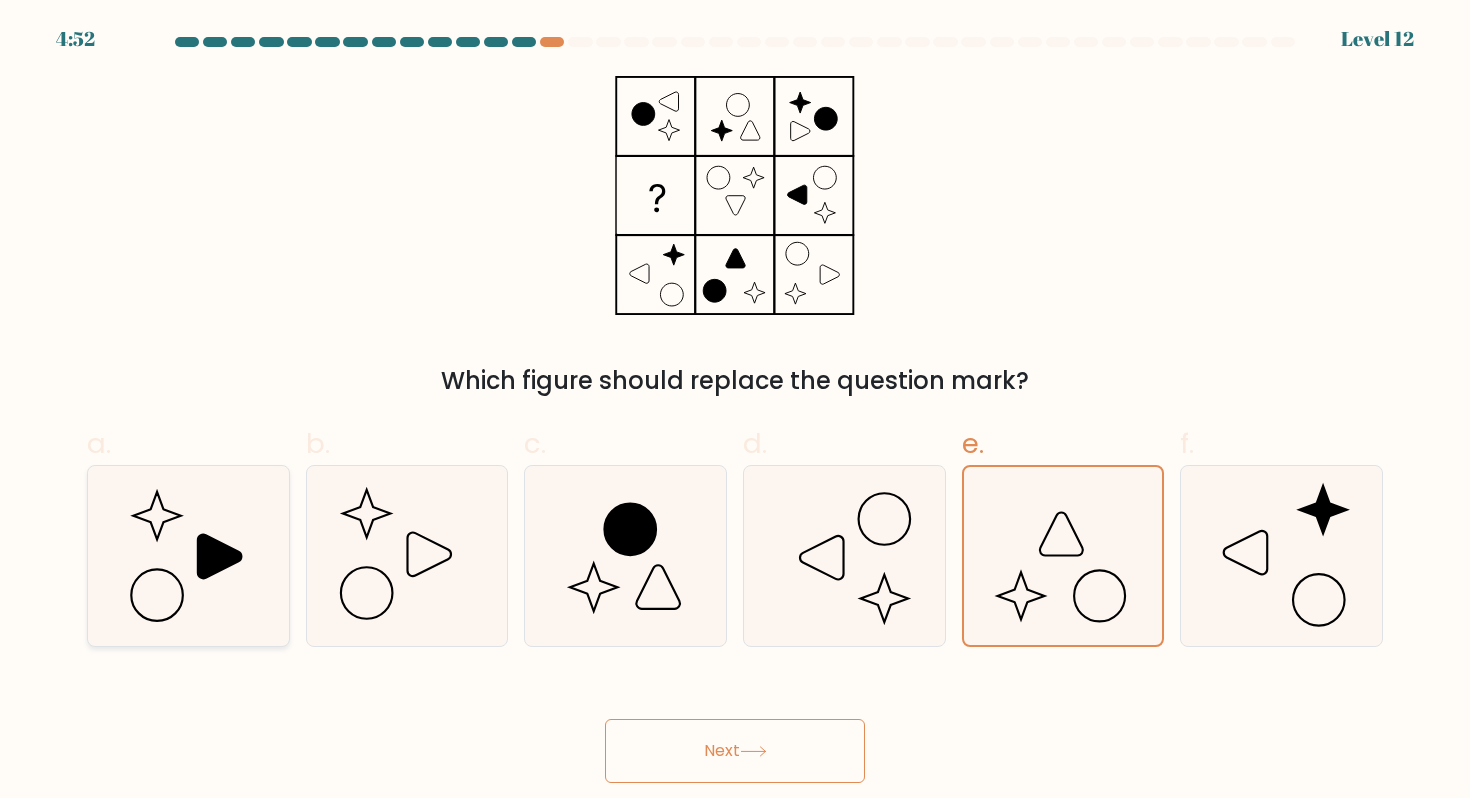 click 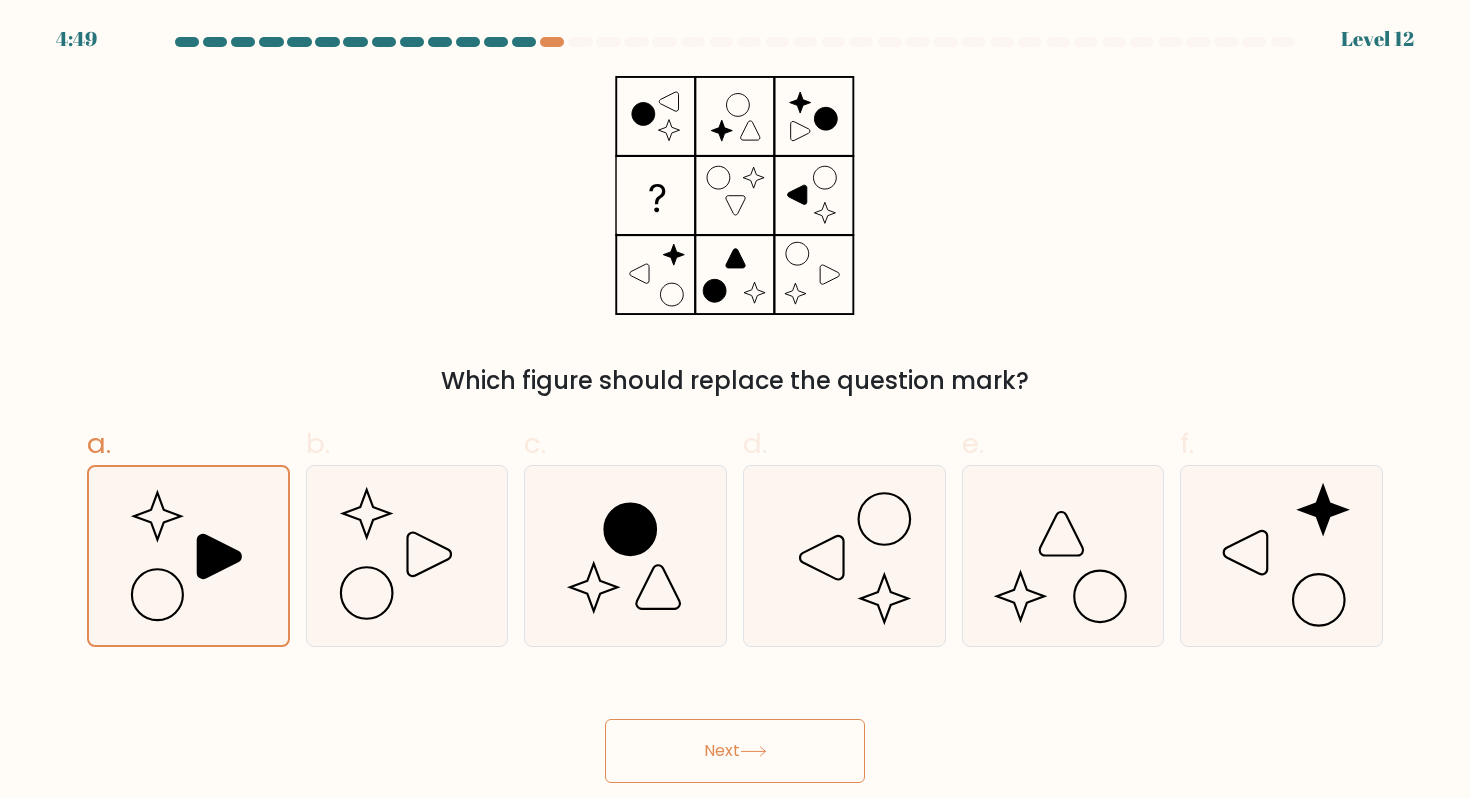 click on "Next" at bounding box center (735, 751) 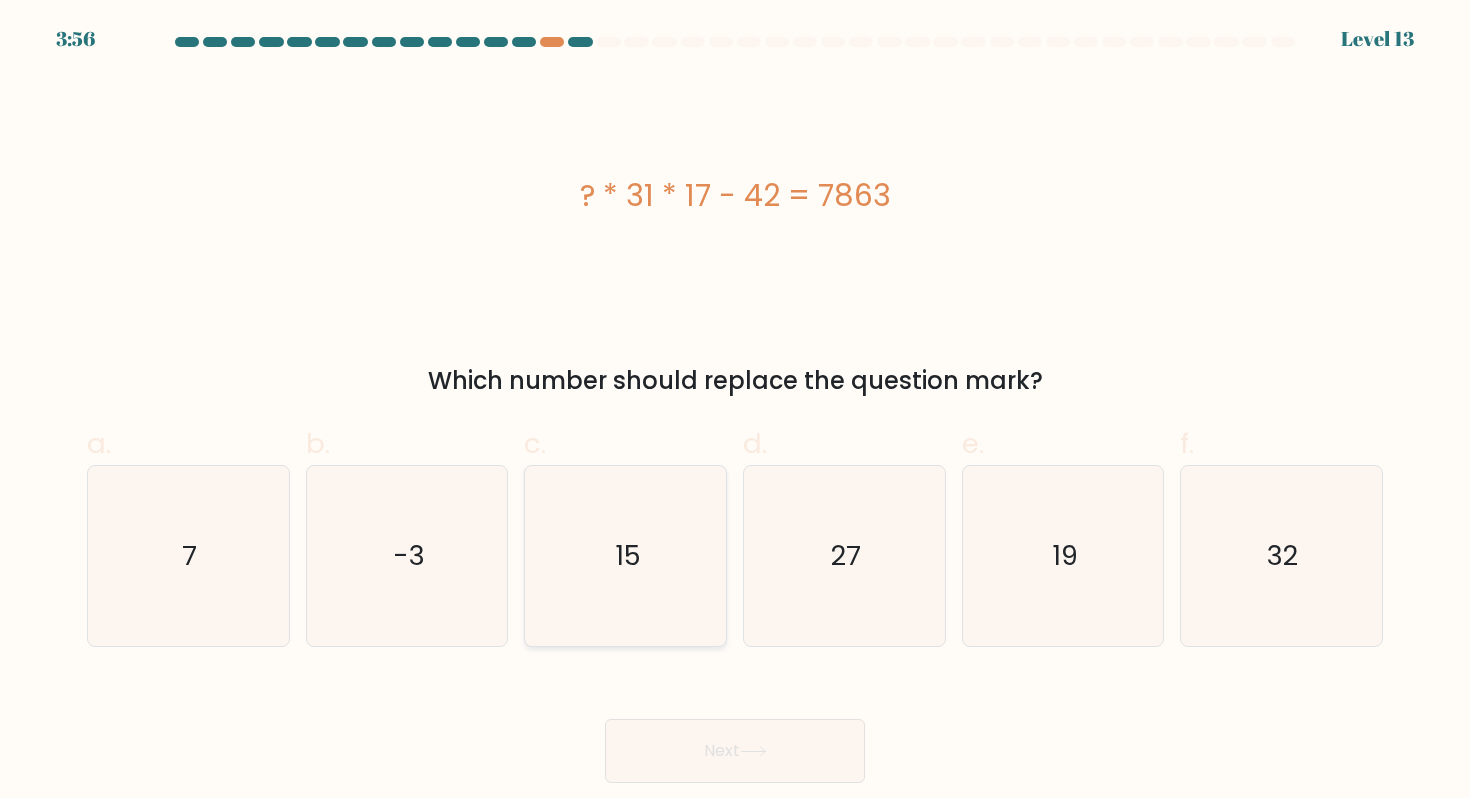 click on "15" 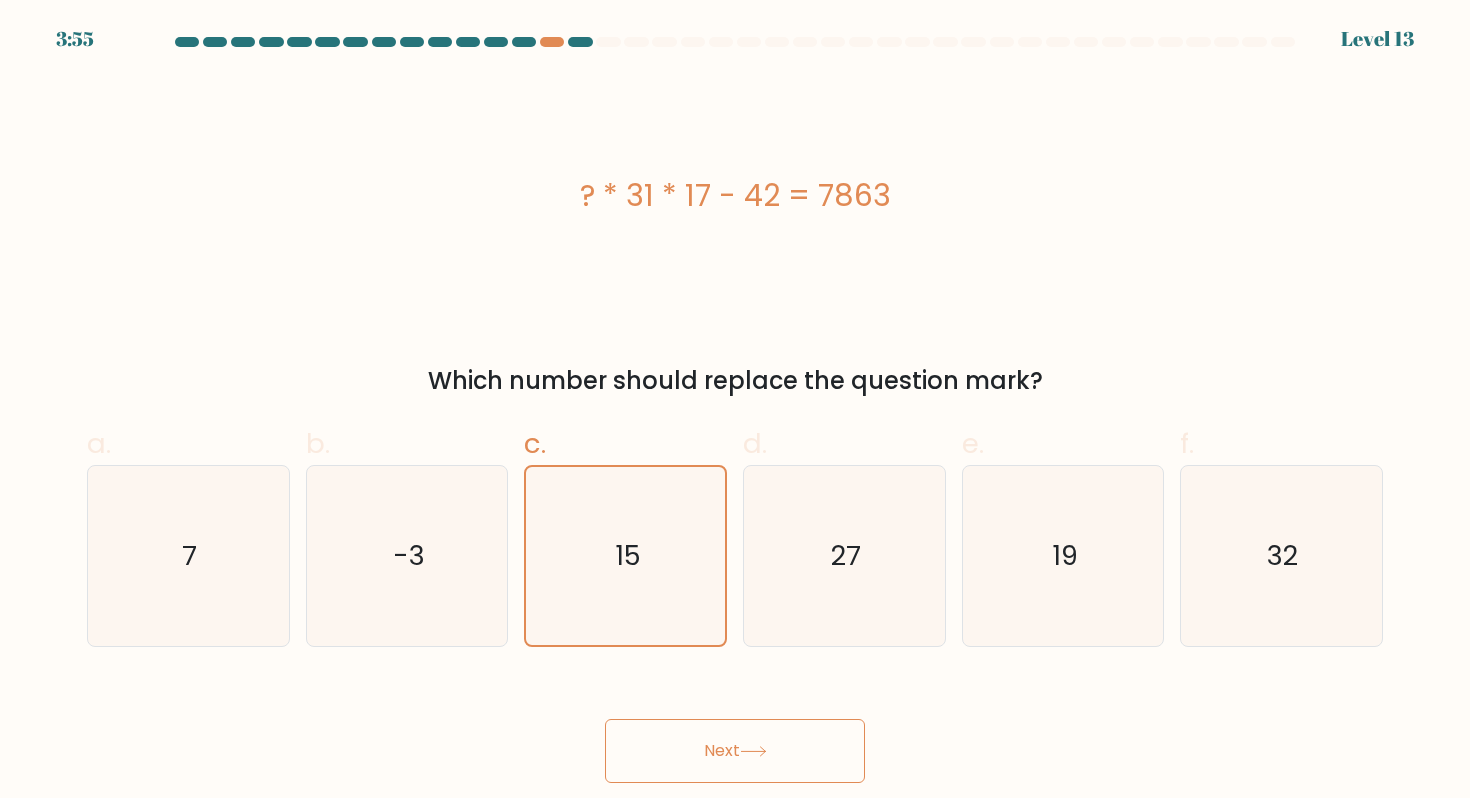 click on "Next" at bounding box center (735, 751) 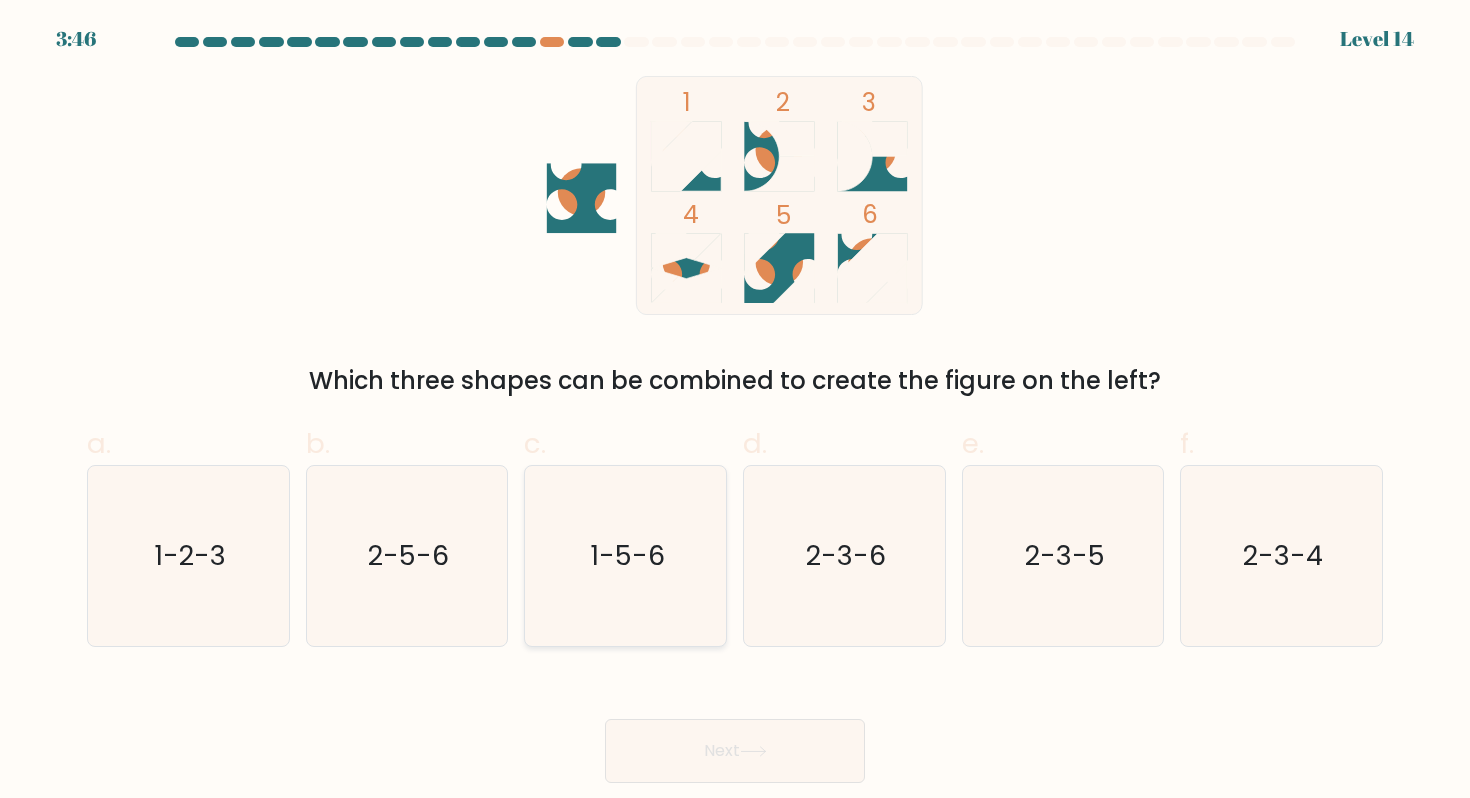 click on "1-5-6" 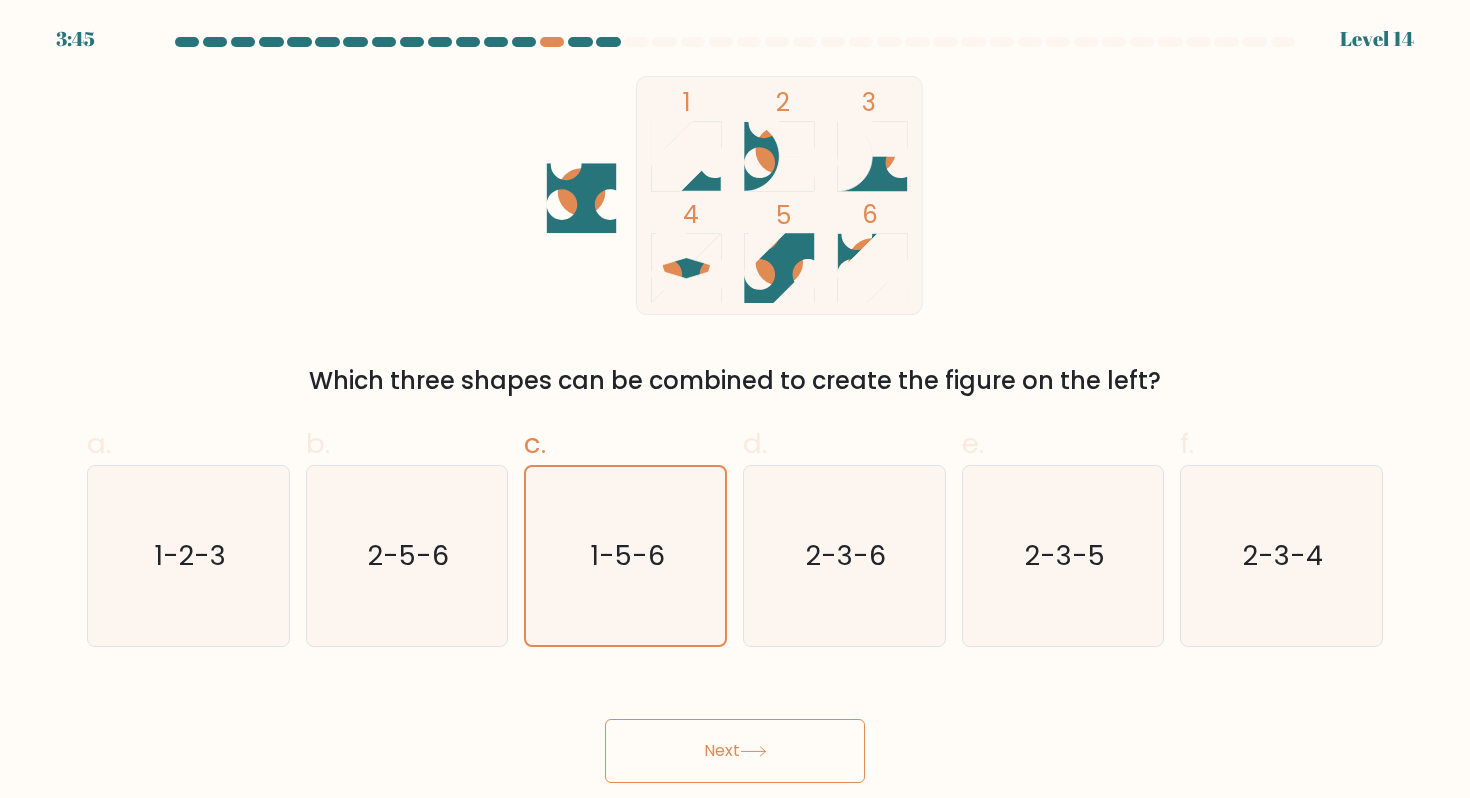 click on "Next" at bounding box center (735, 751) 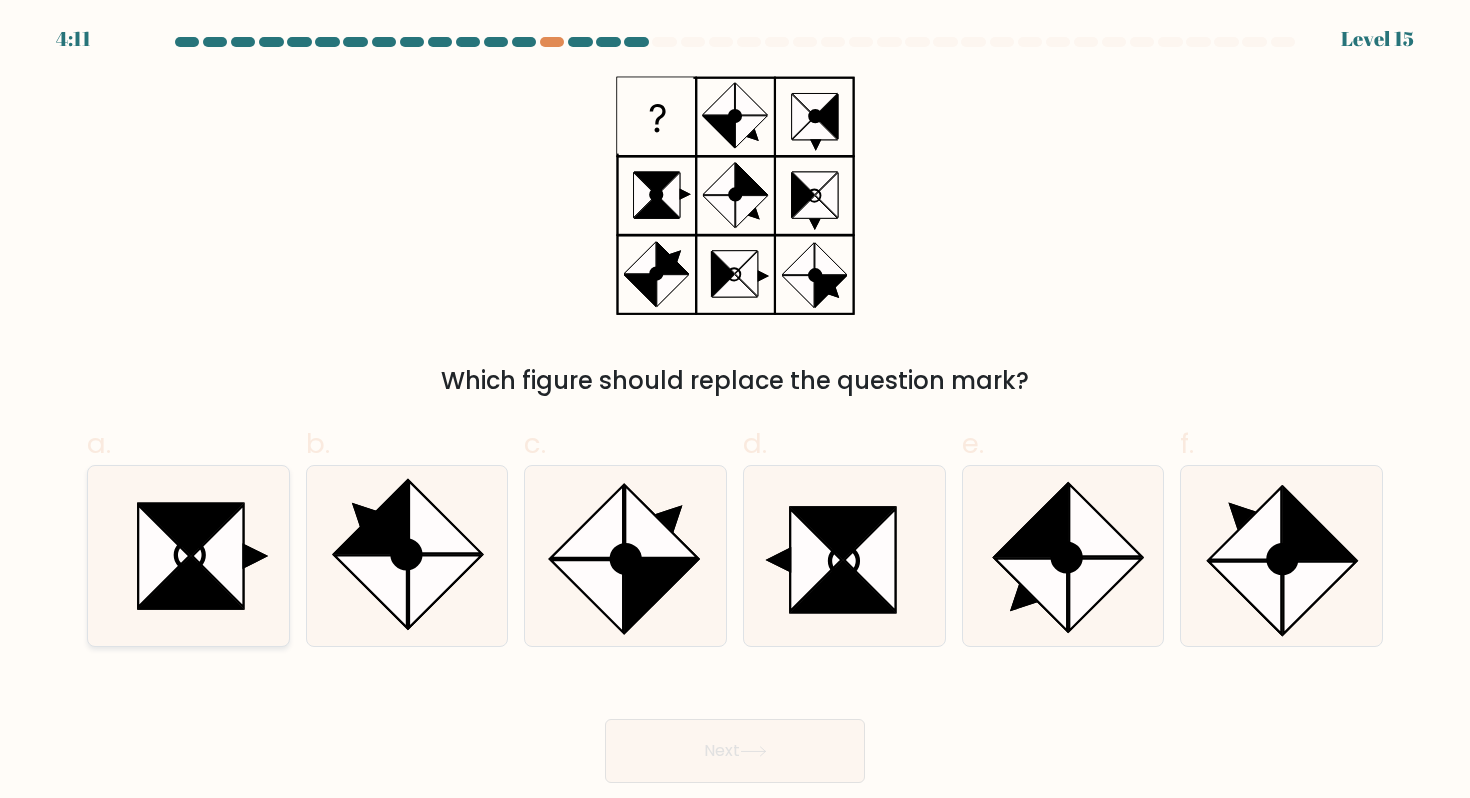 click 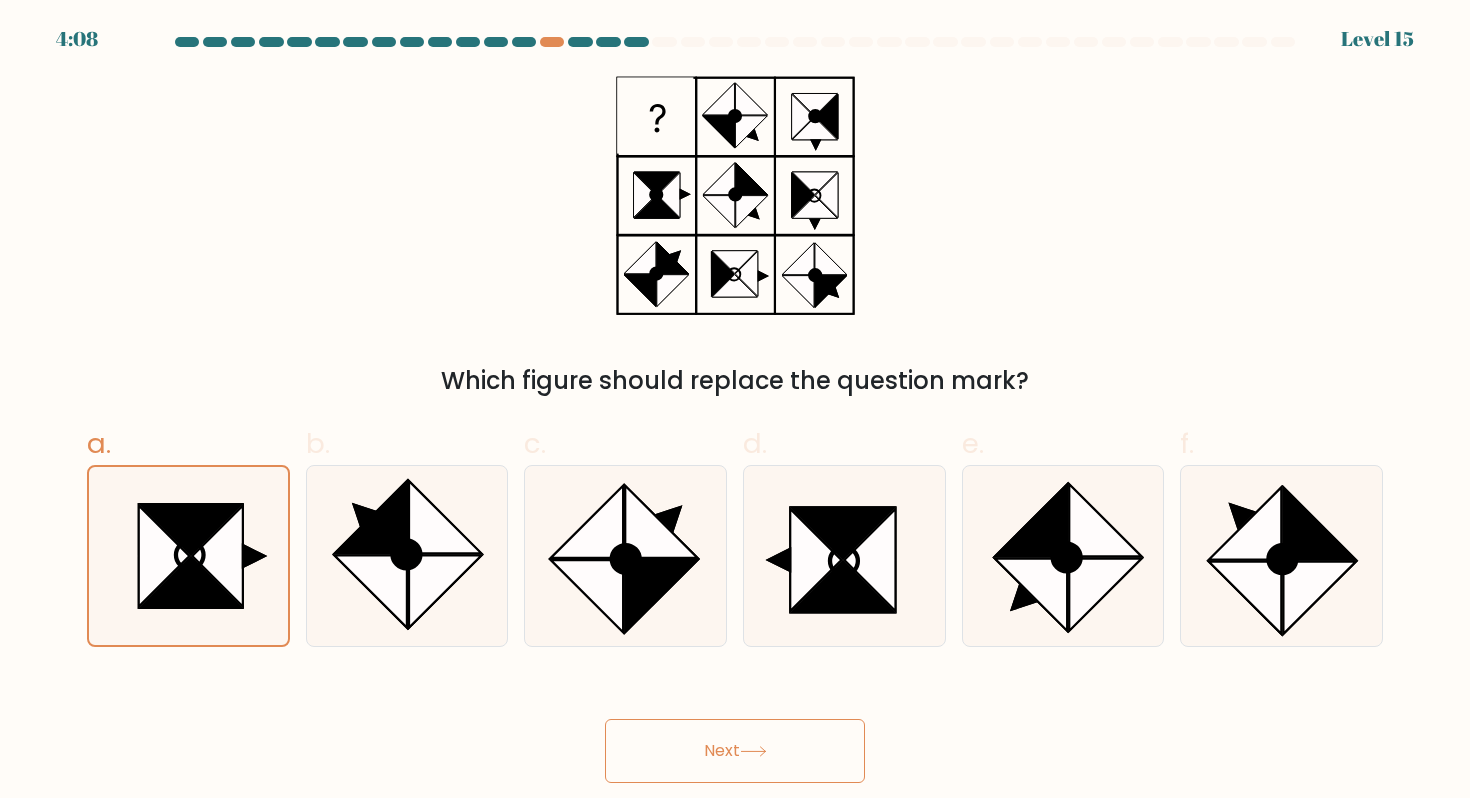 click on "Next" at bounding box center (735, 751) 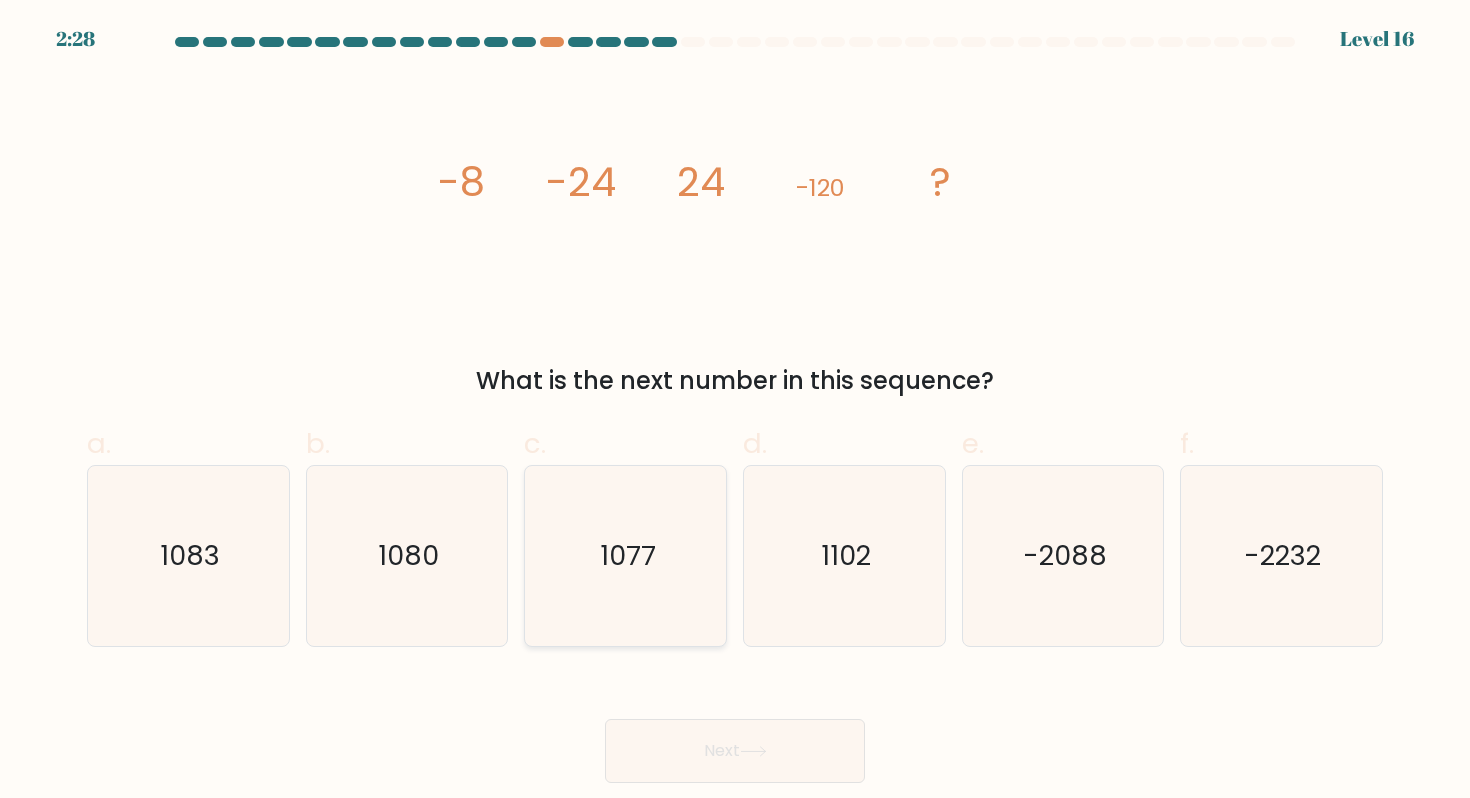 click on "1077" 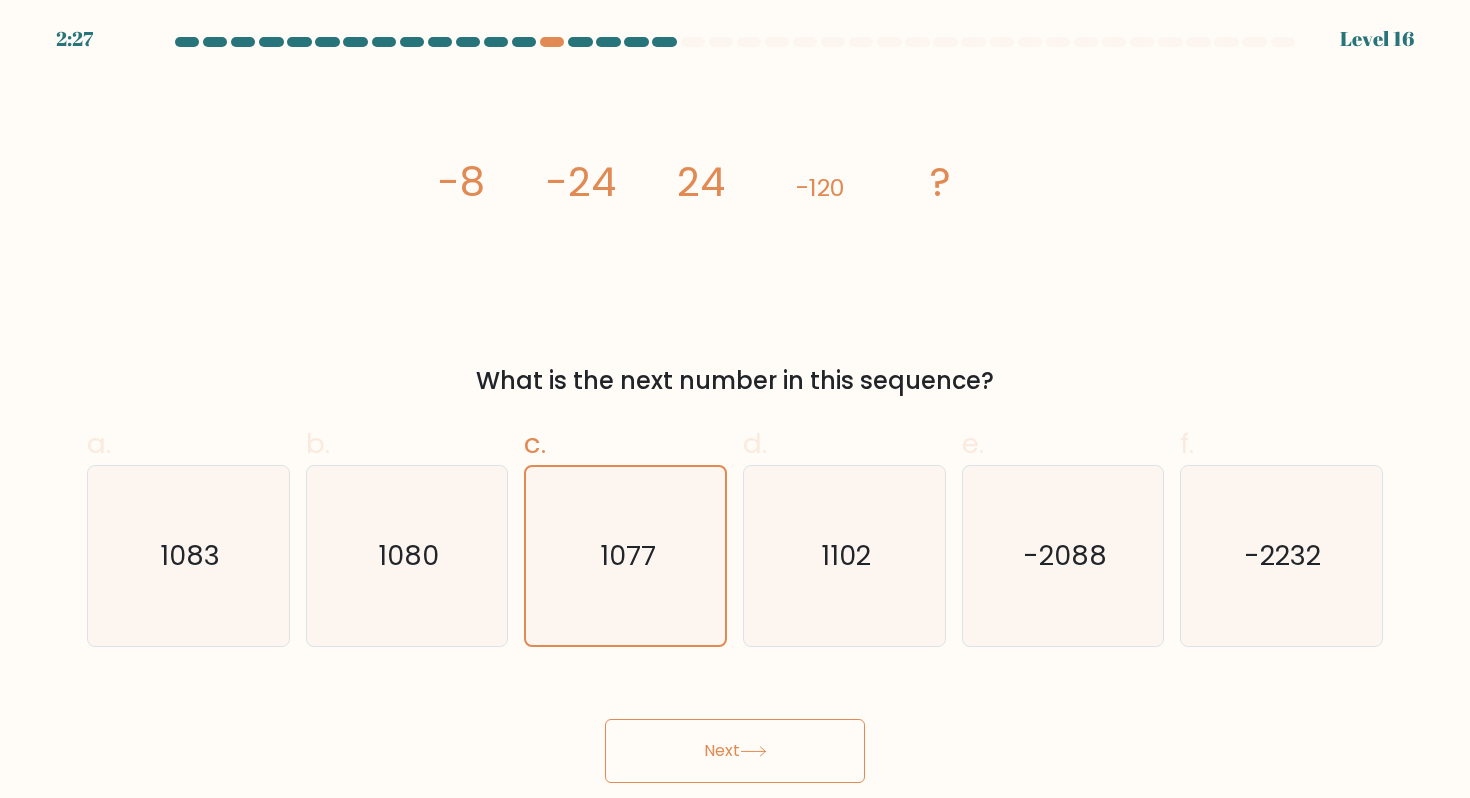 click on "Next" at bounding box center [735, 751] 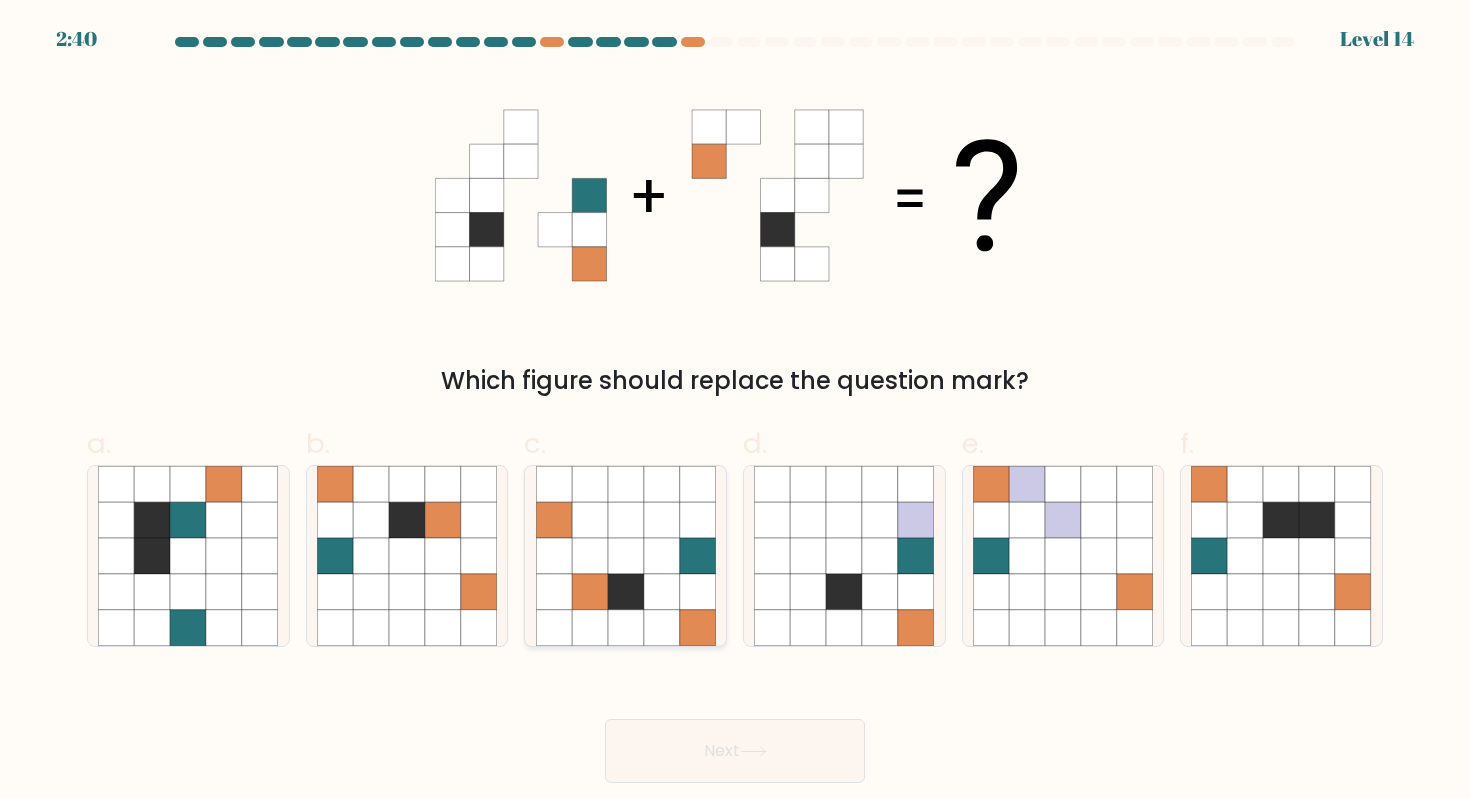 click 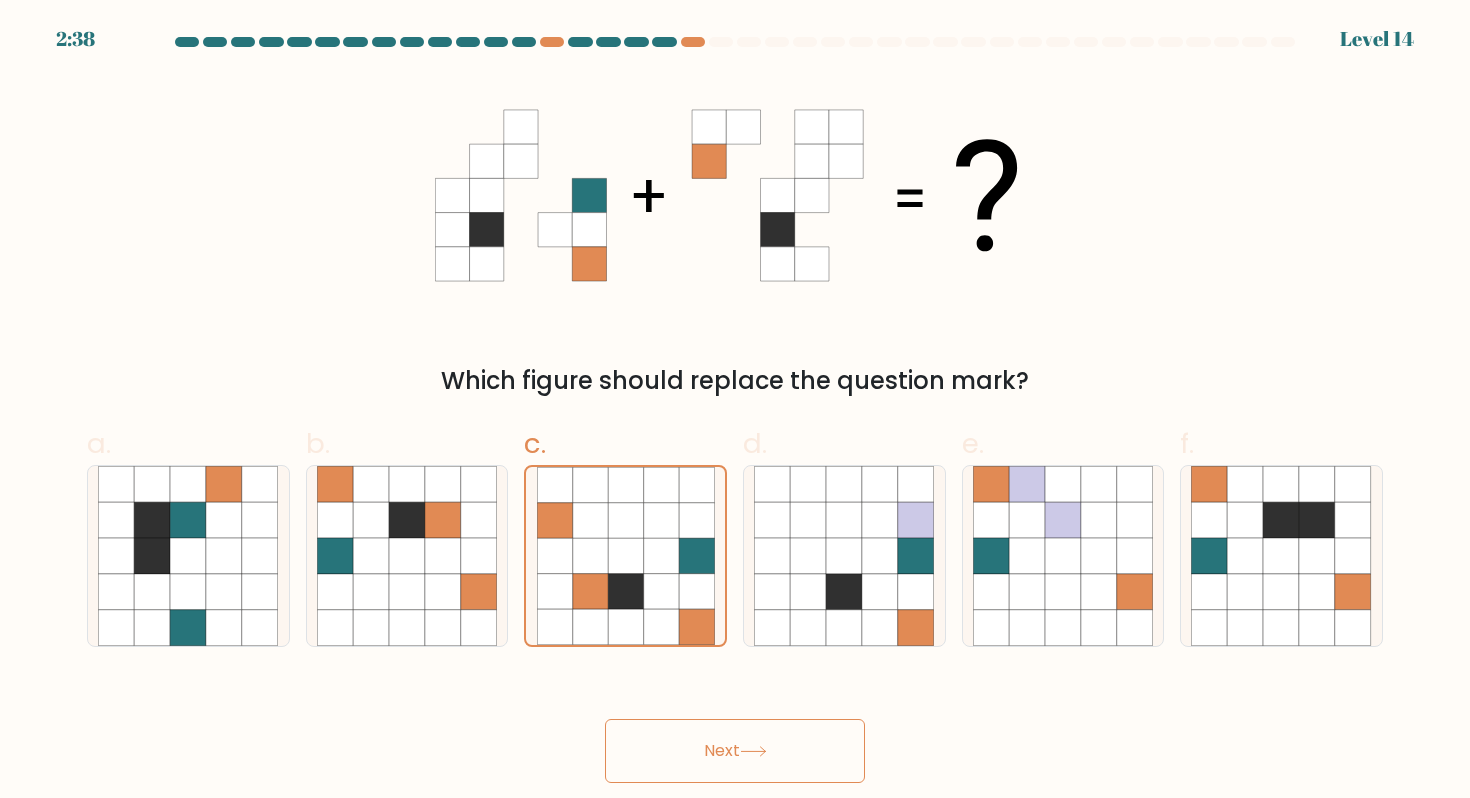click on "Next" at bounding box center (735, 751) 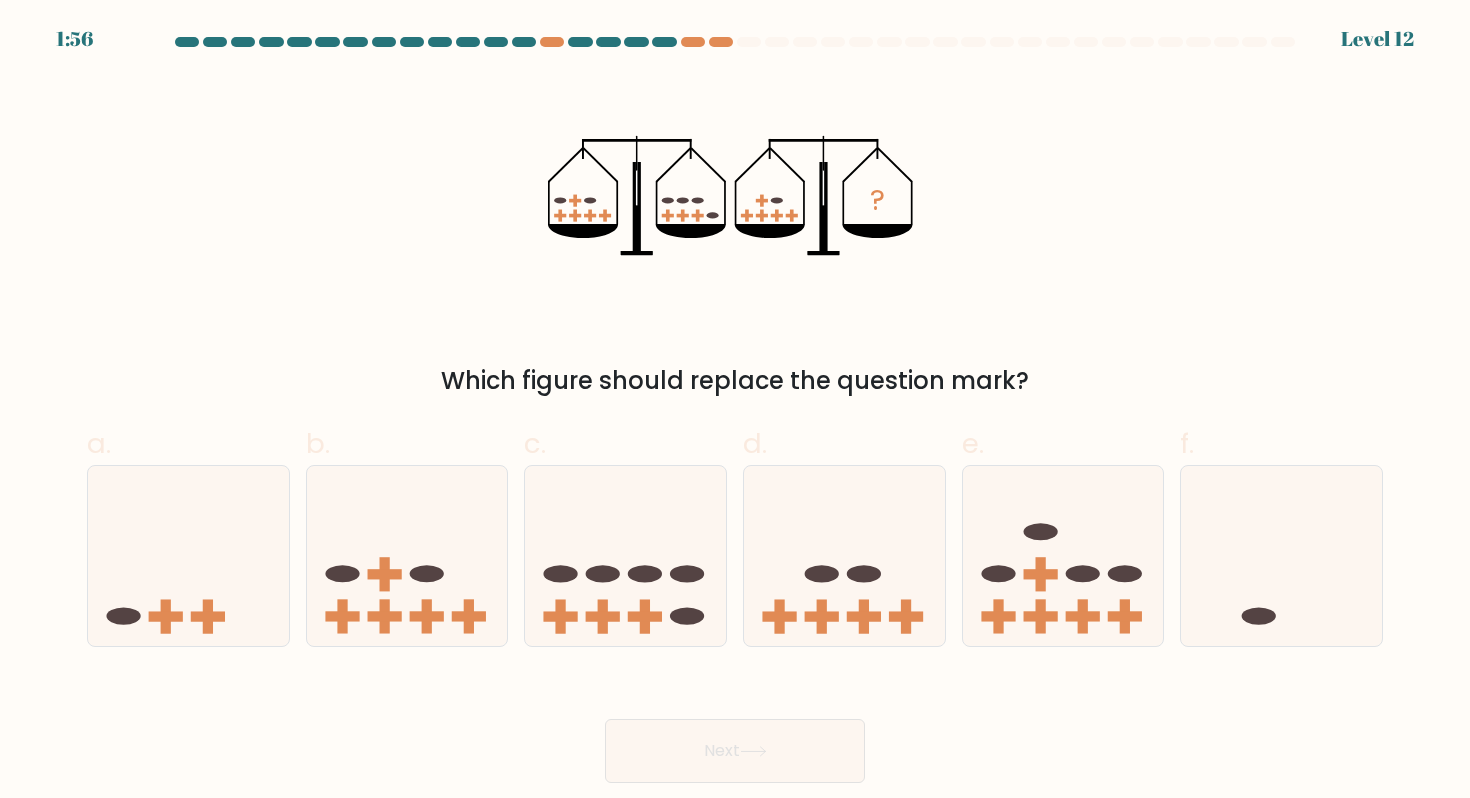 click 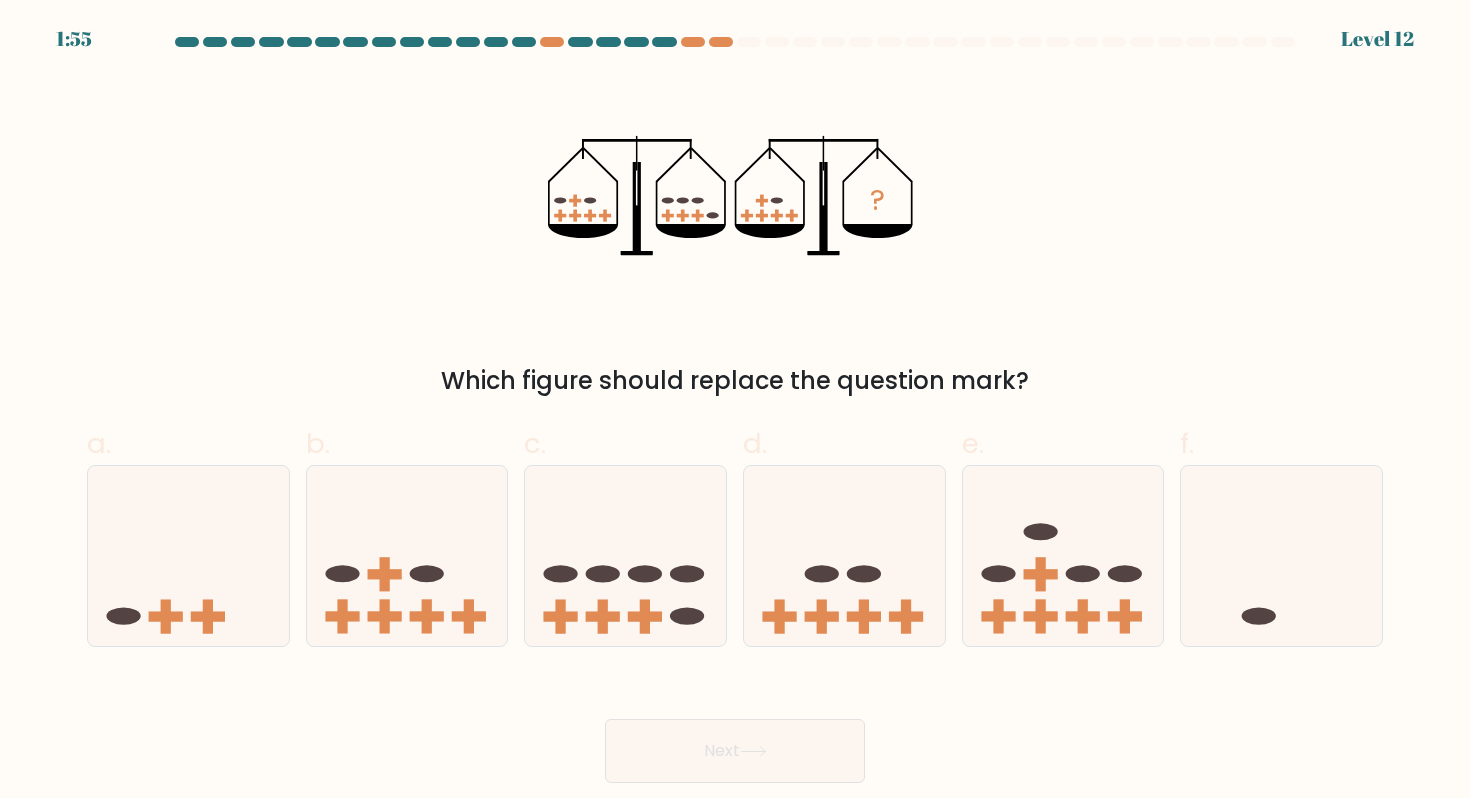 click on "?" 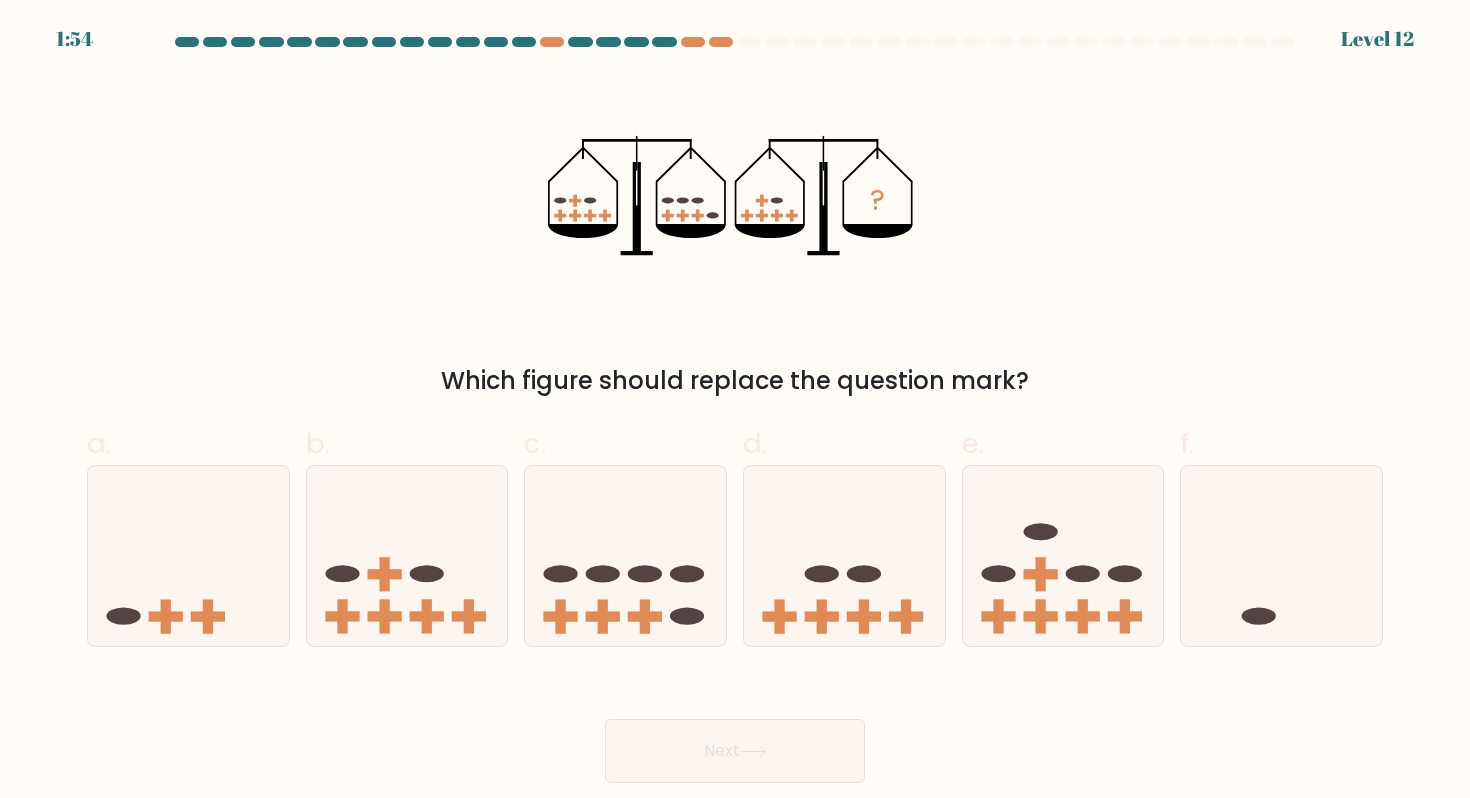 click 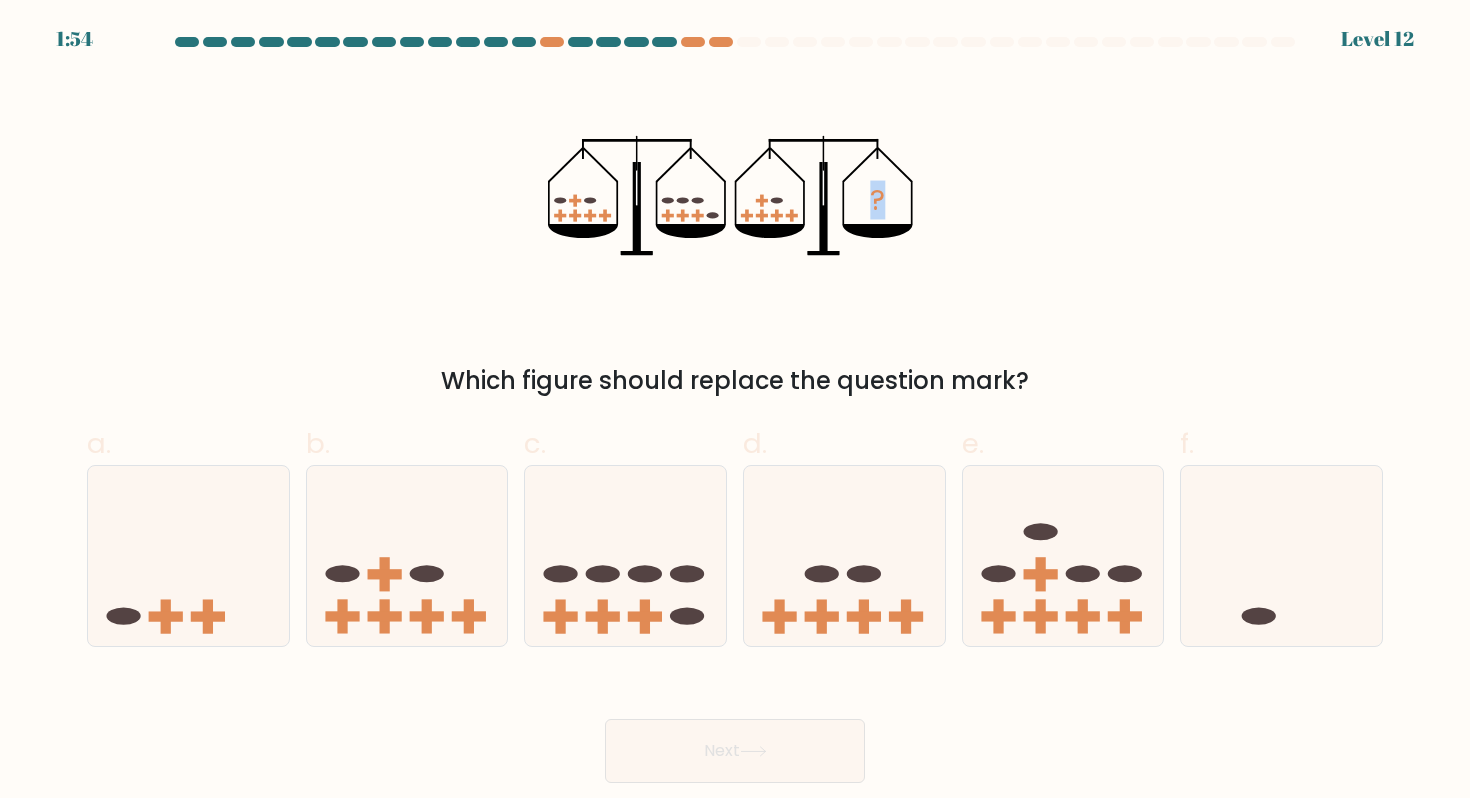 click 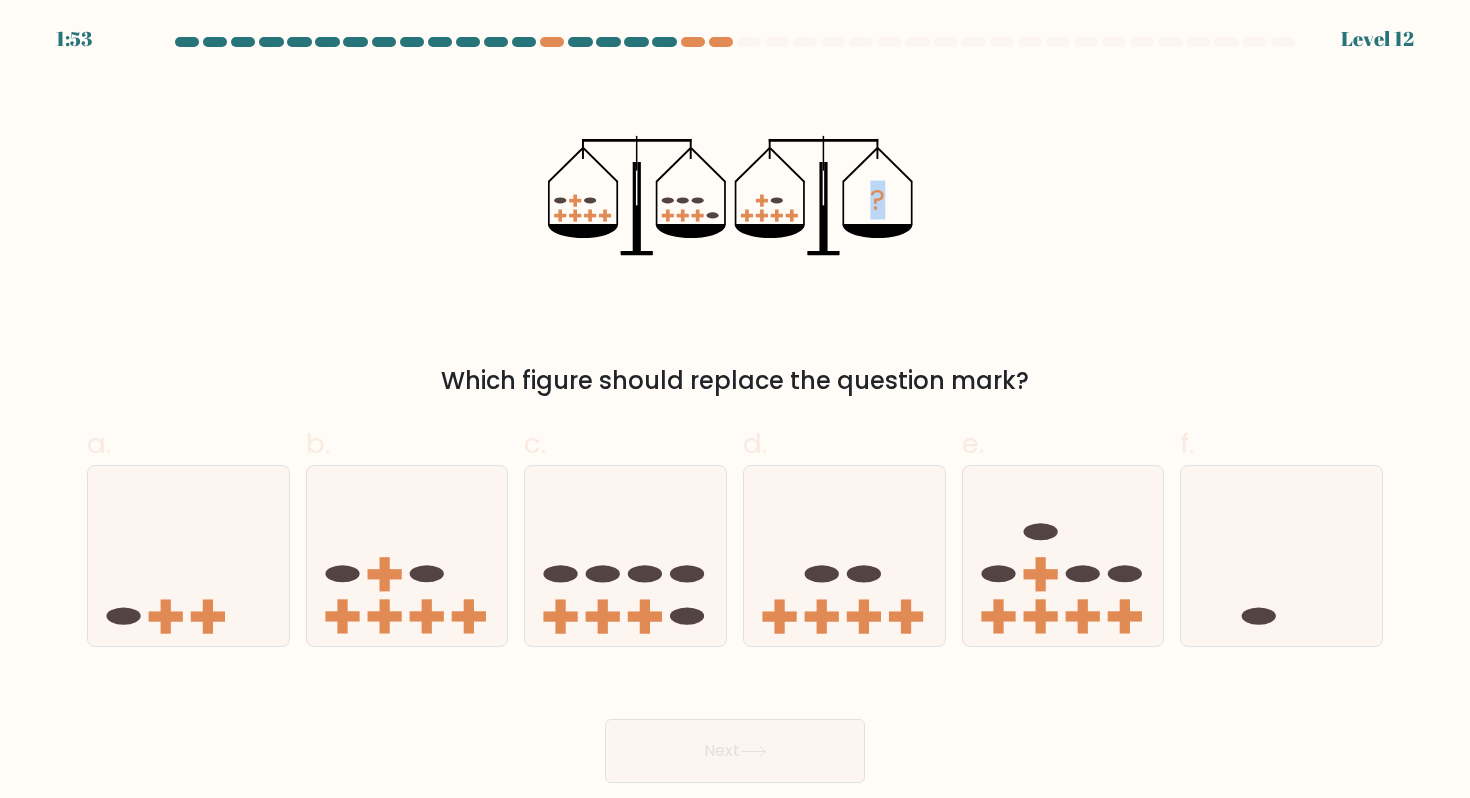 click on "?" 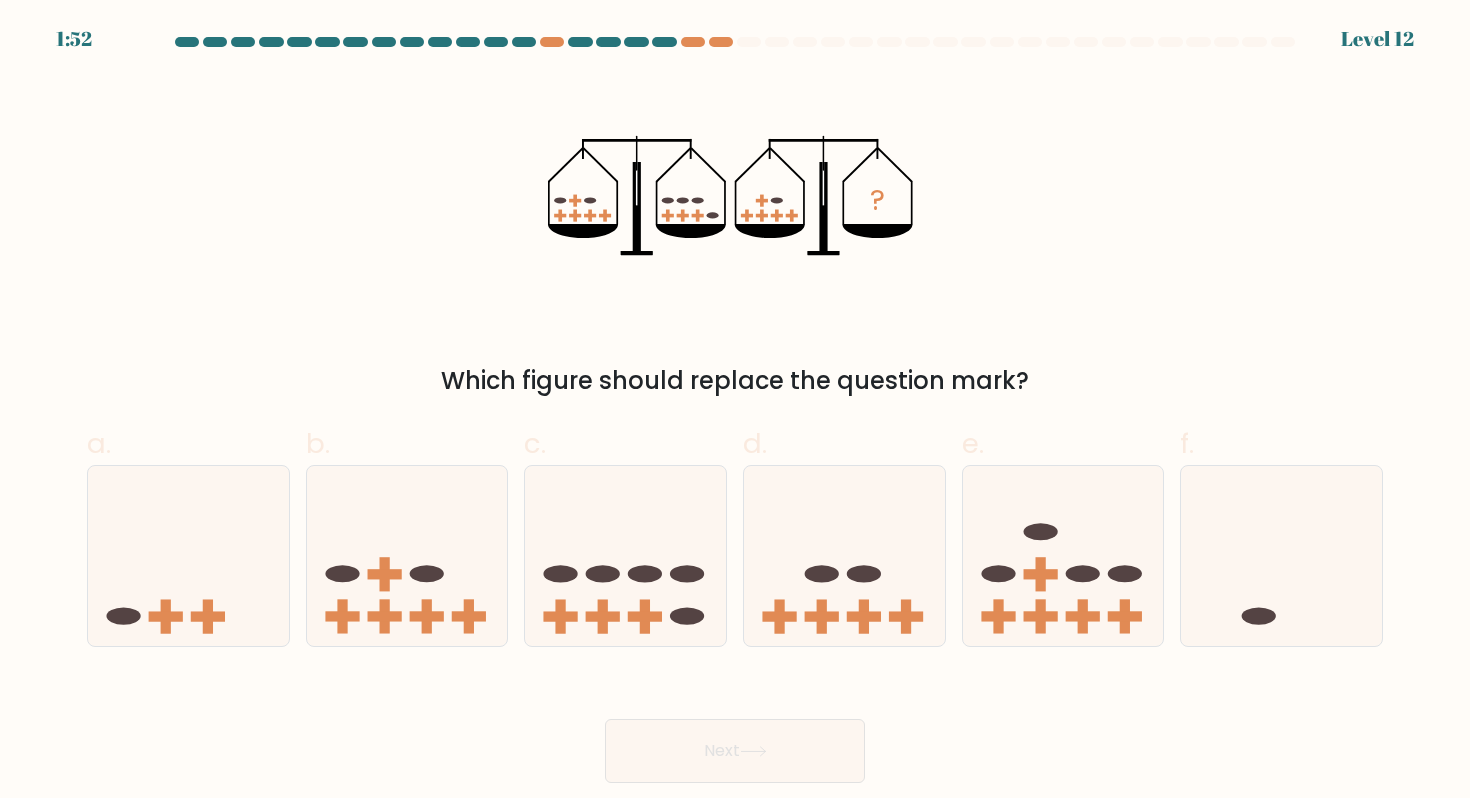 click on "?
Which figure should replace the question mark?" at bounding box center [735, 237] 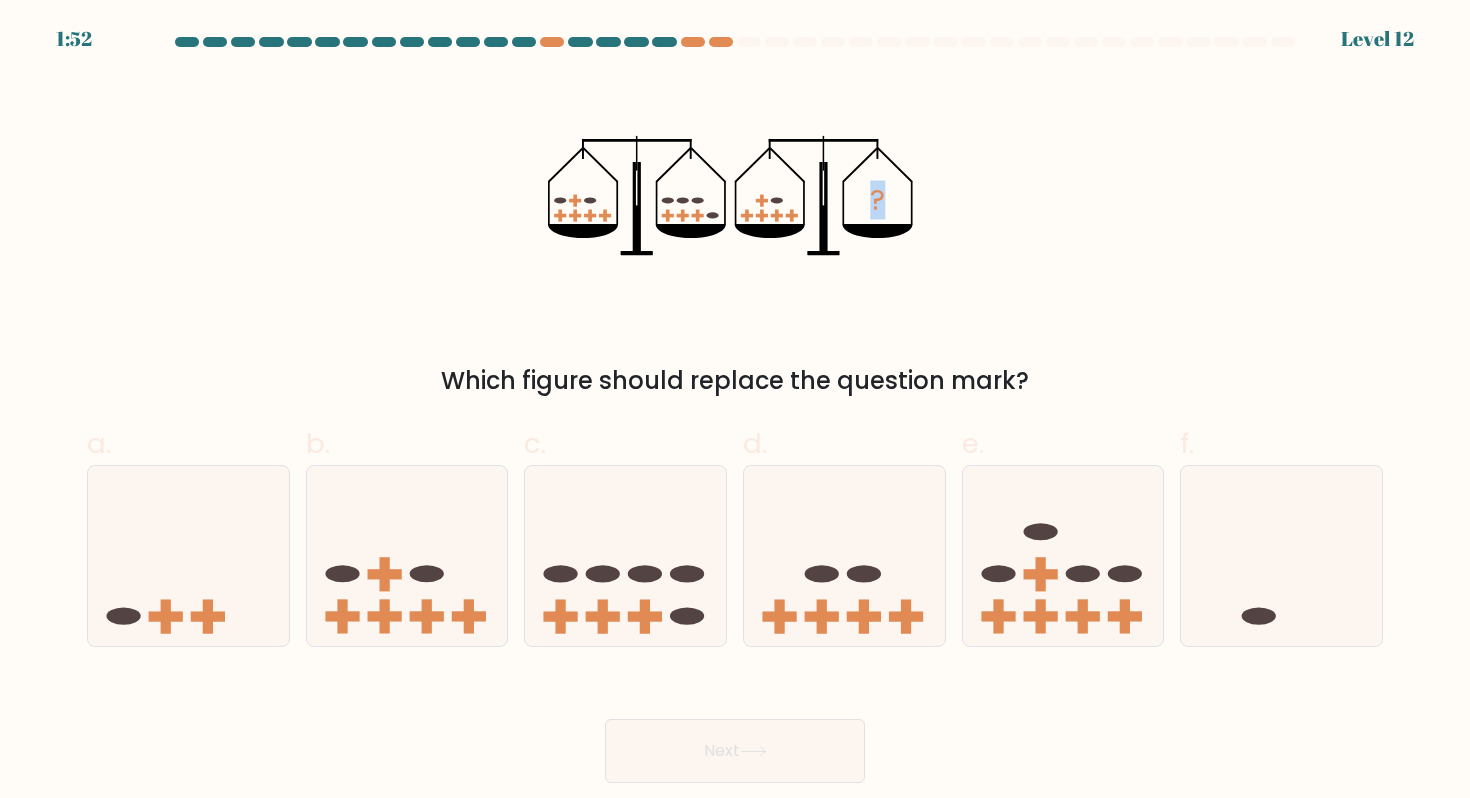 click on "?
Which figure should replace the question mark?" at bounding box center [735, 237] 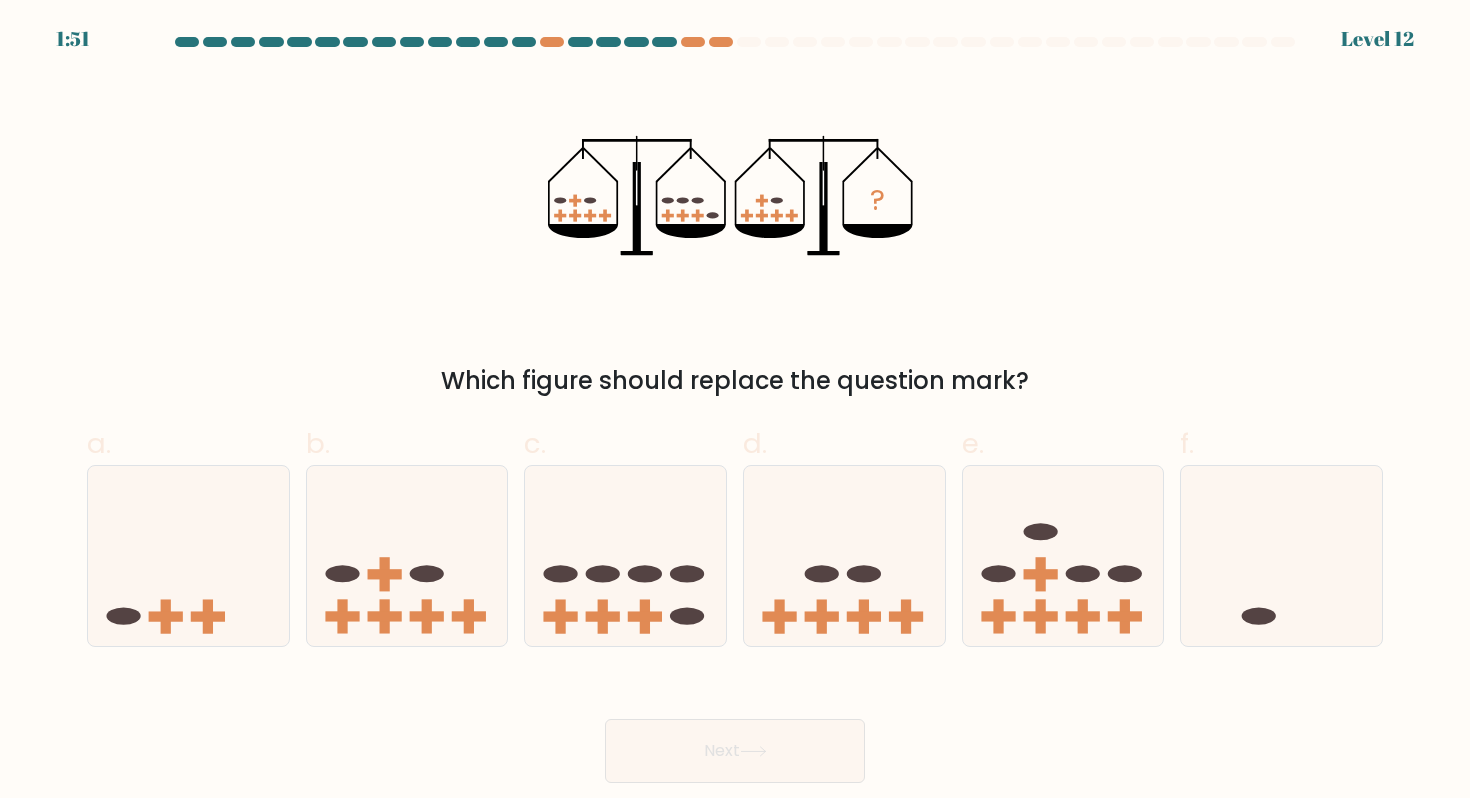click on "?" 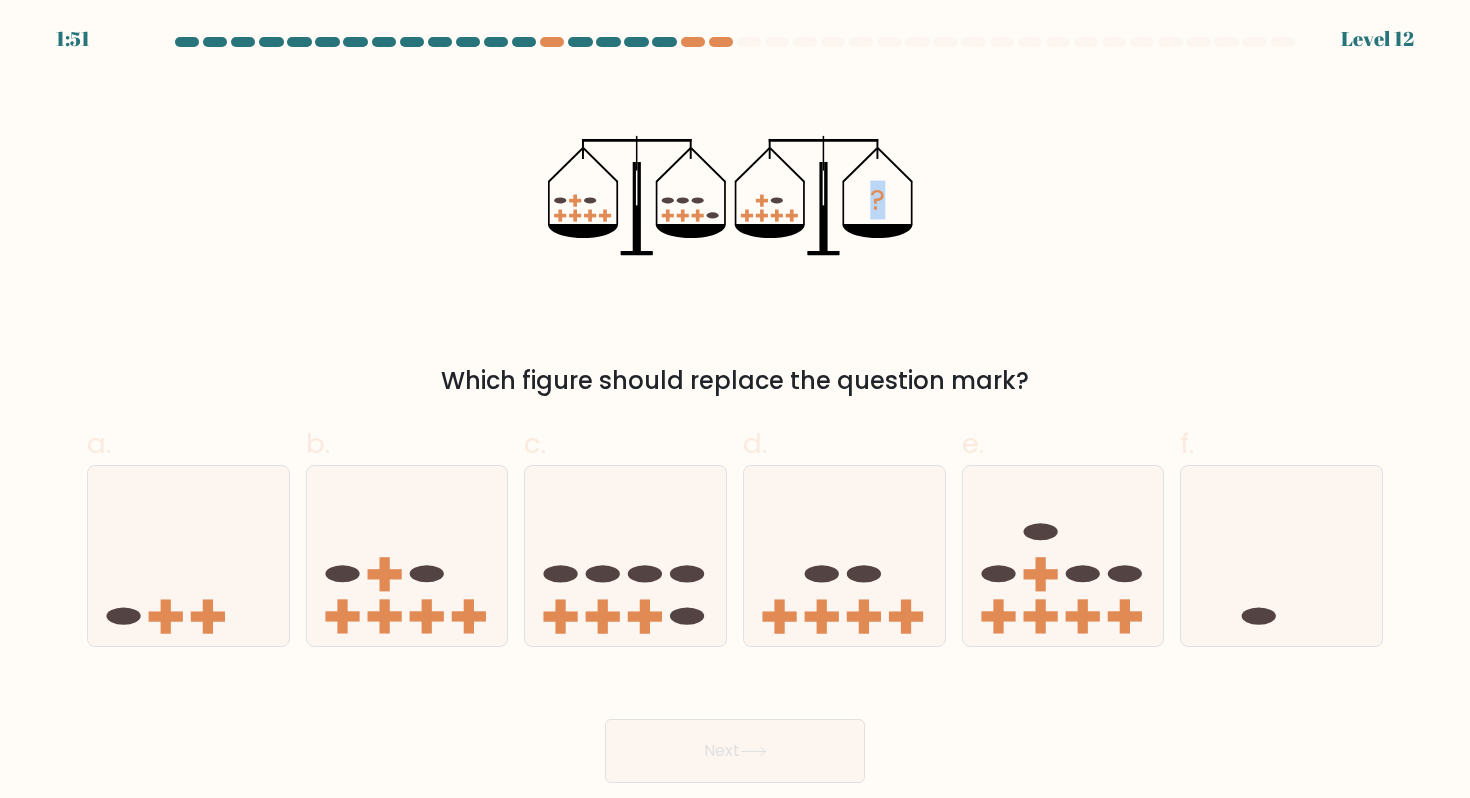click on "?" 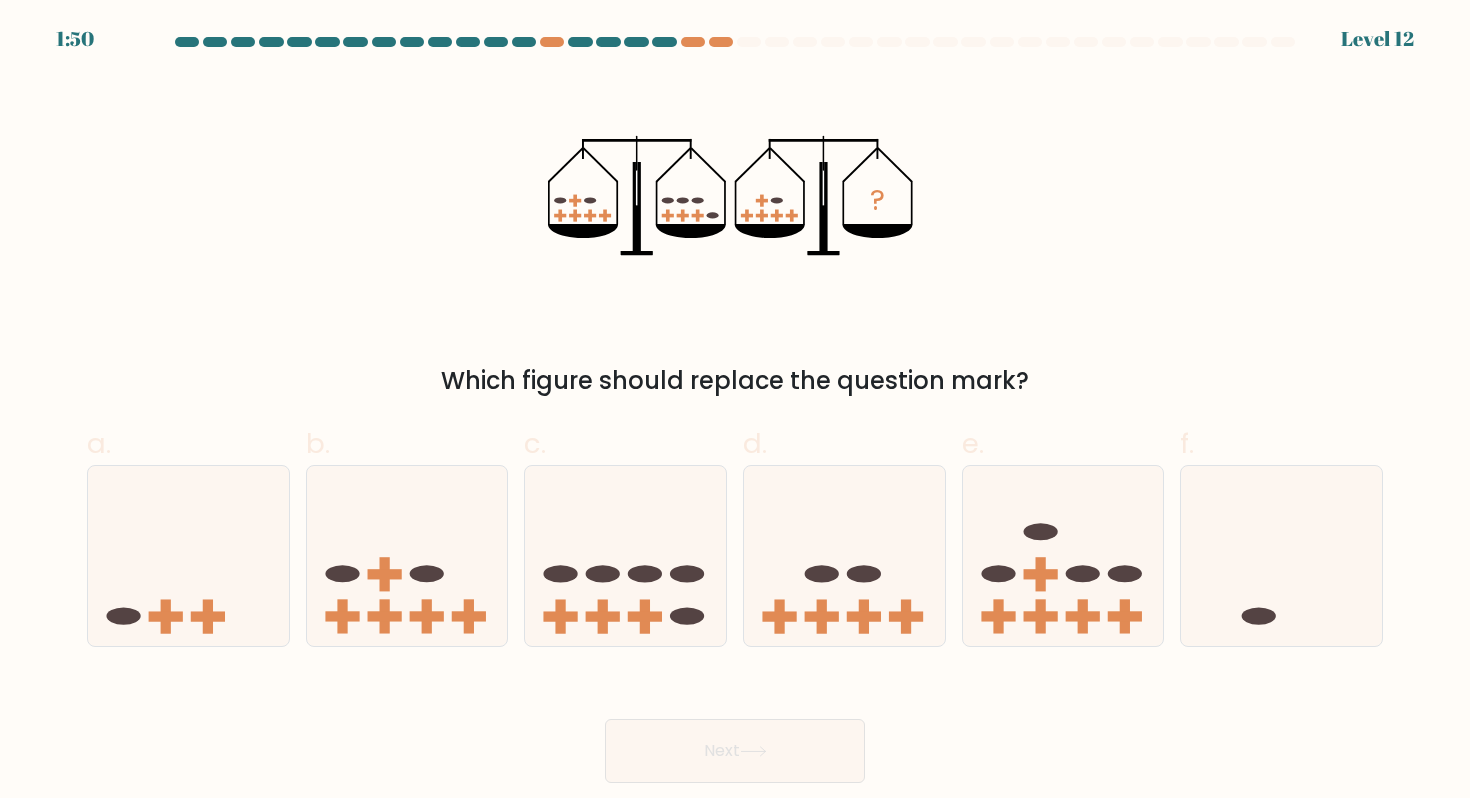 click on "?" 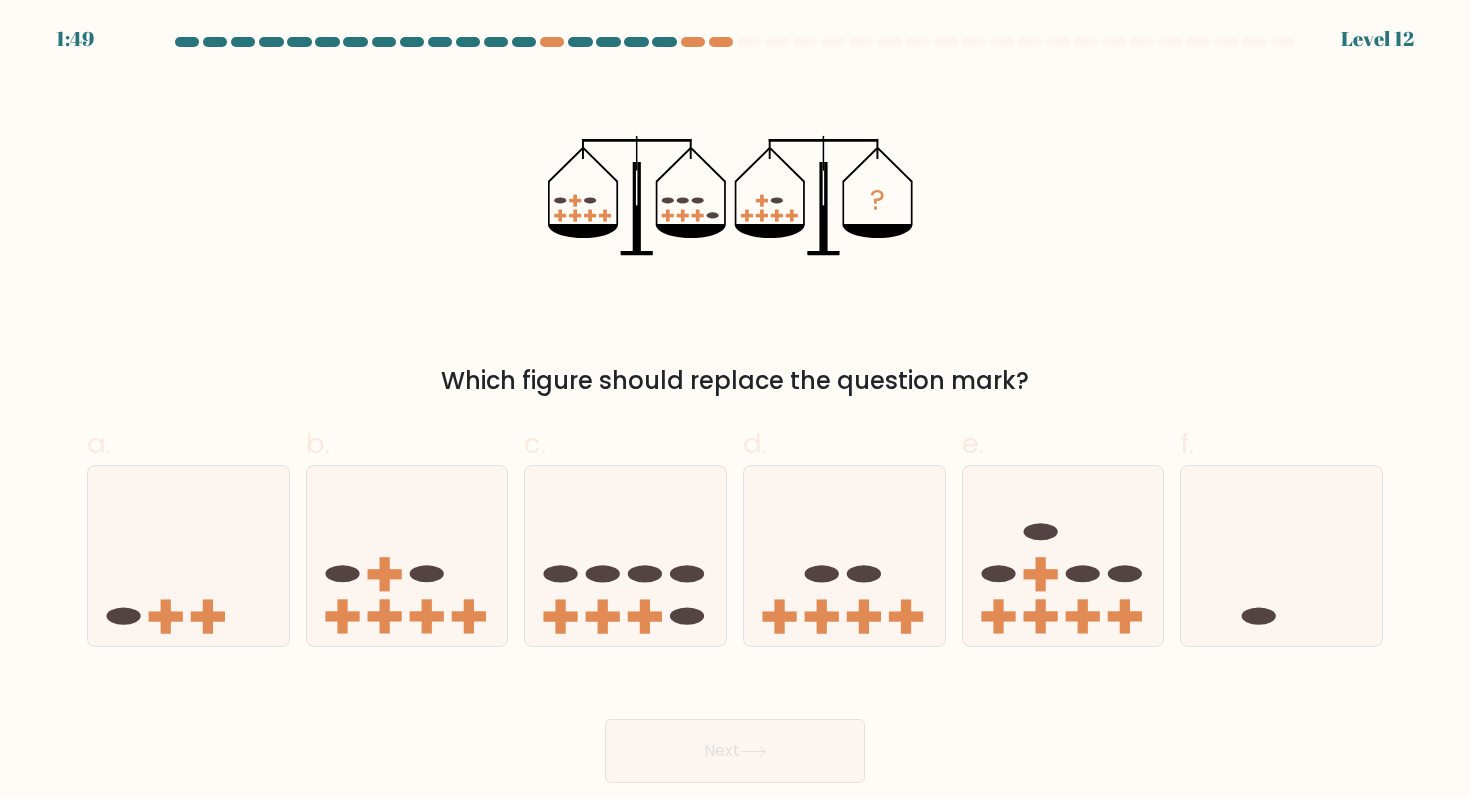 click 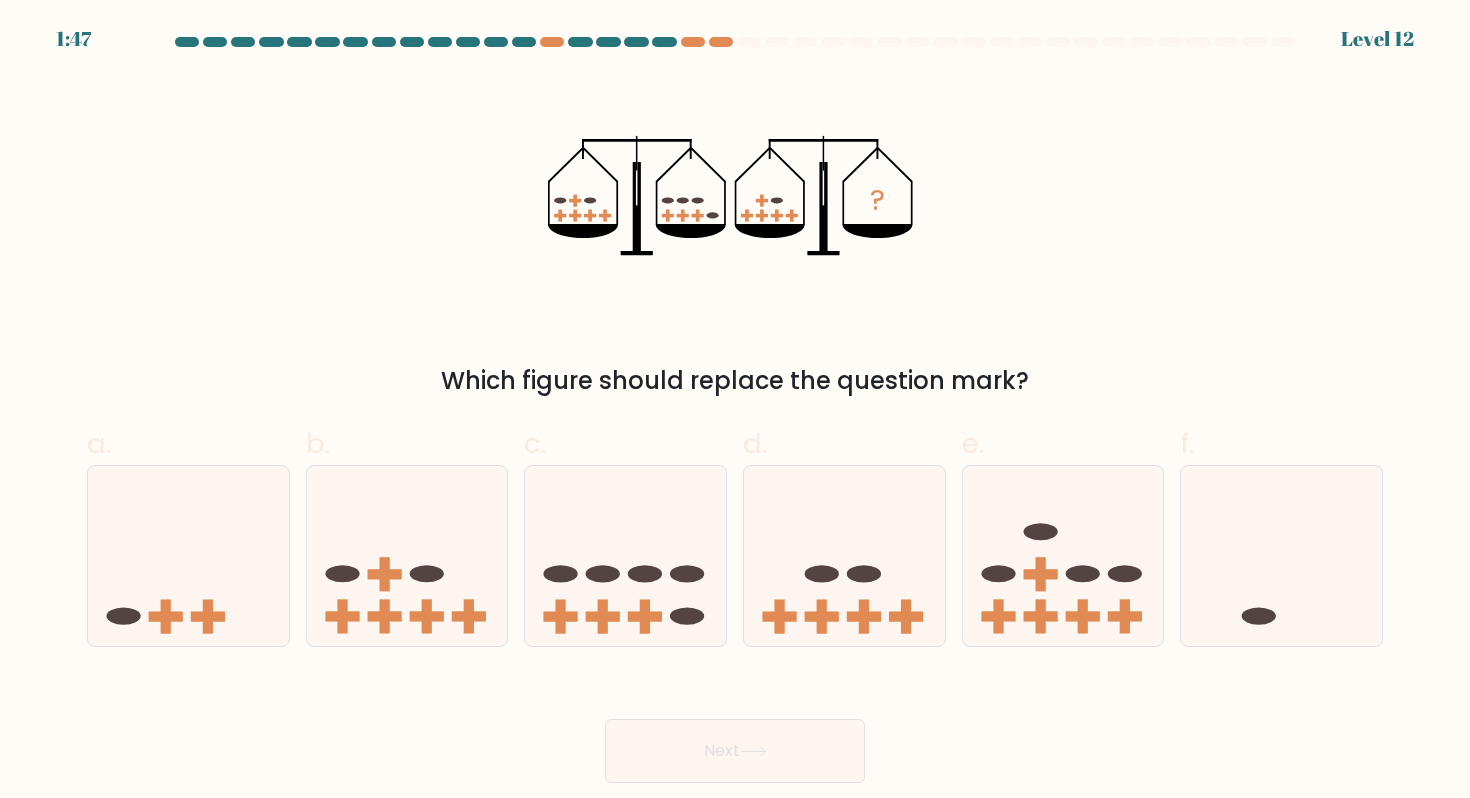click on "?" 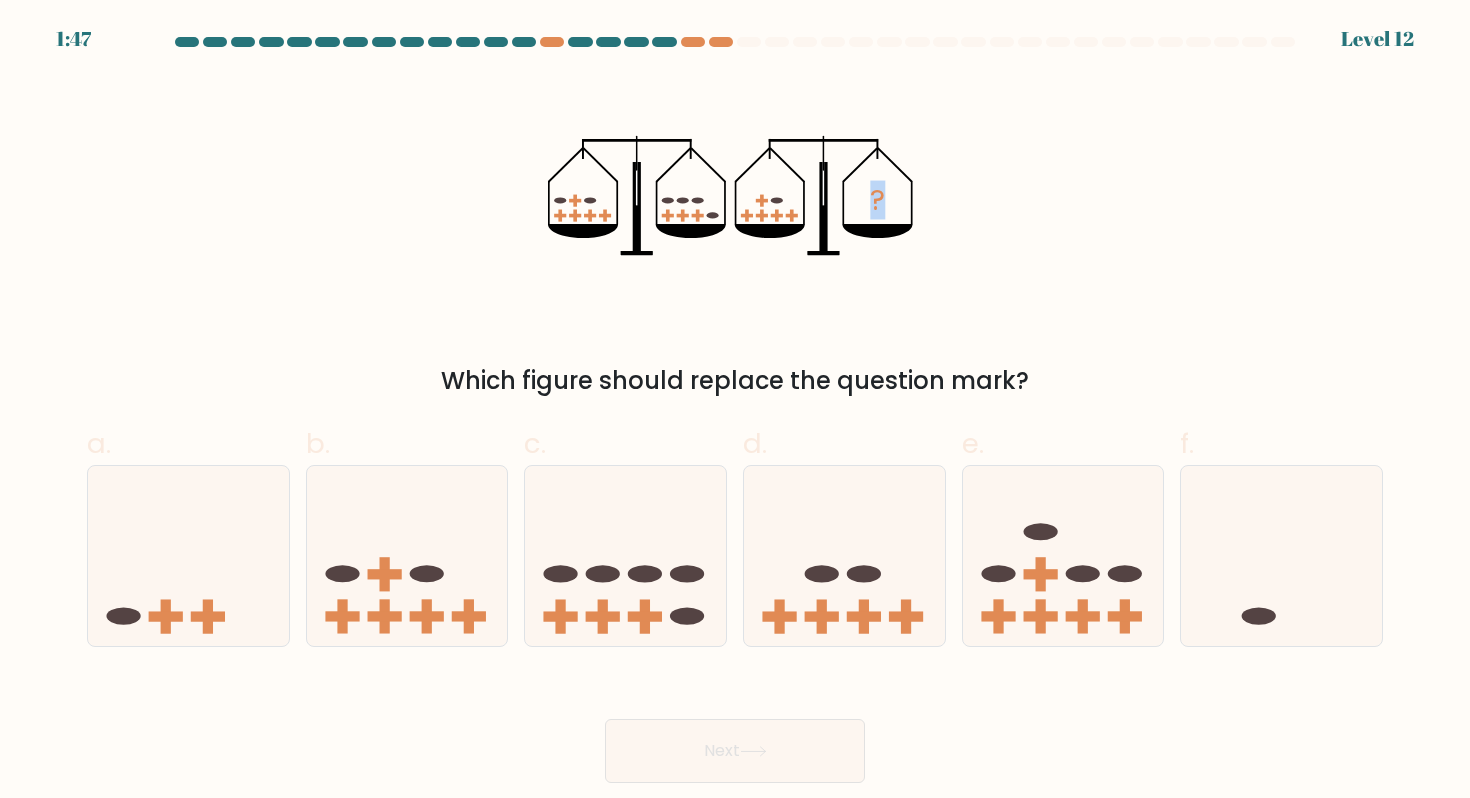 click on "?" 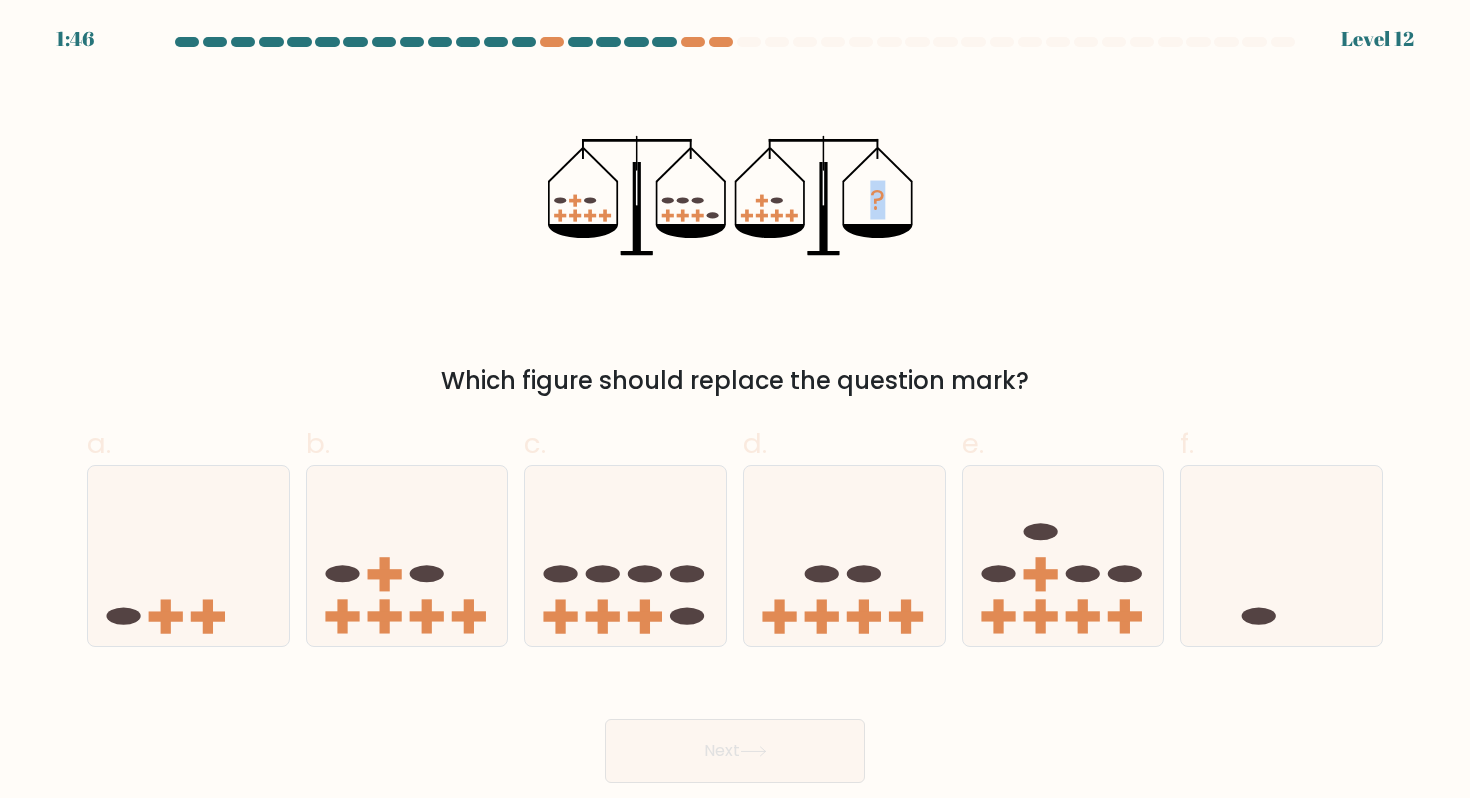 click on "?" 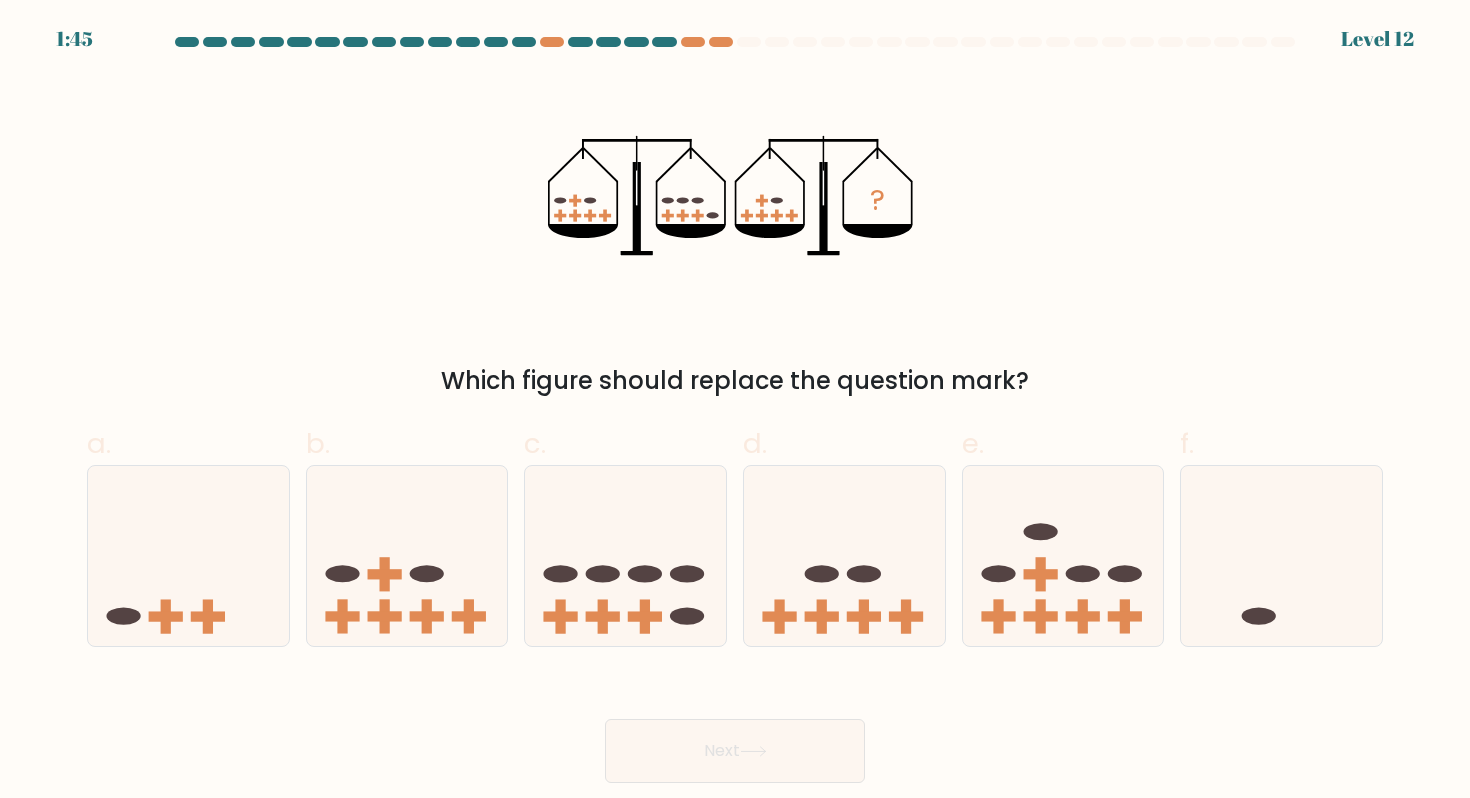 click 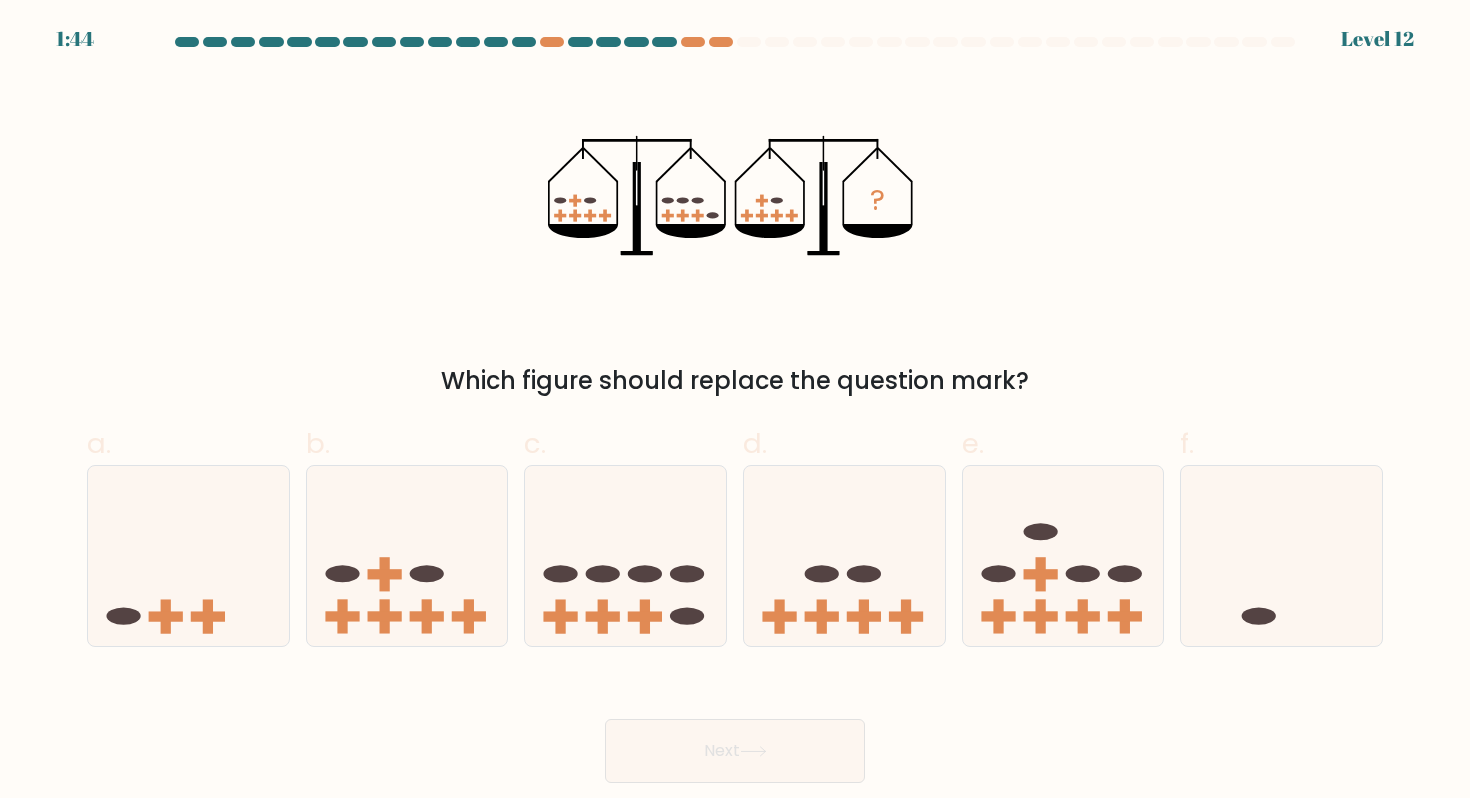 click 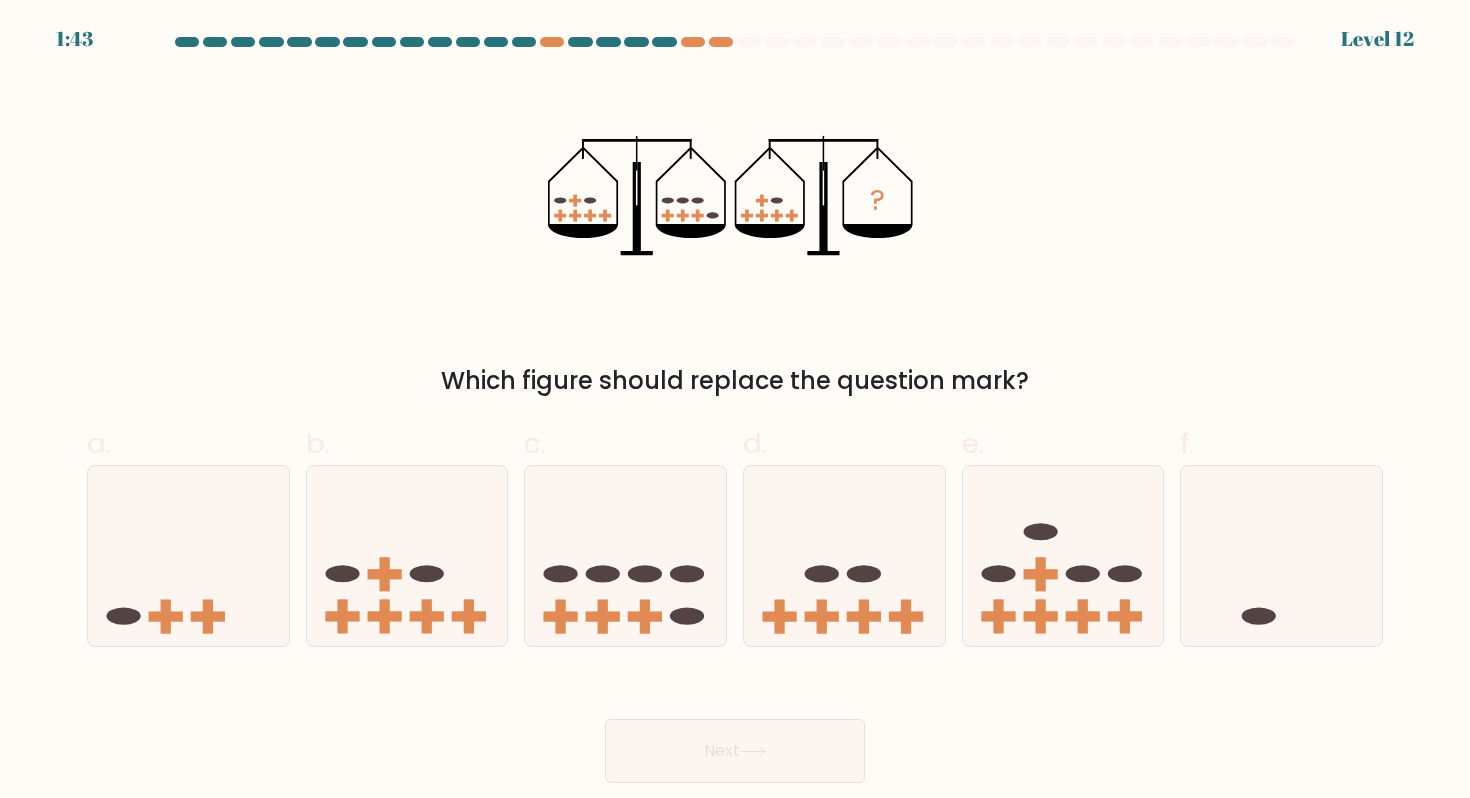 click 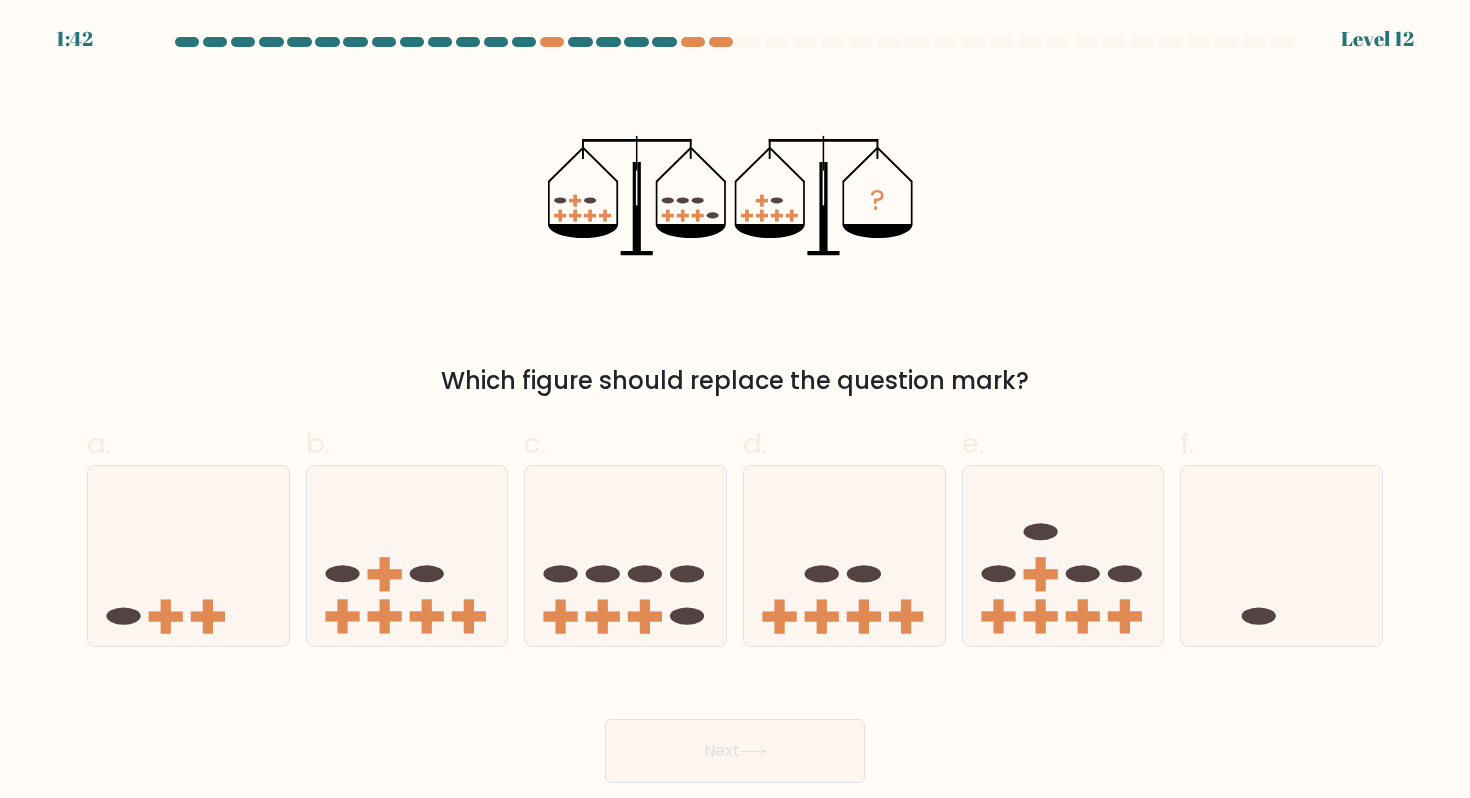 click on "?" 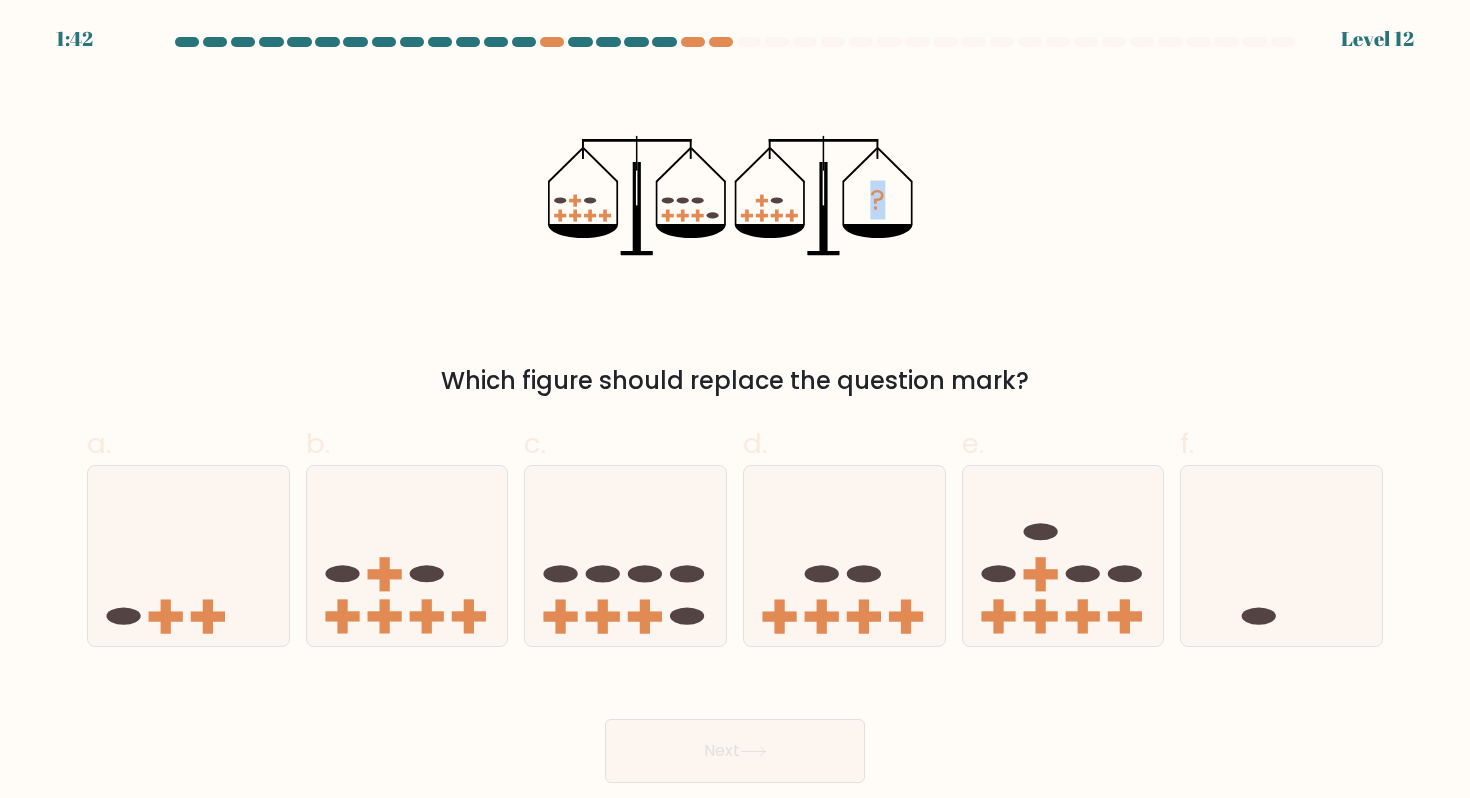 click on "?" 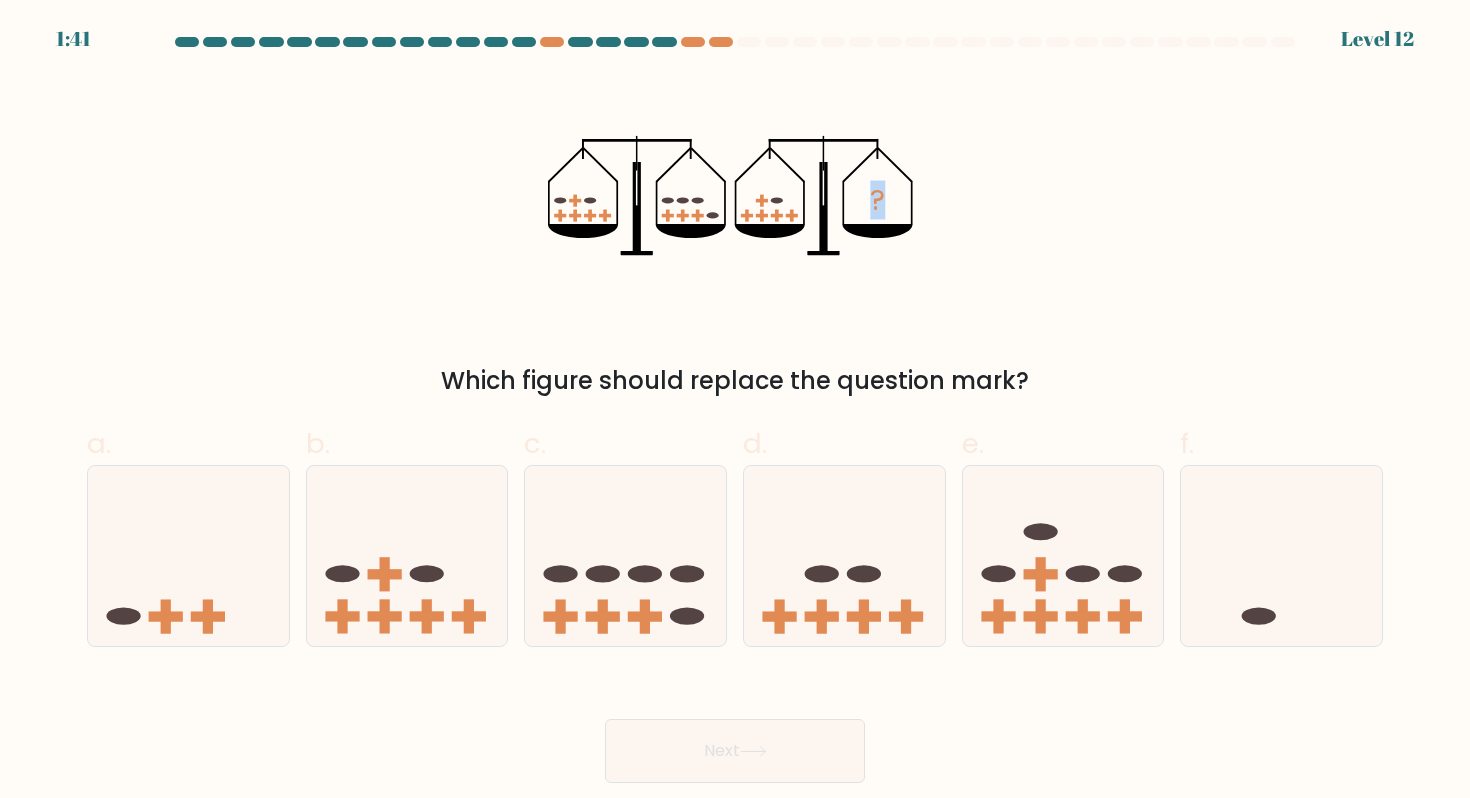 click on "?" 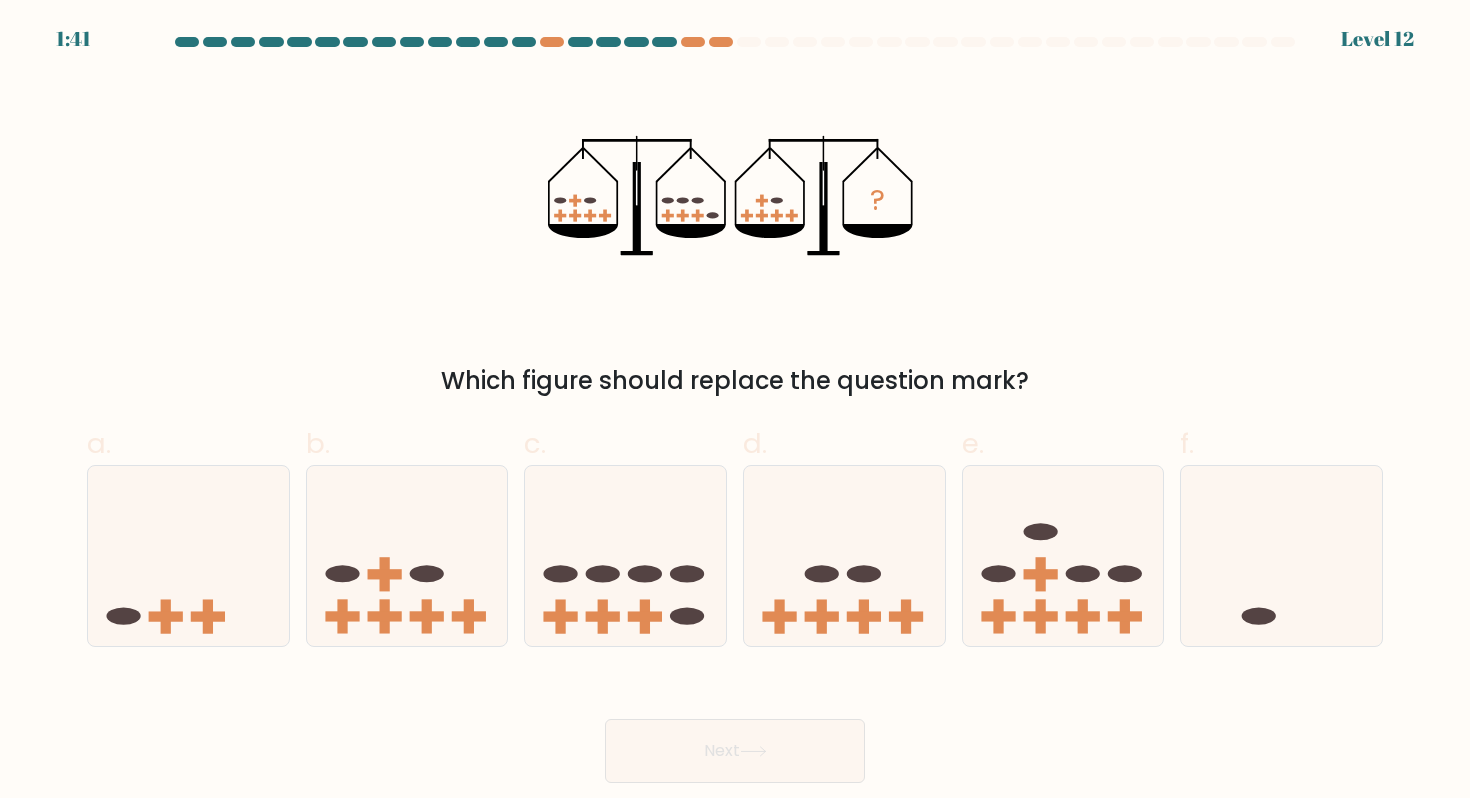 click on "?" 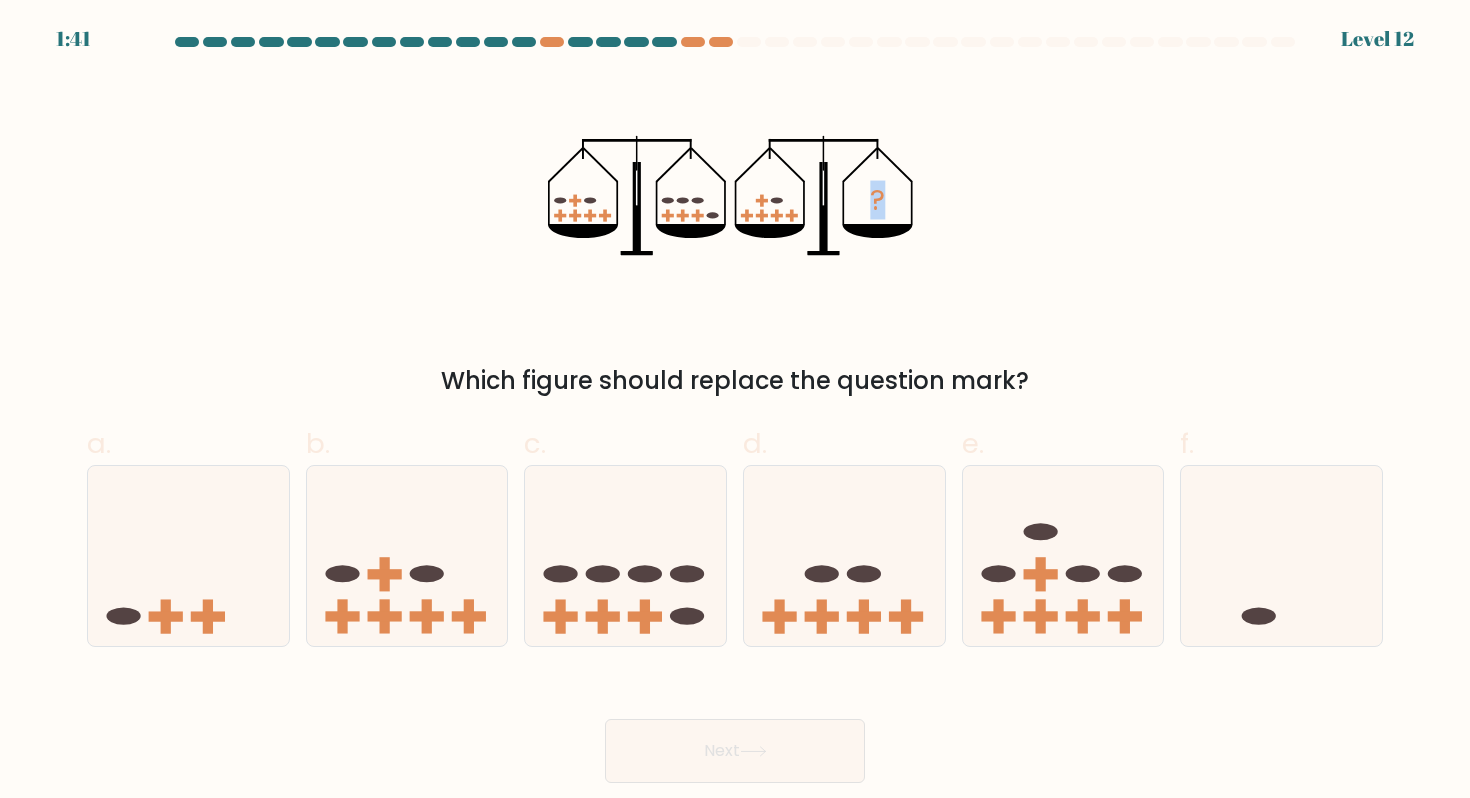 click 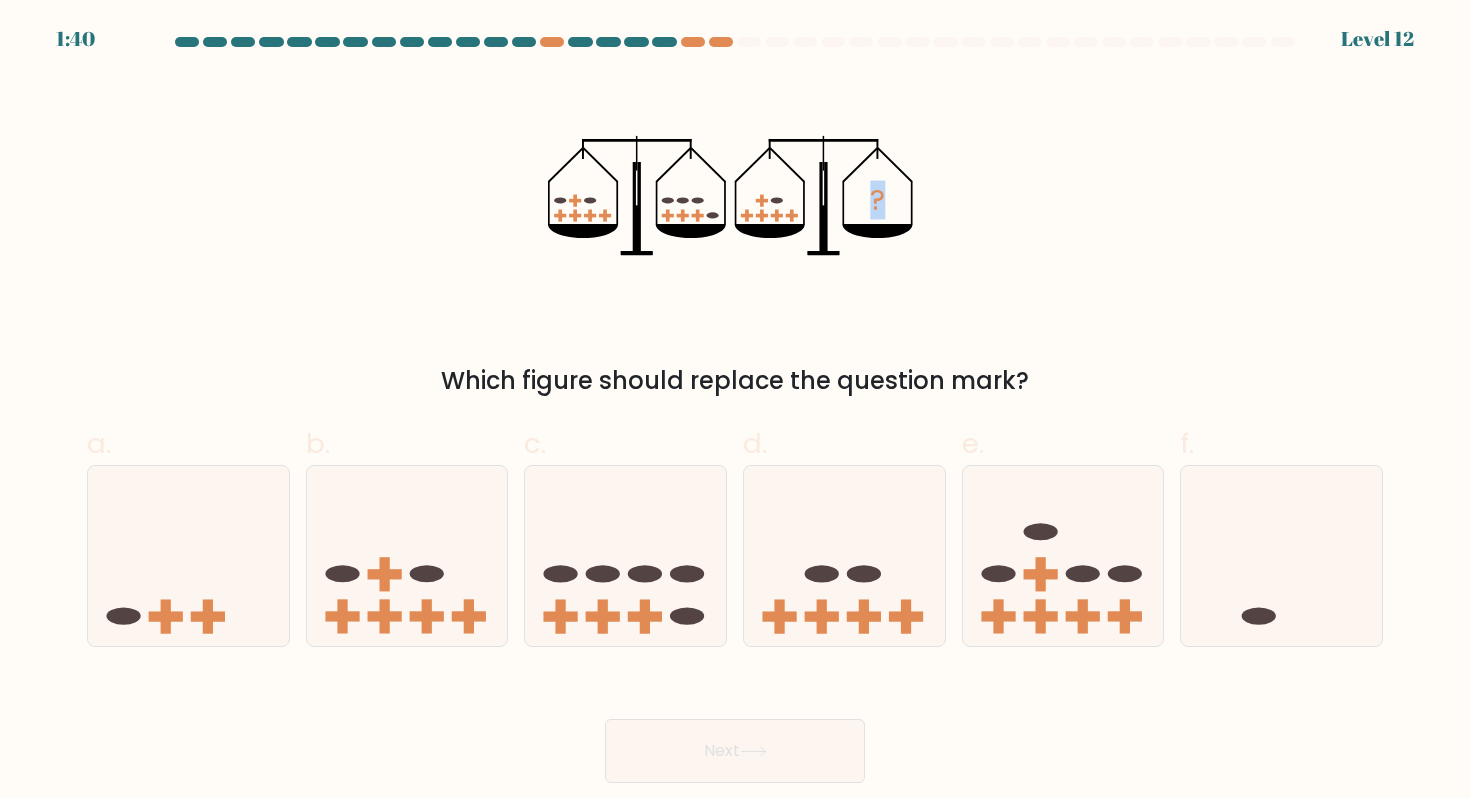 click on "?" 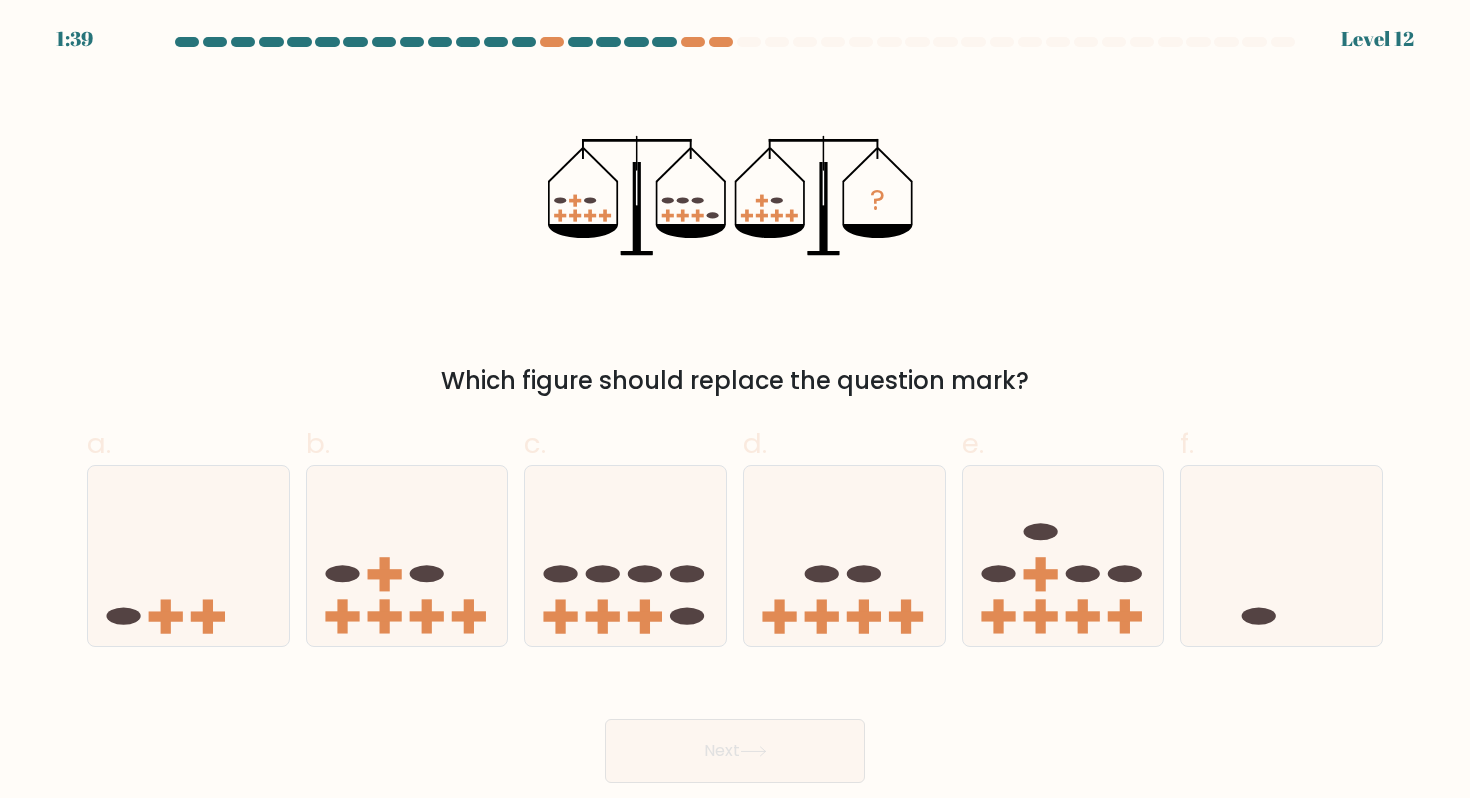click 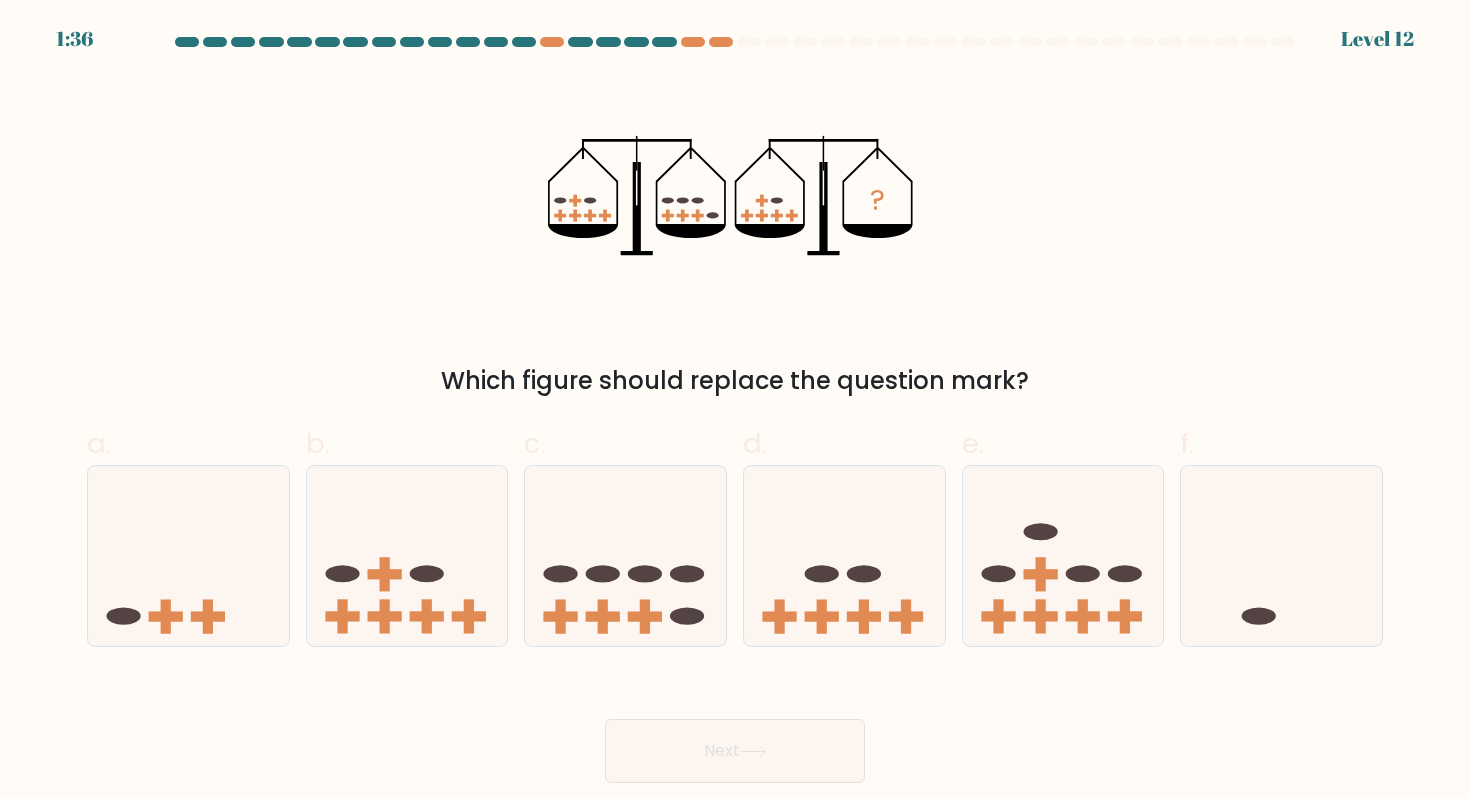 click 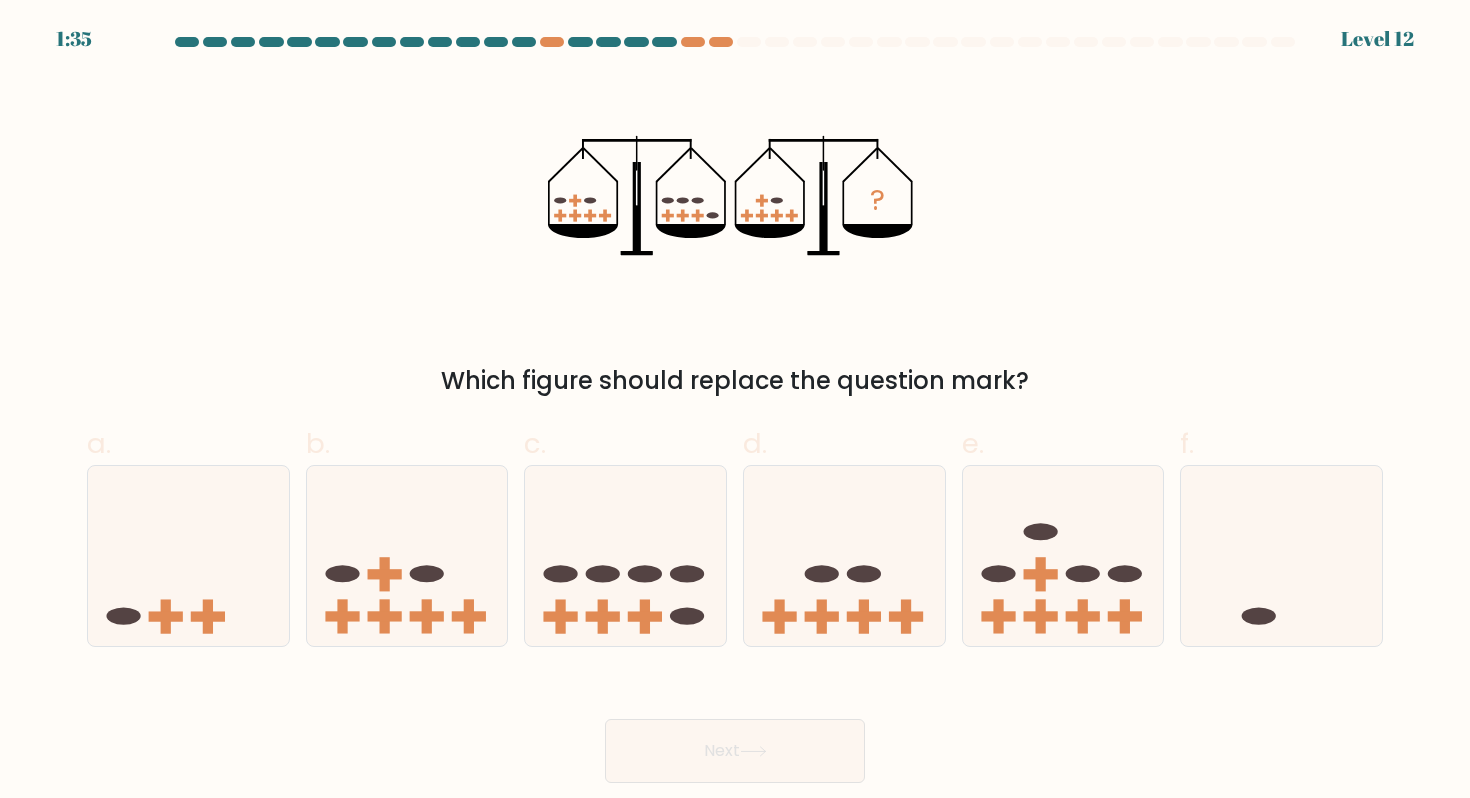 click 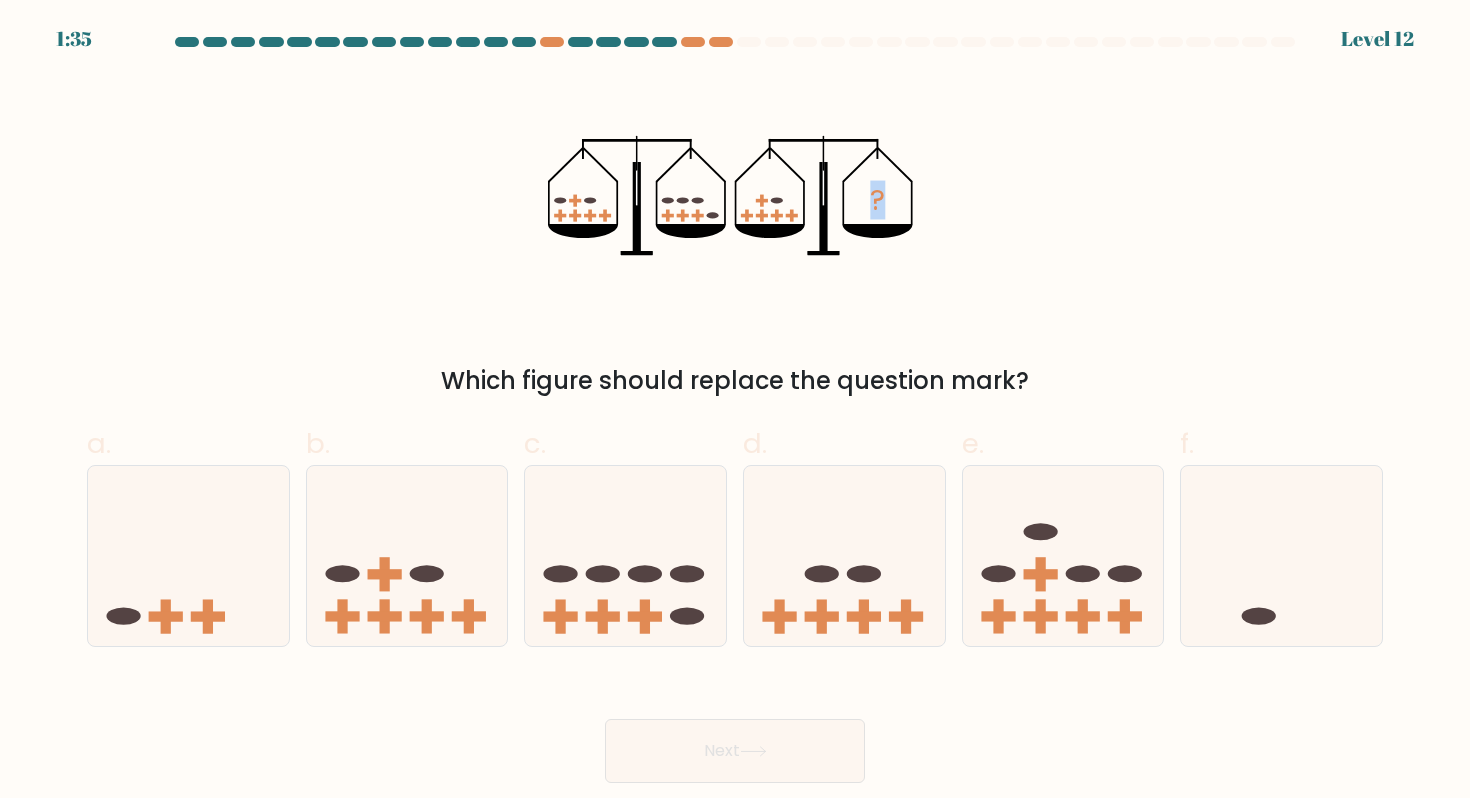click 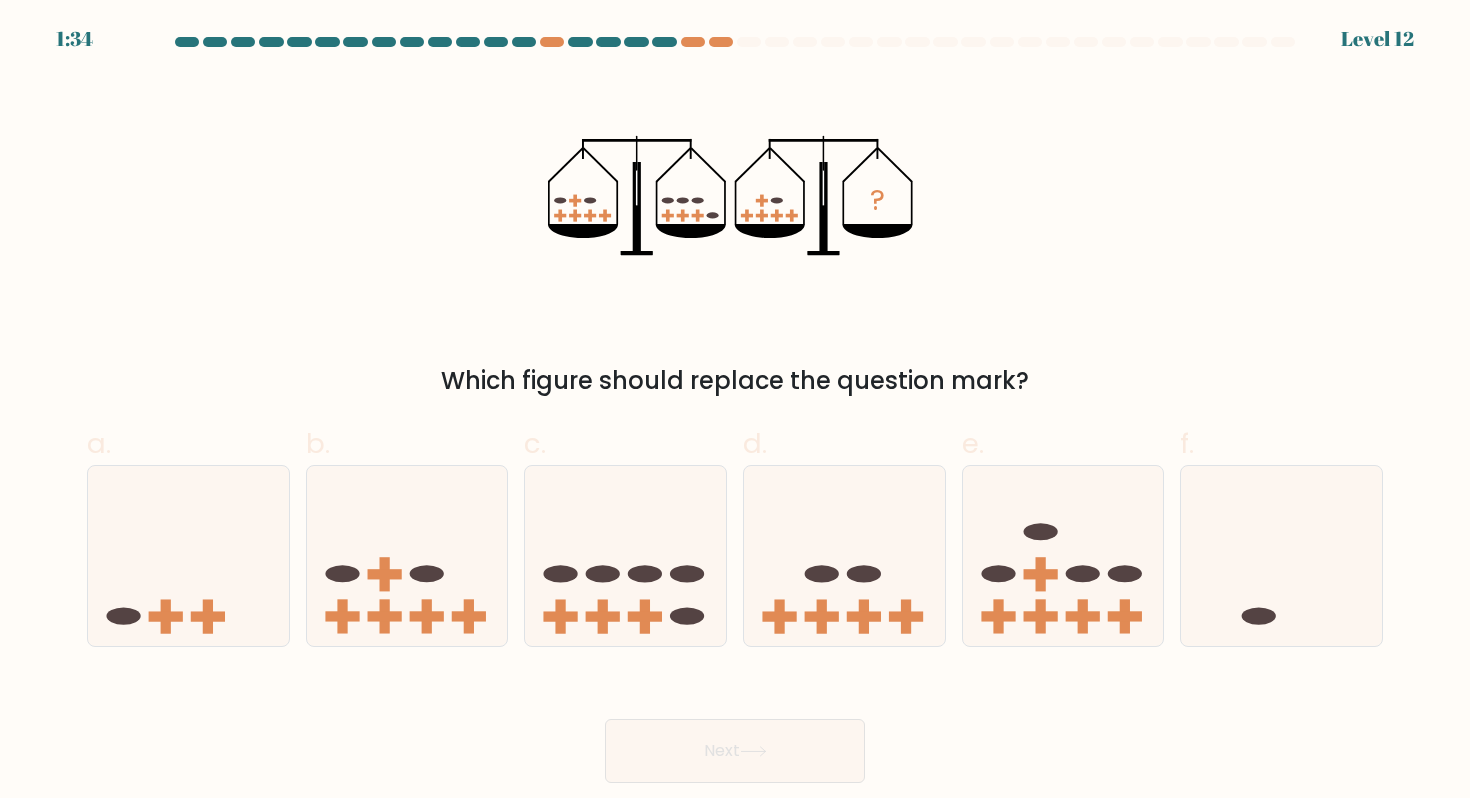 click on "?" 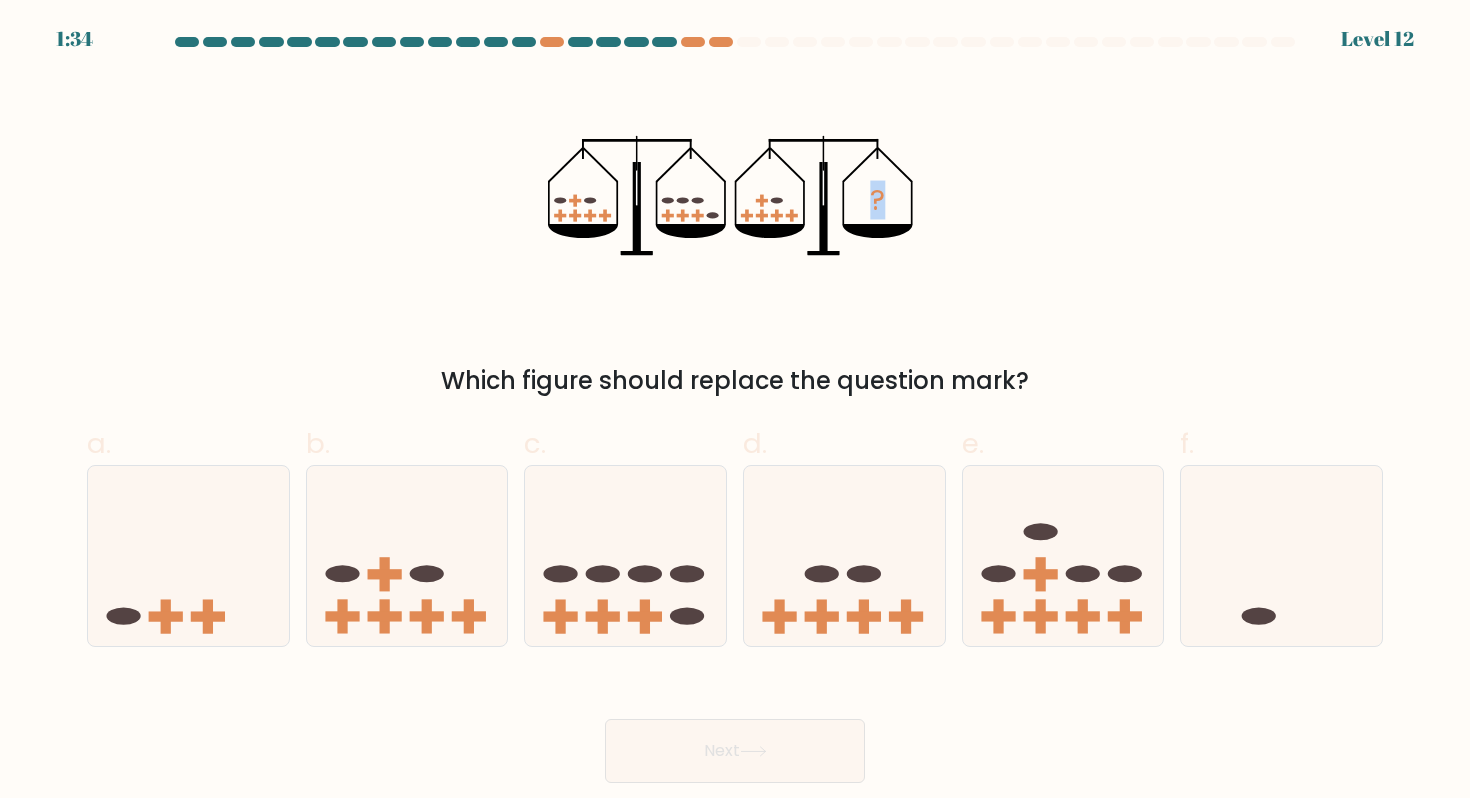 click on "?" 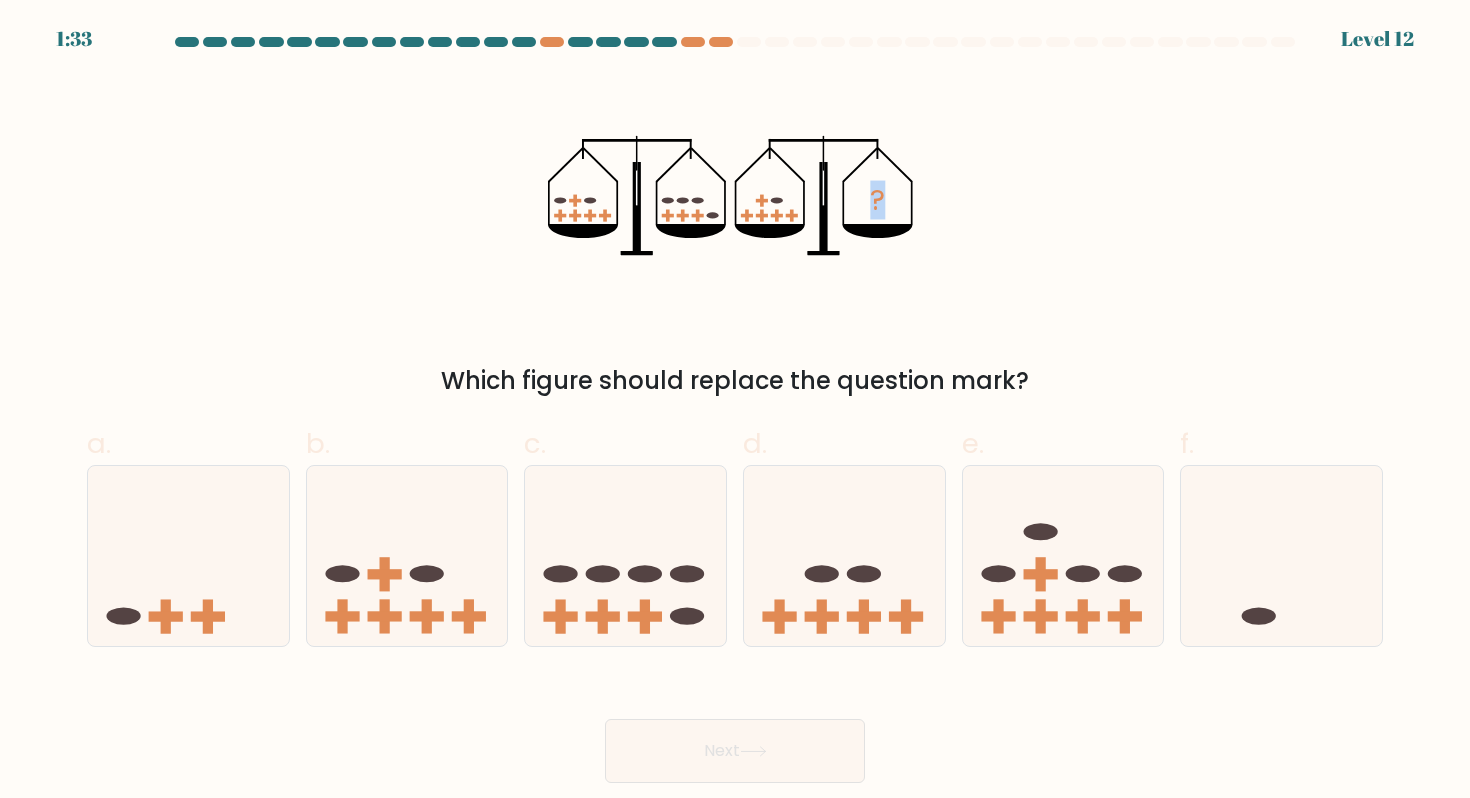 click on "?" 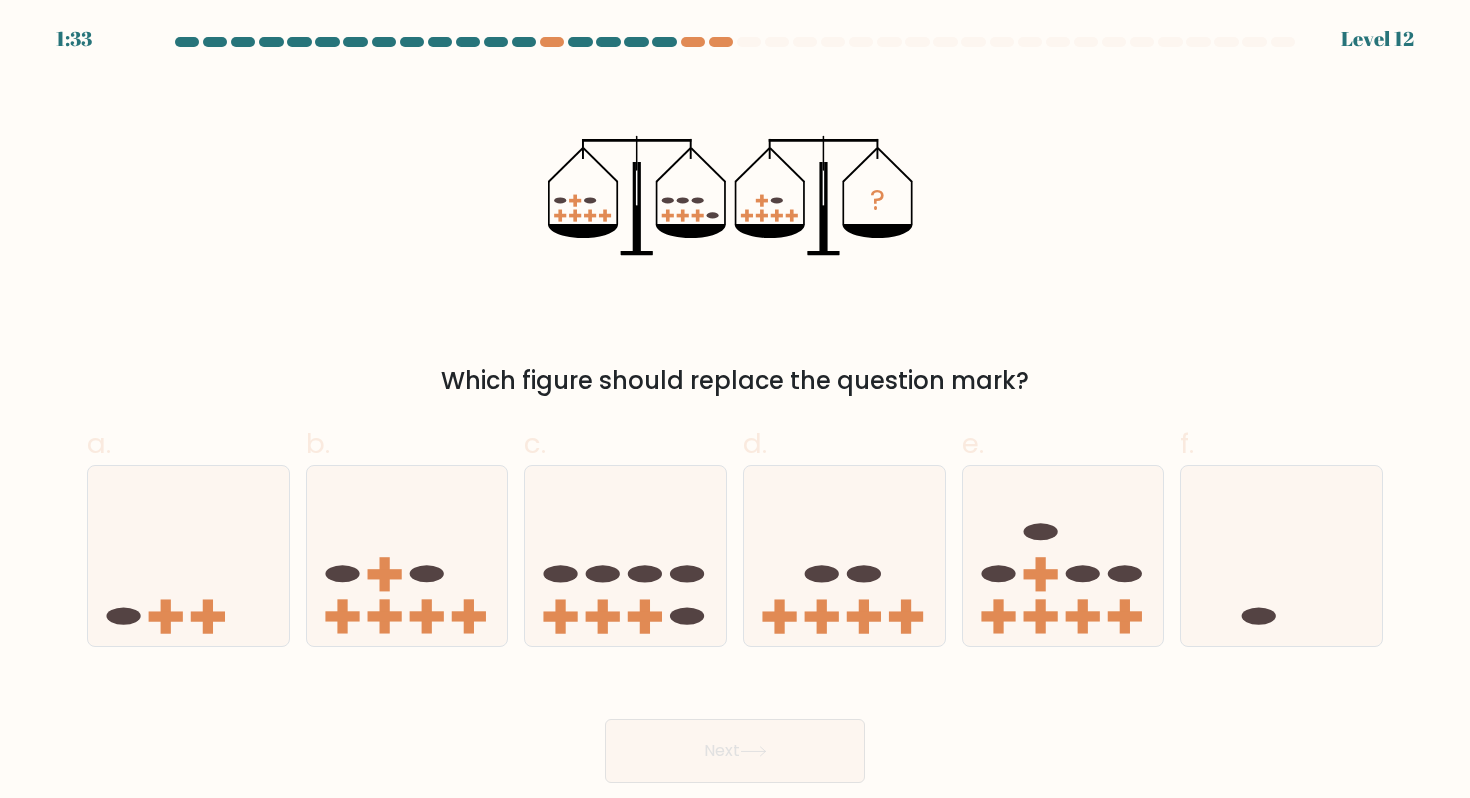 click 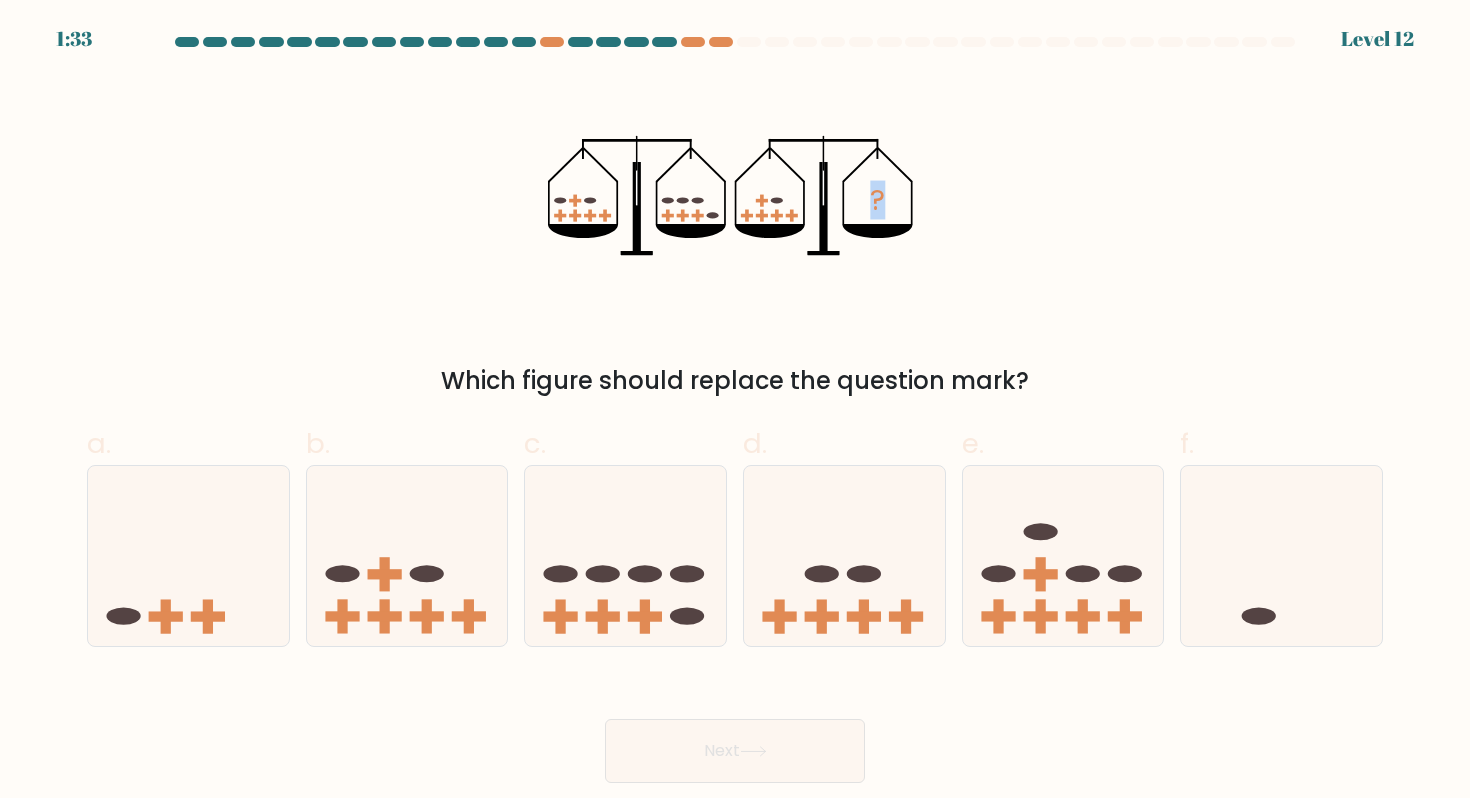 click 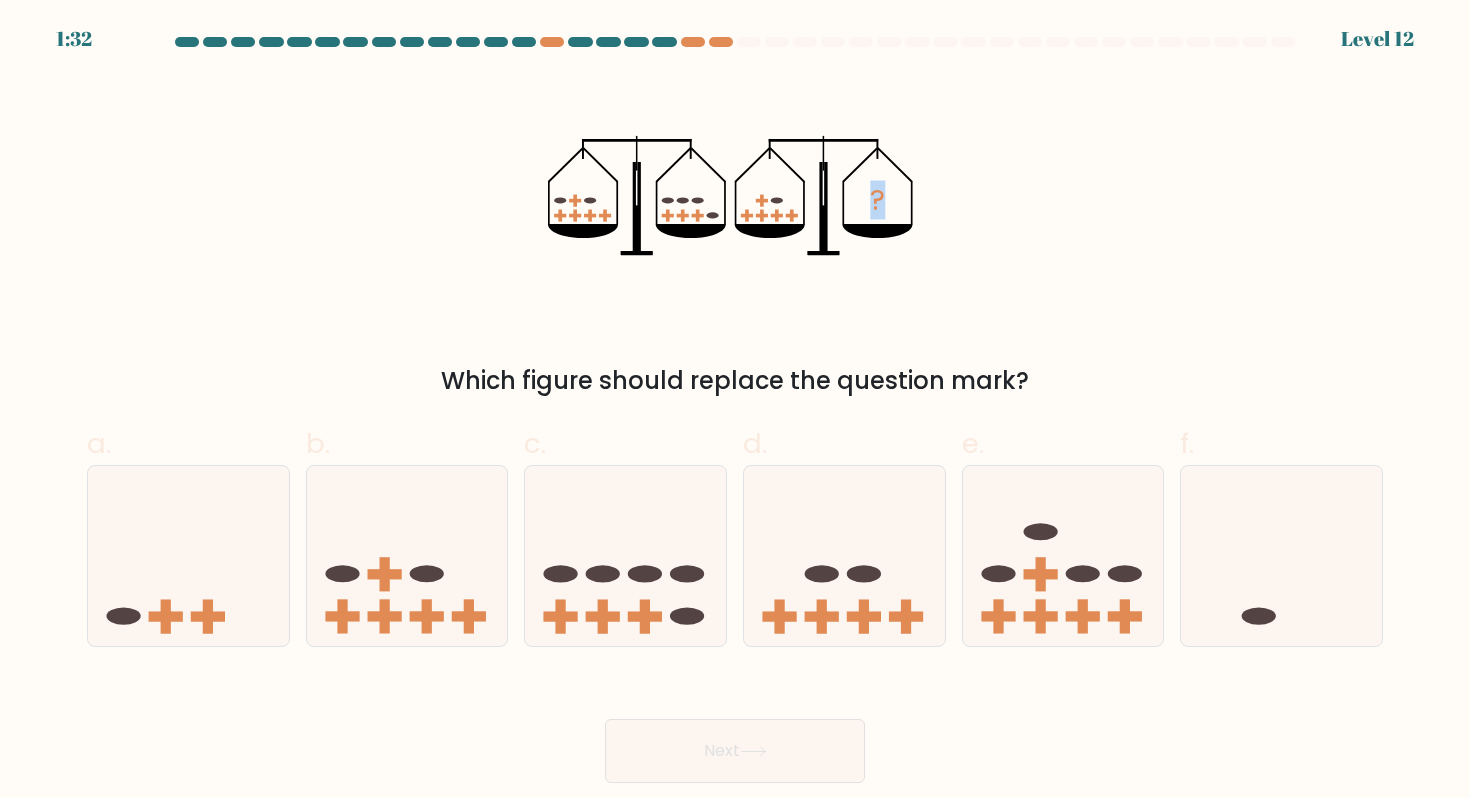 click on "?" 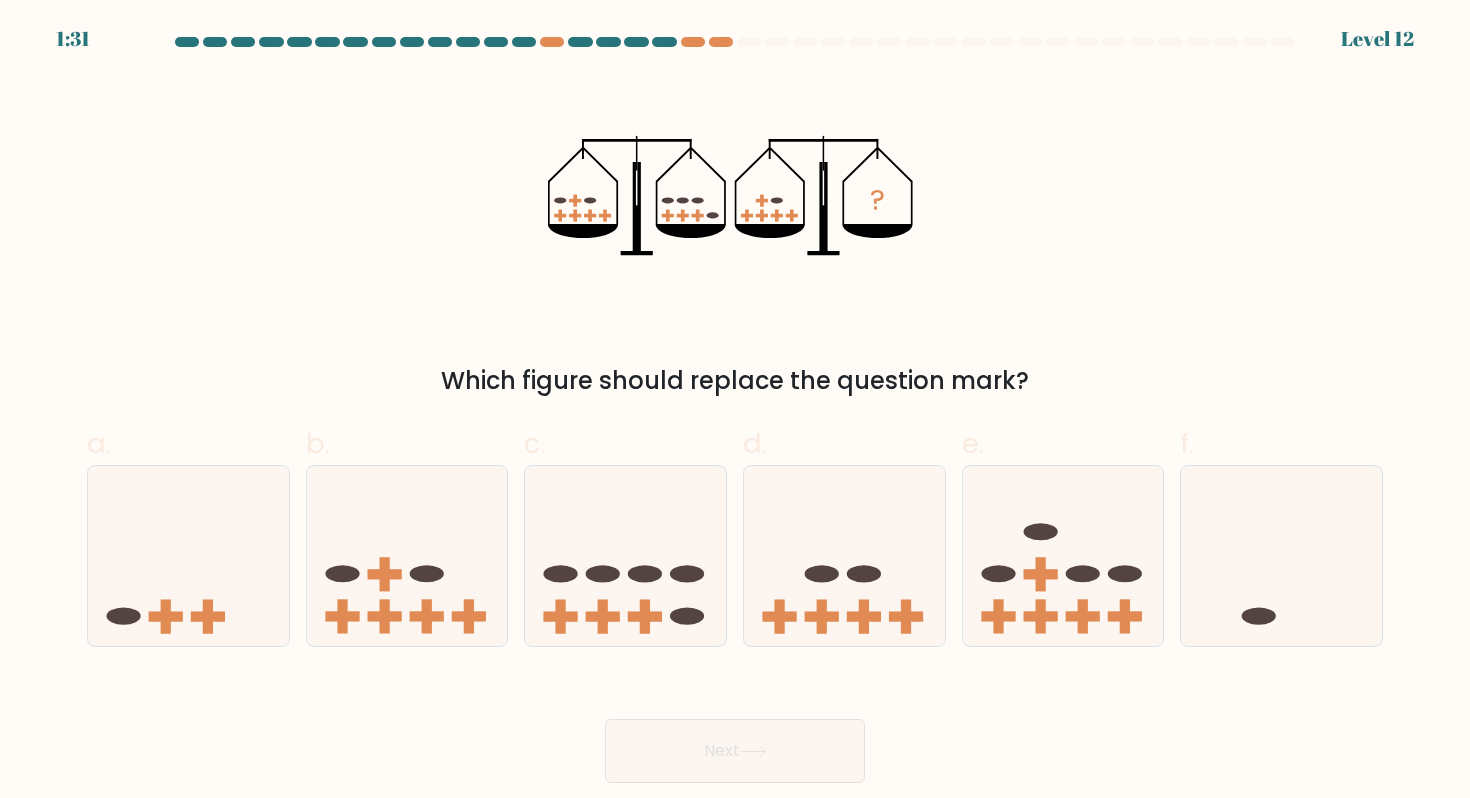 click 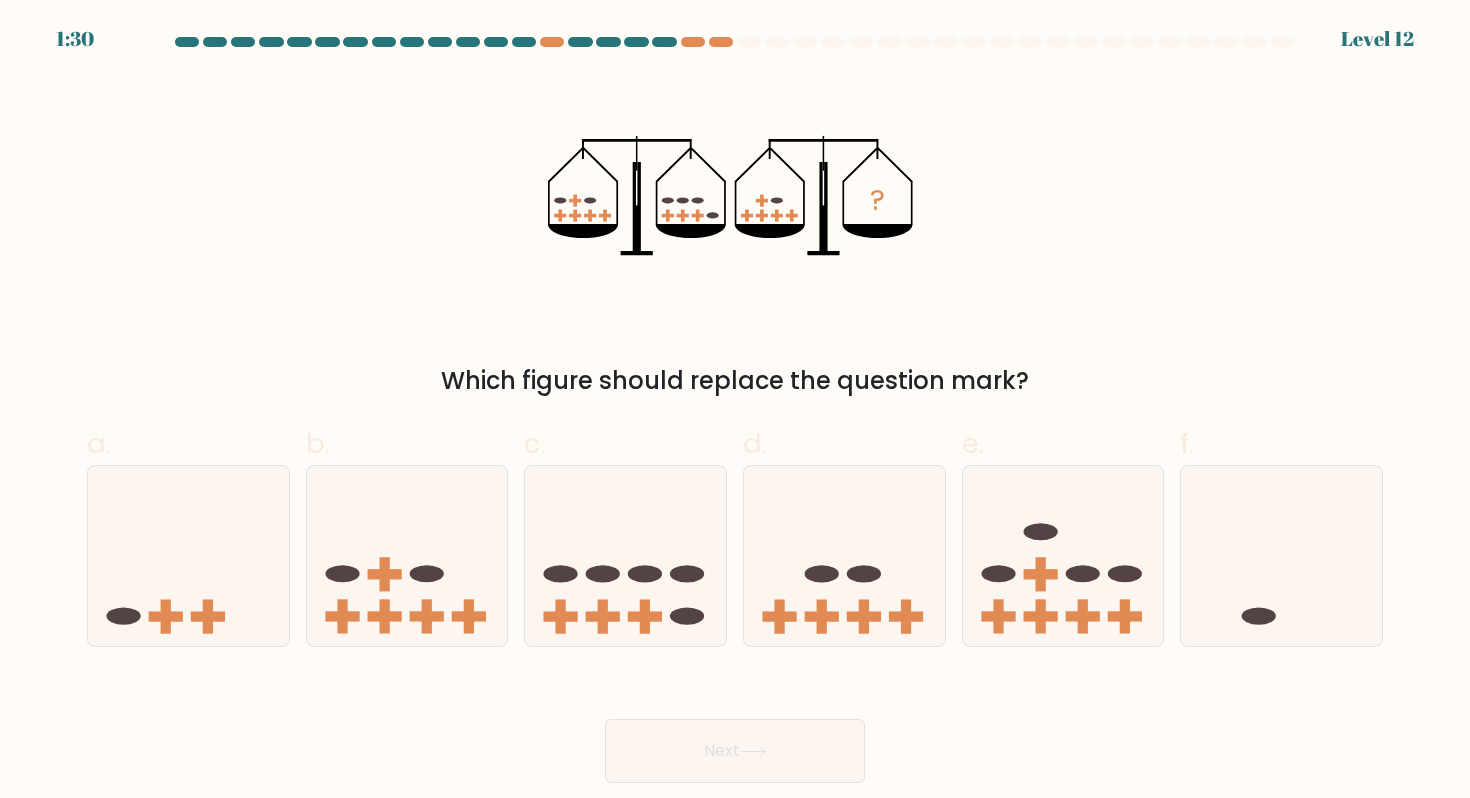 click on "?" 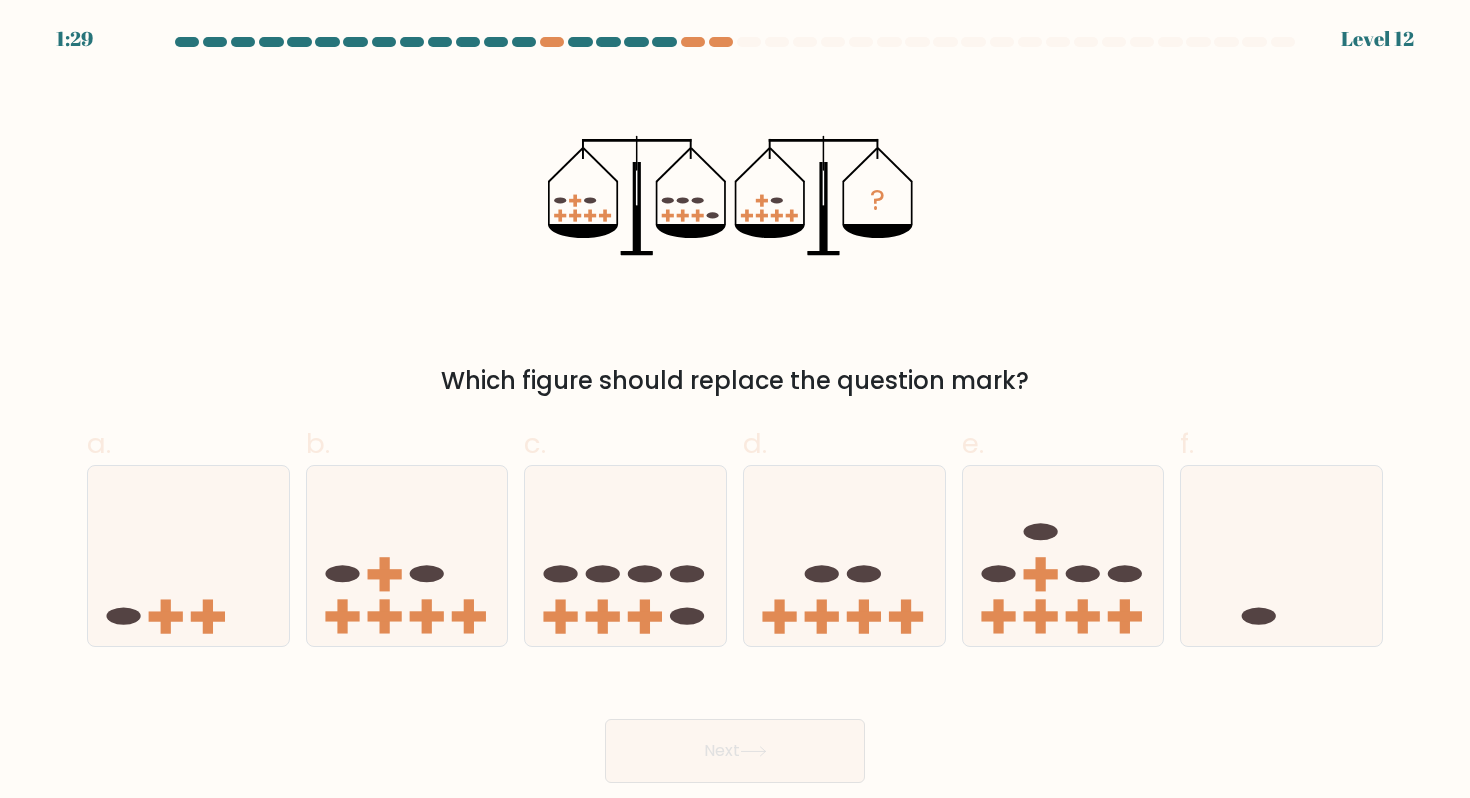 click 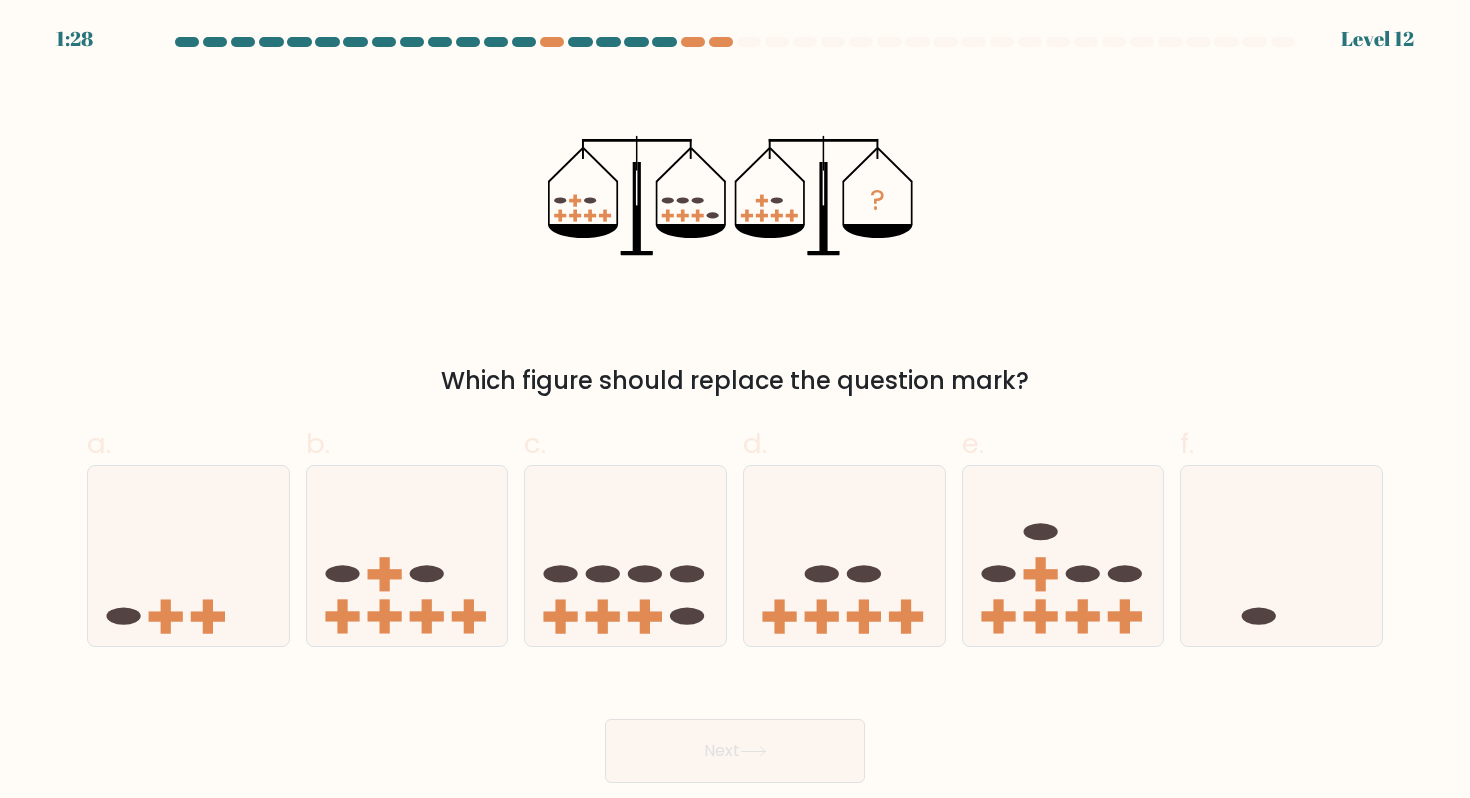 click 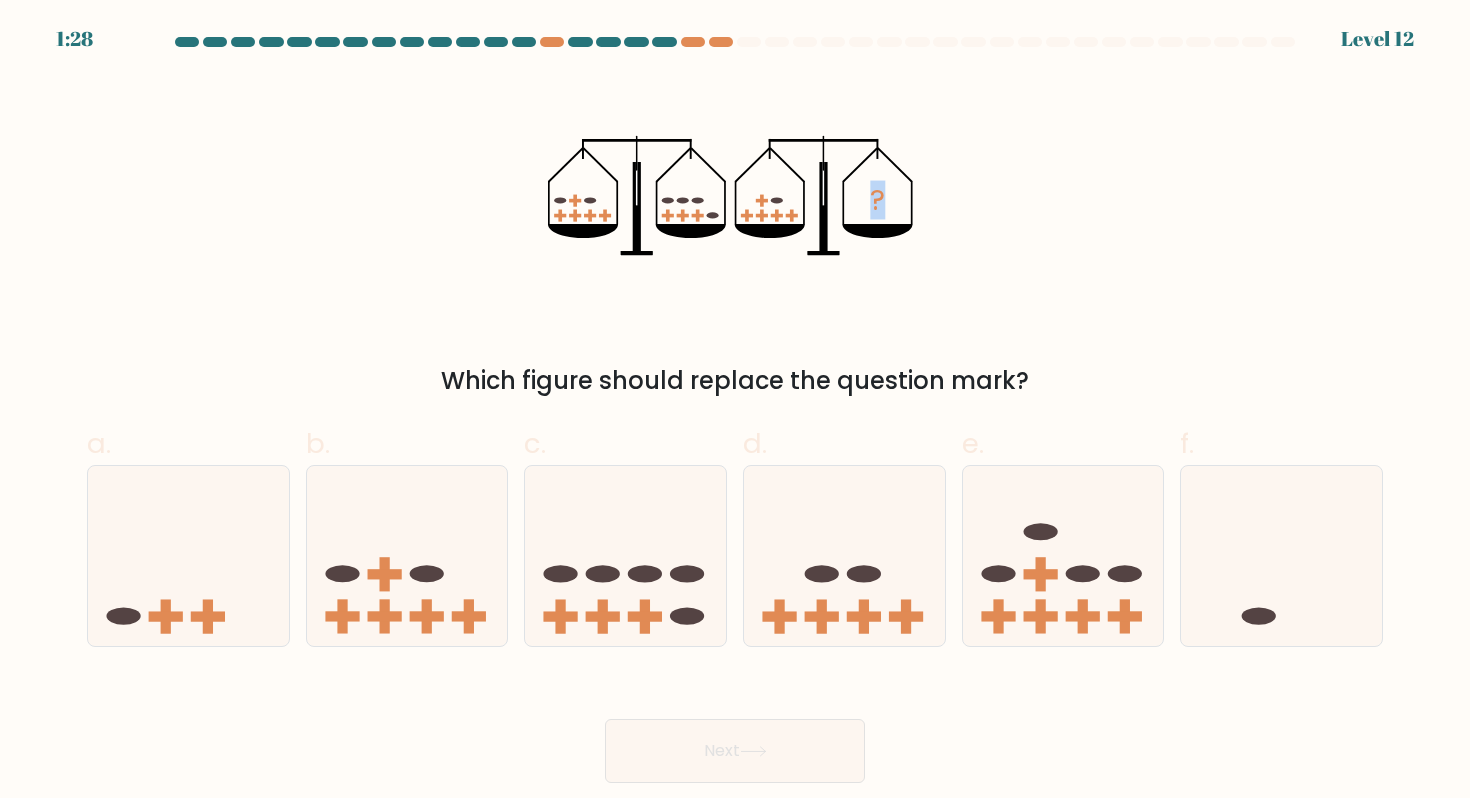 click 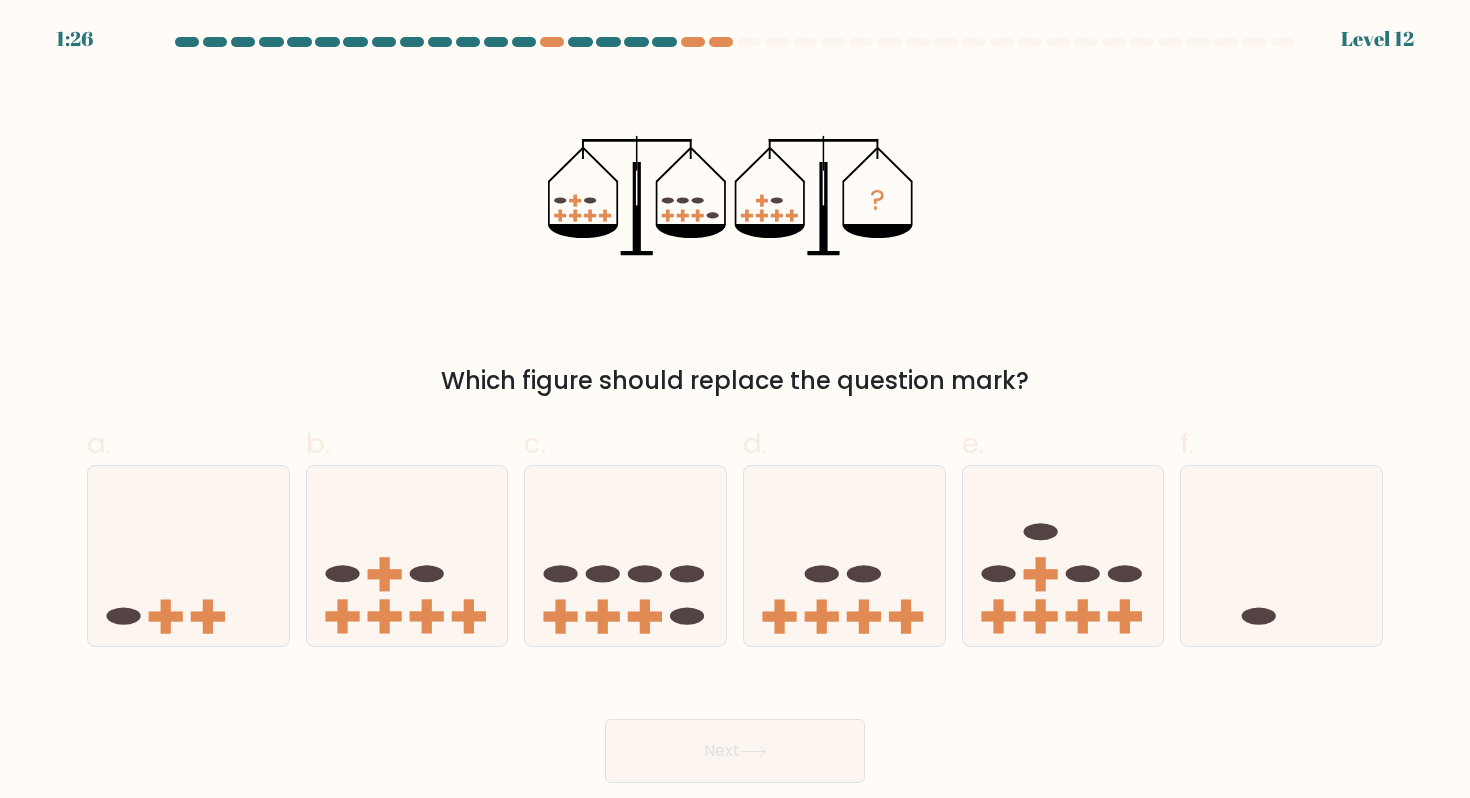 click on "?" 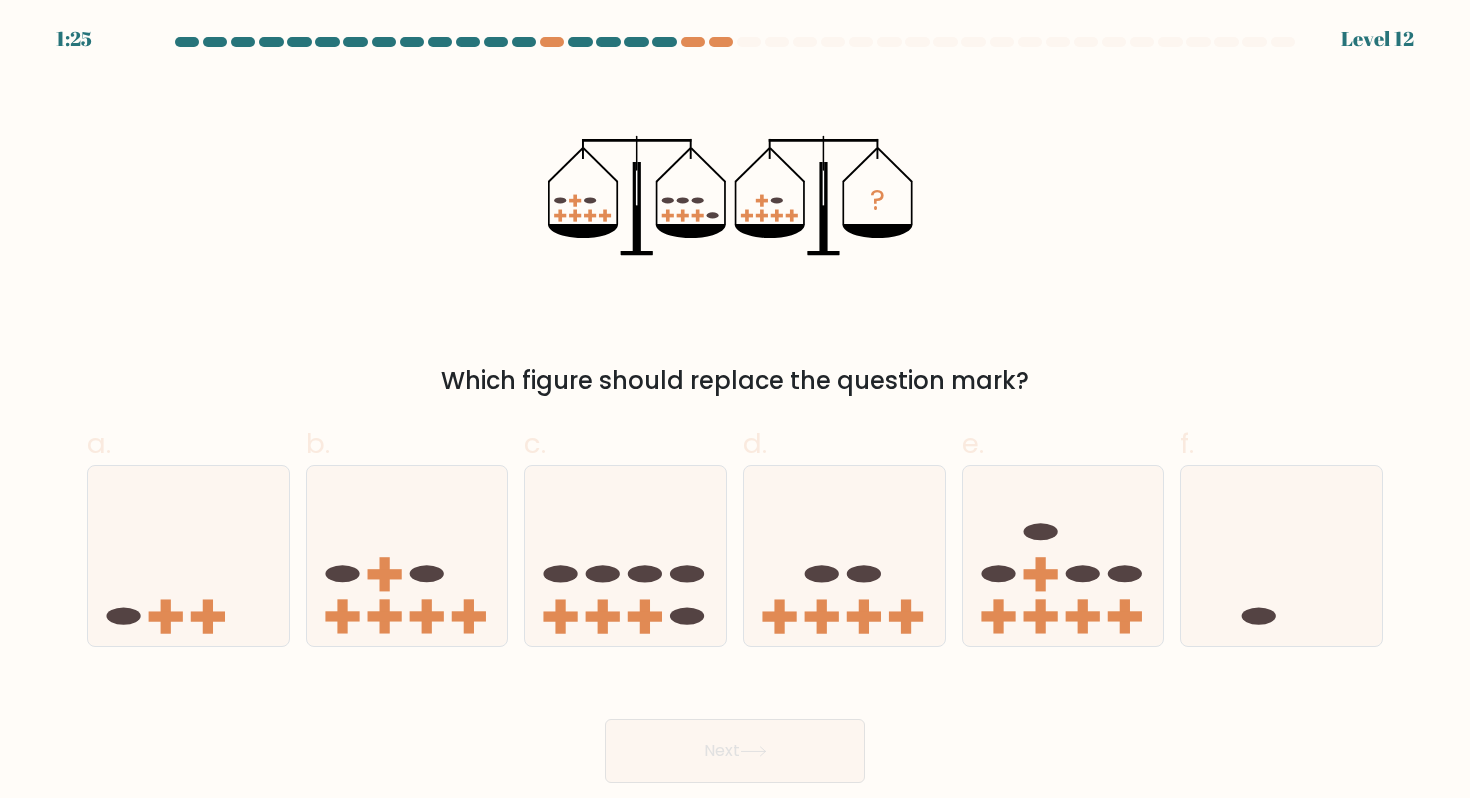 click on "?" 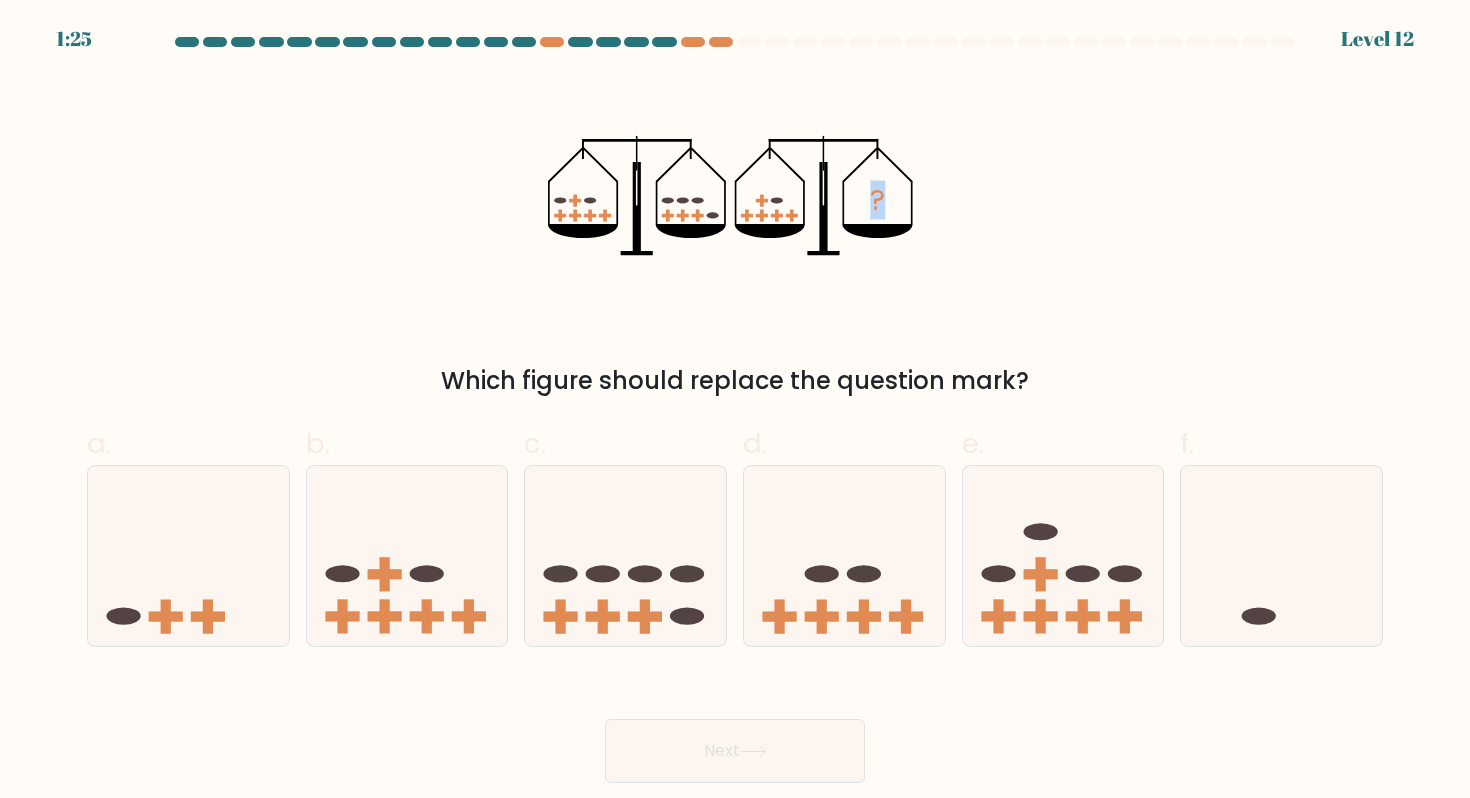 click on "?" 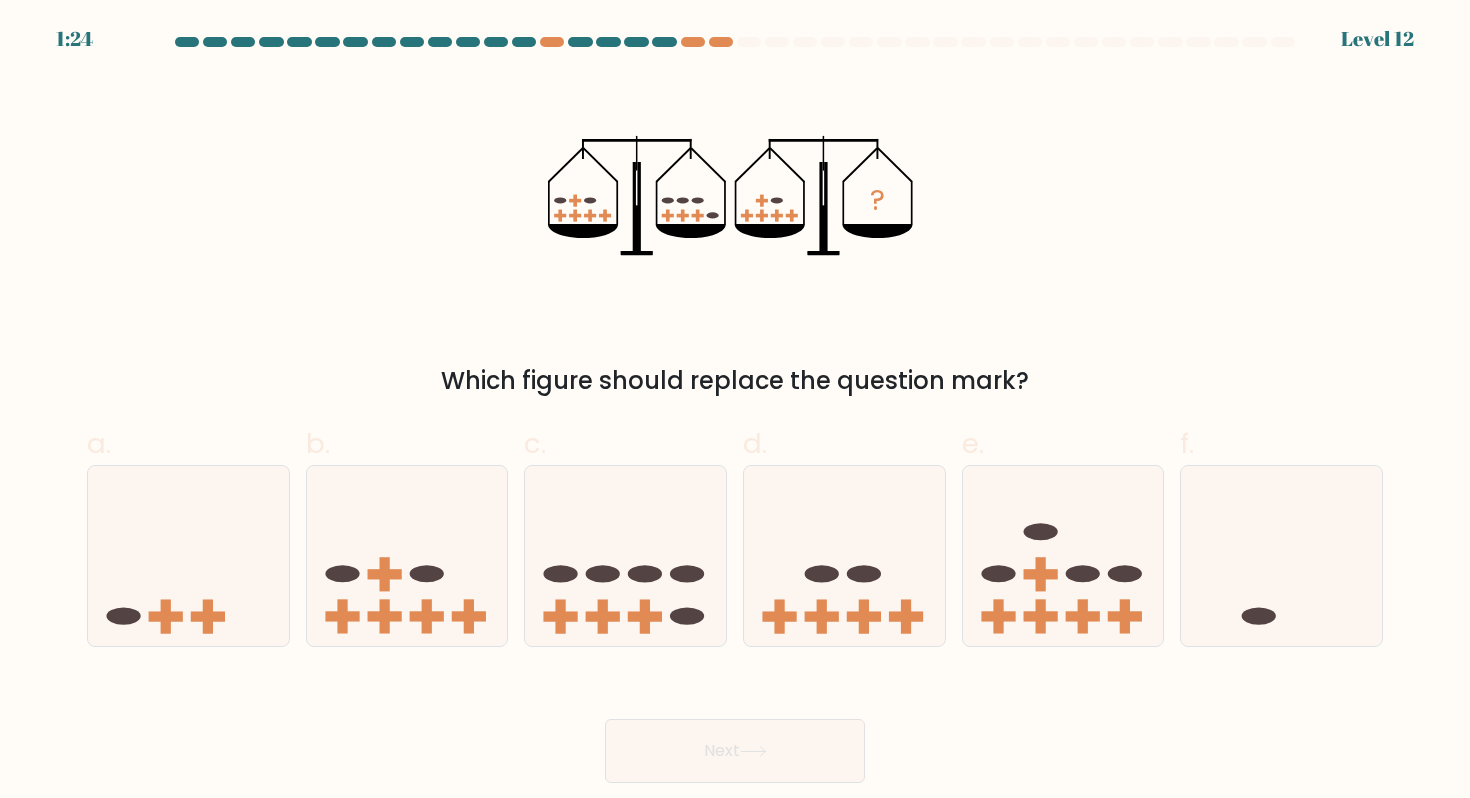 click on "?" 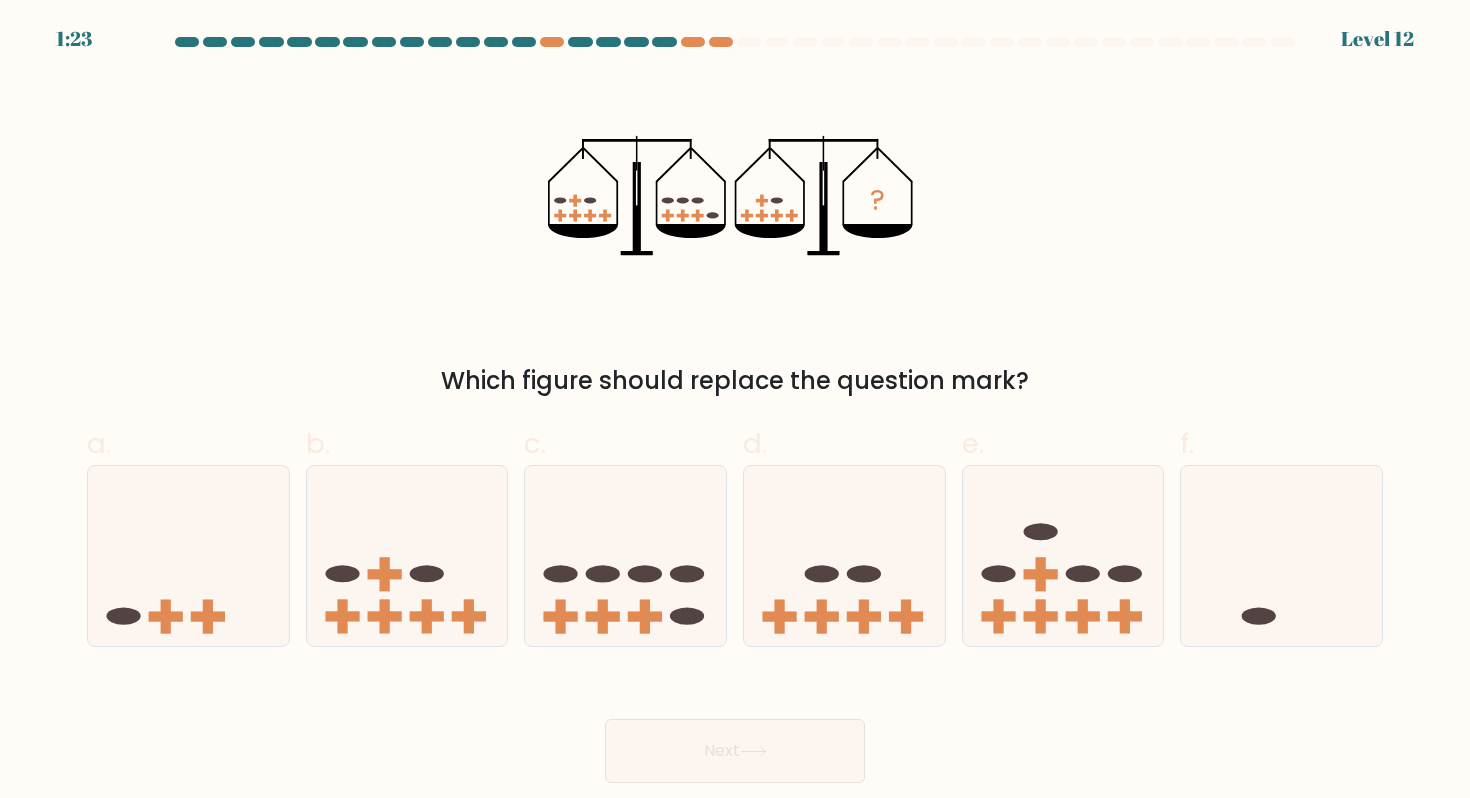 click on "?" 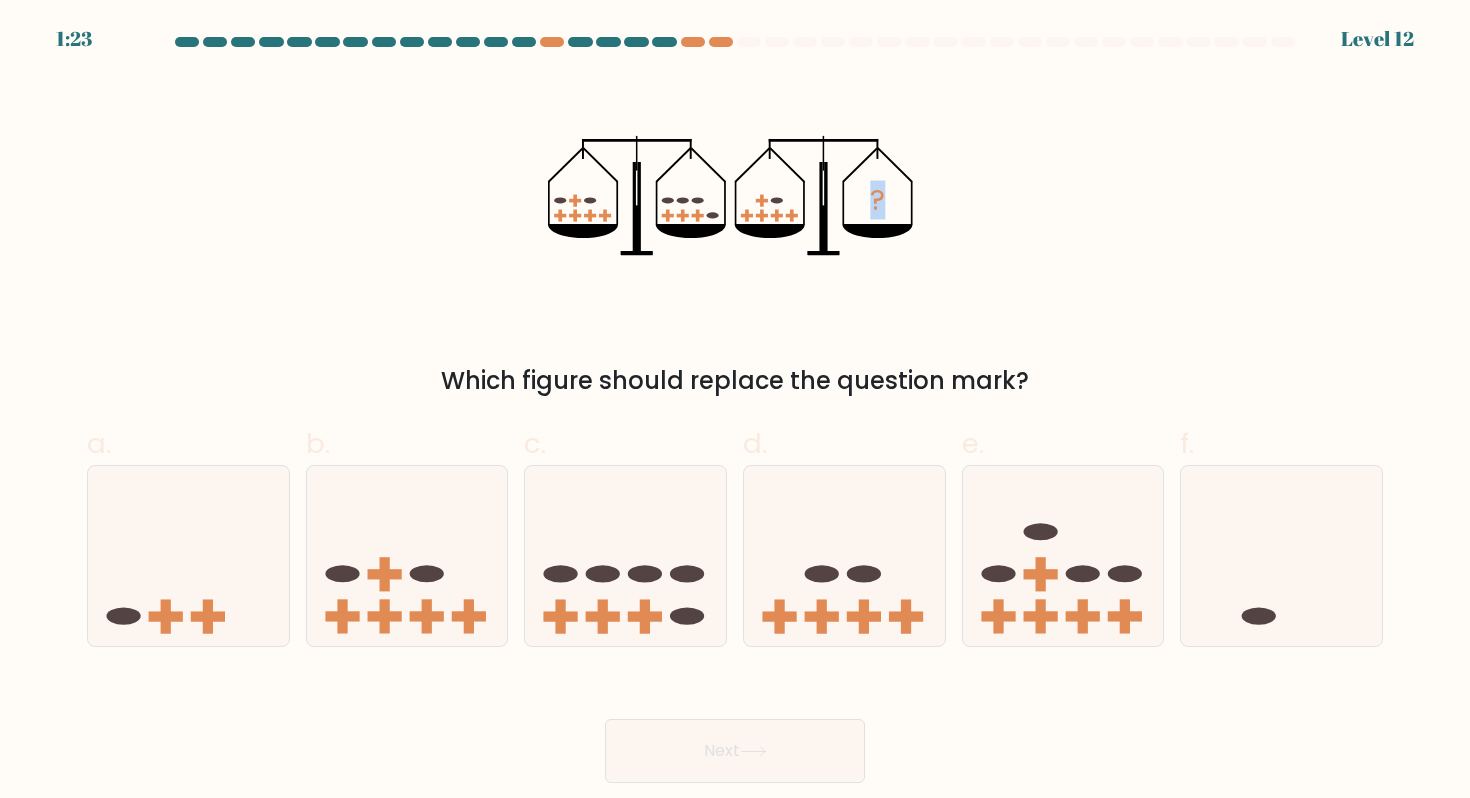 click on "?" 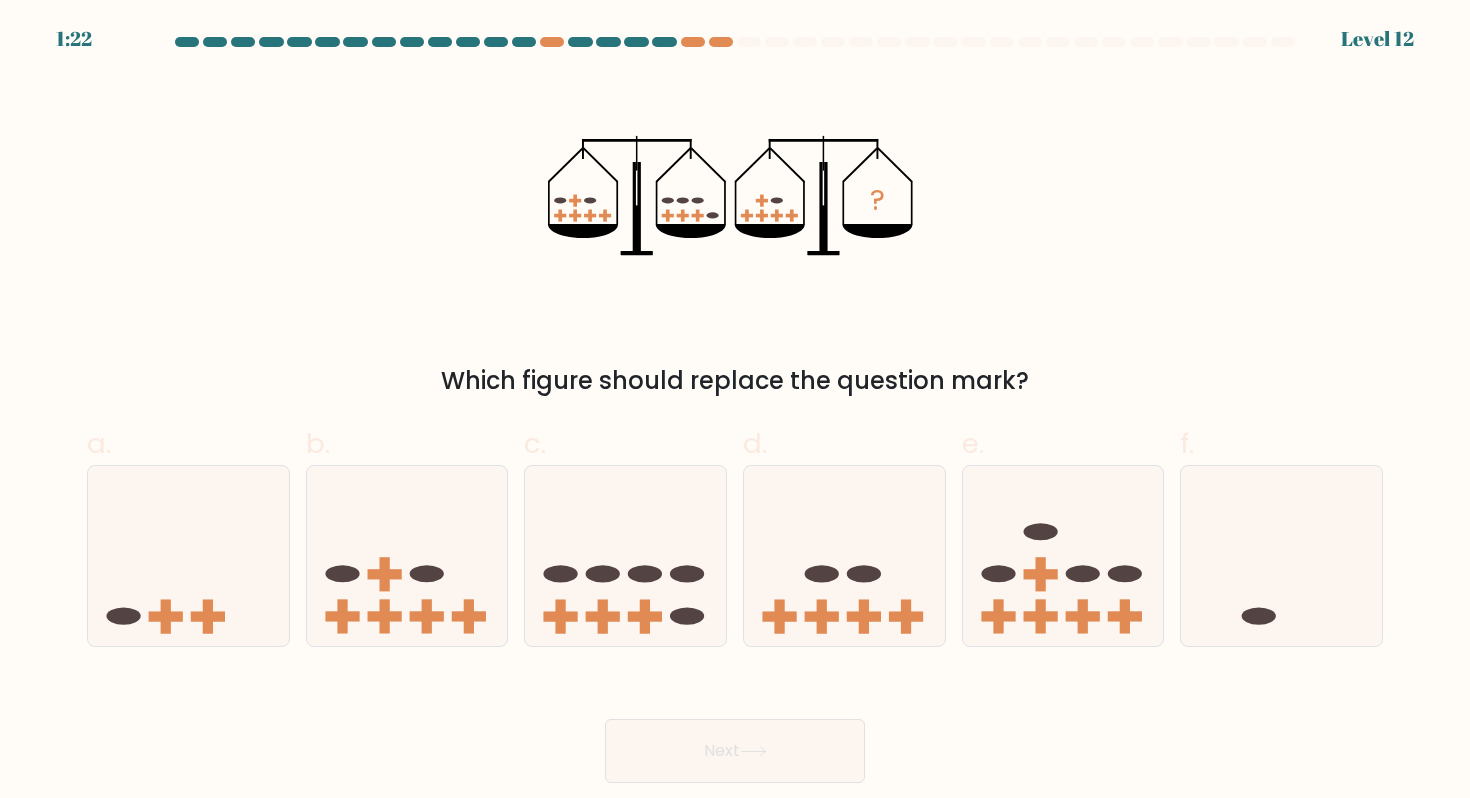 click 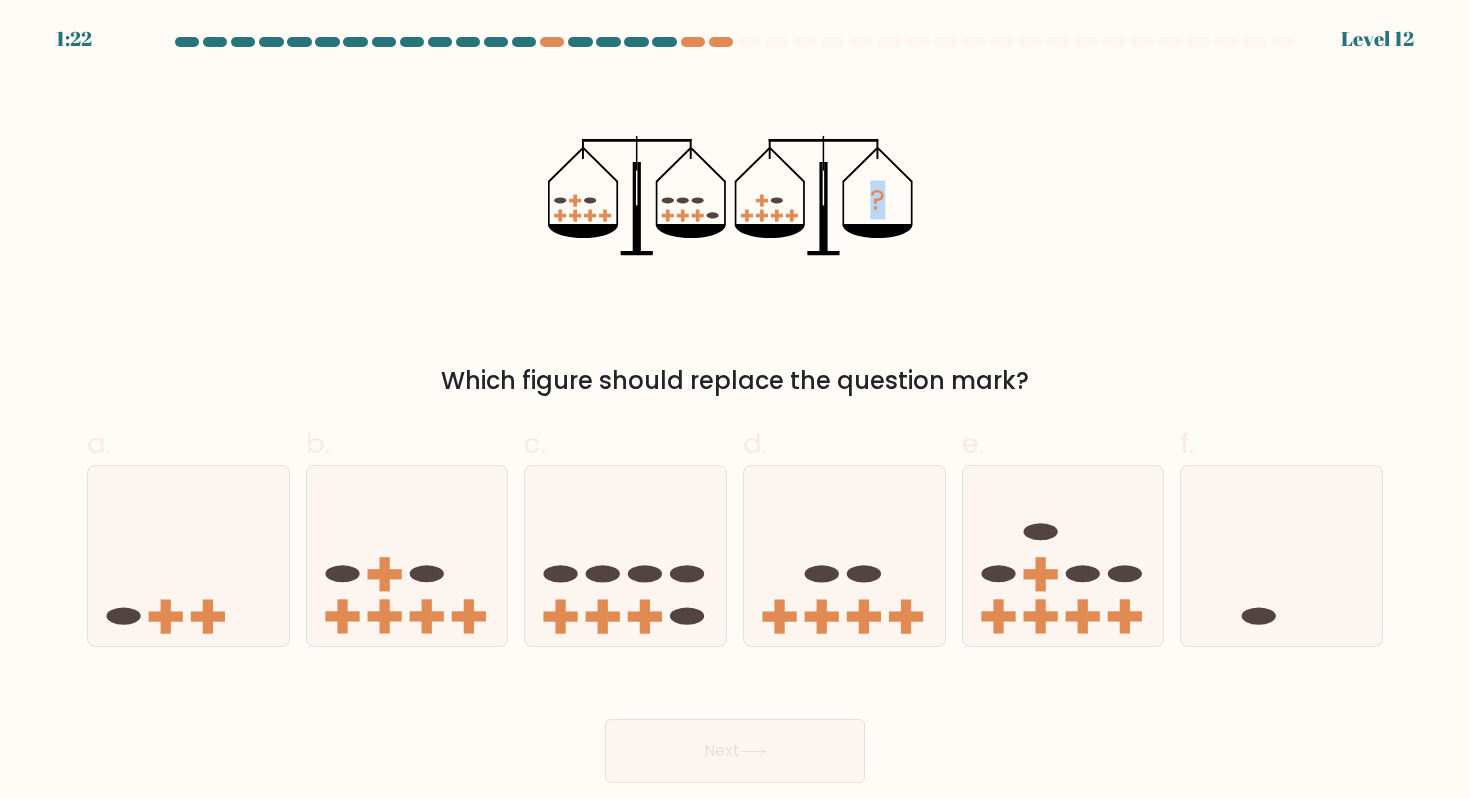 click 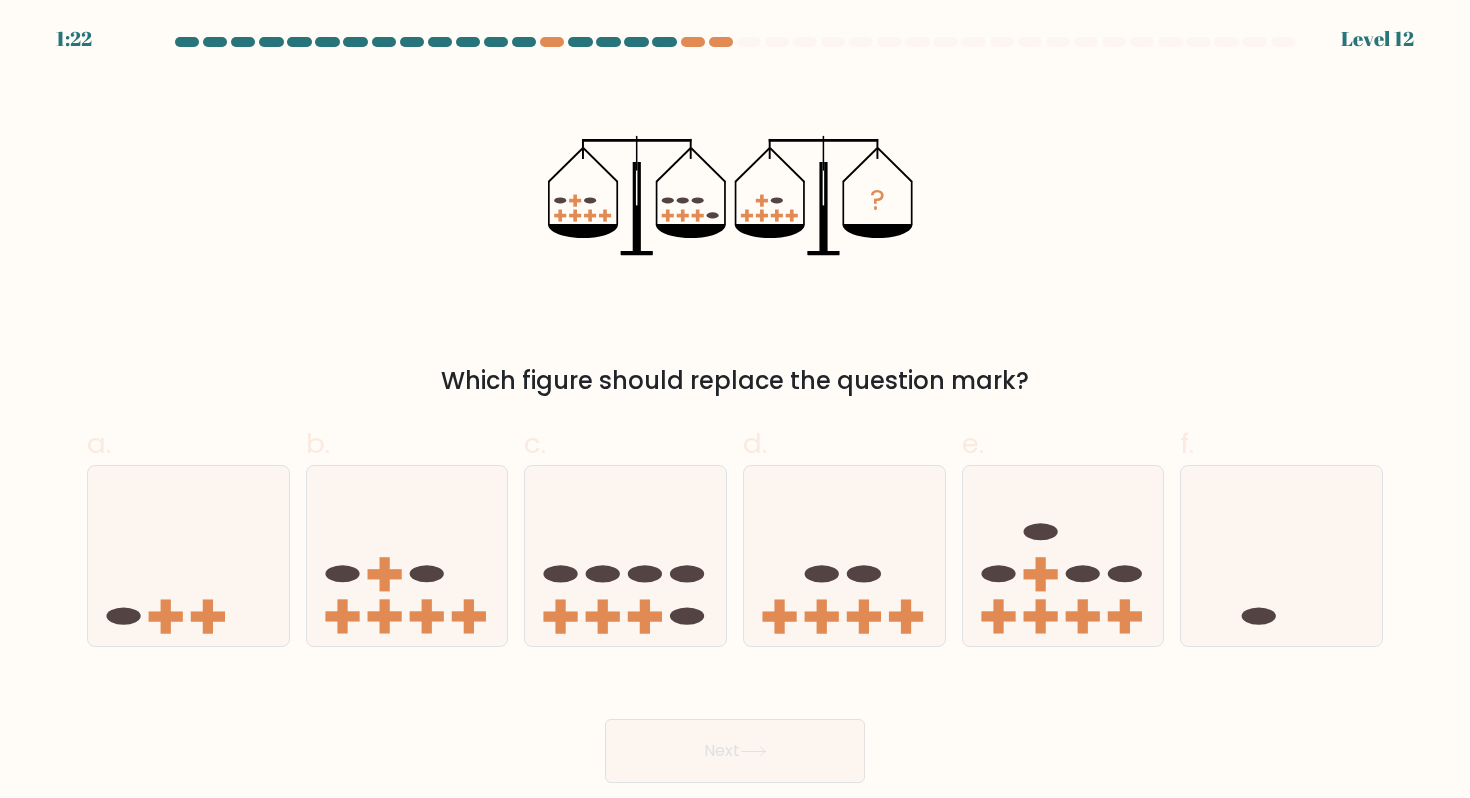 click 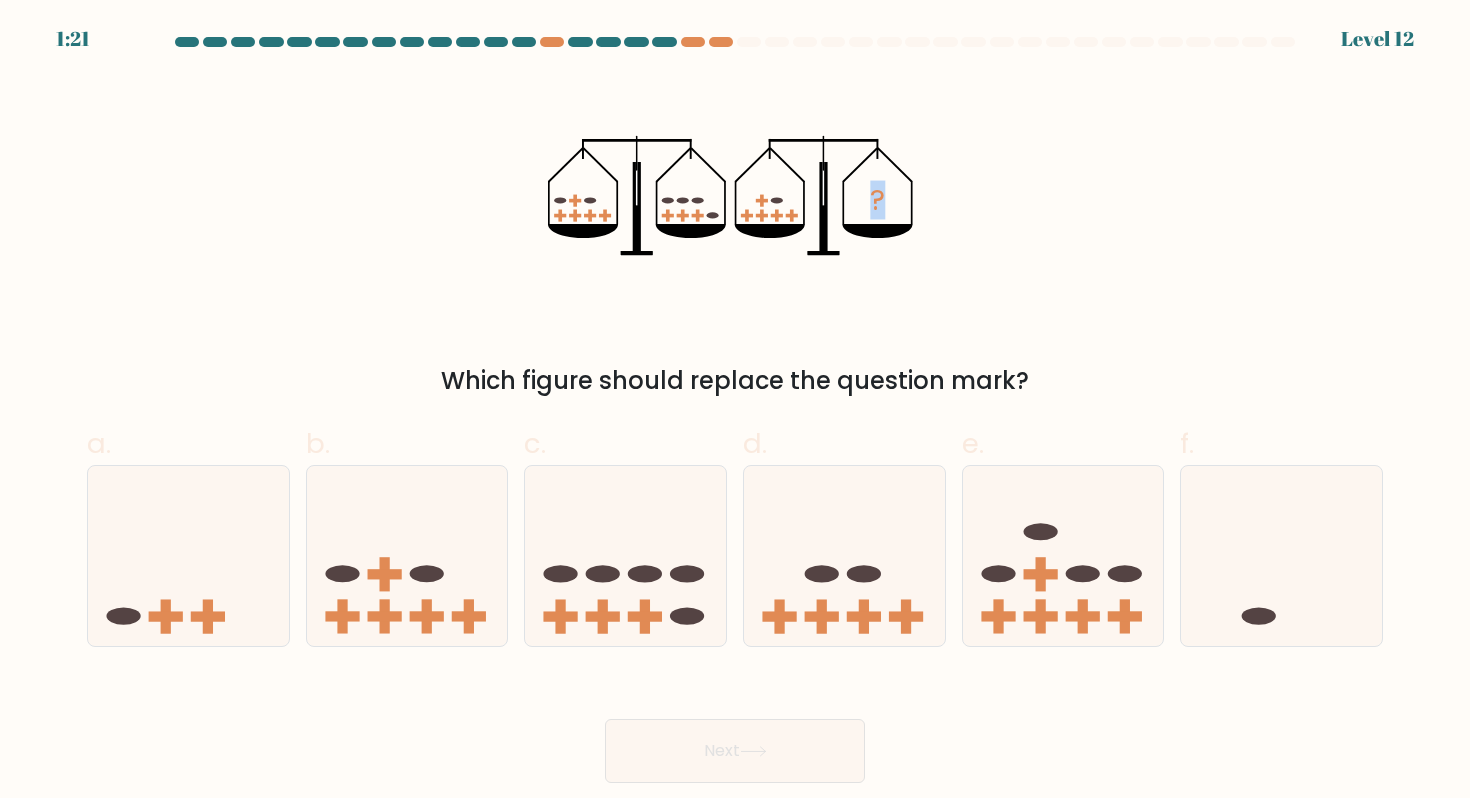 click 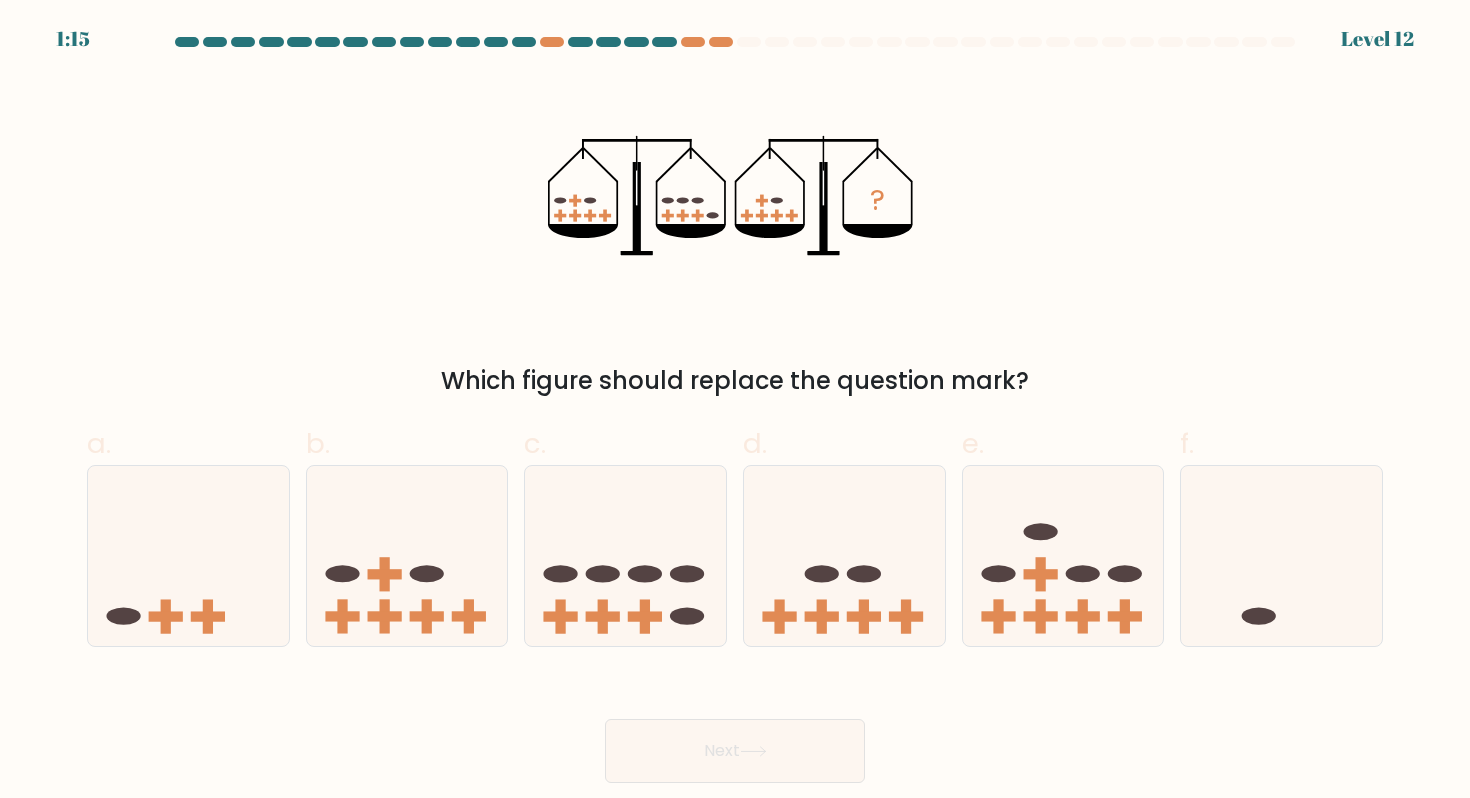 drag, startPoint x: 668, startPoint y: 200, endPoint x: 704, endPoint y: 226, distance: 44.407207 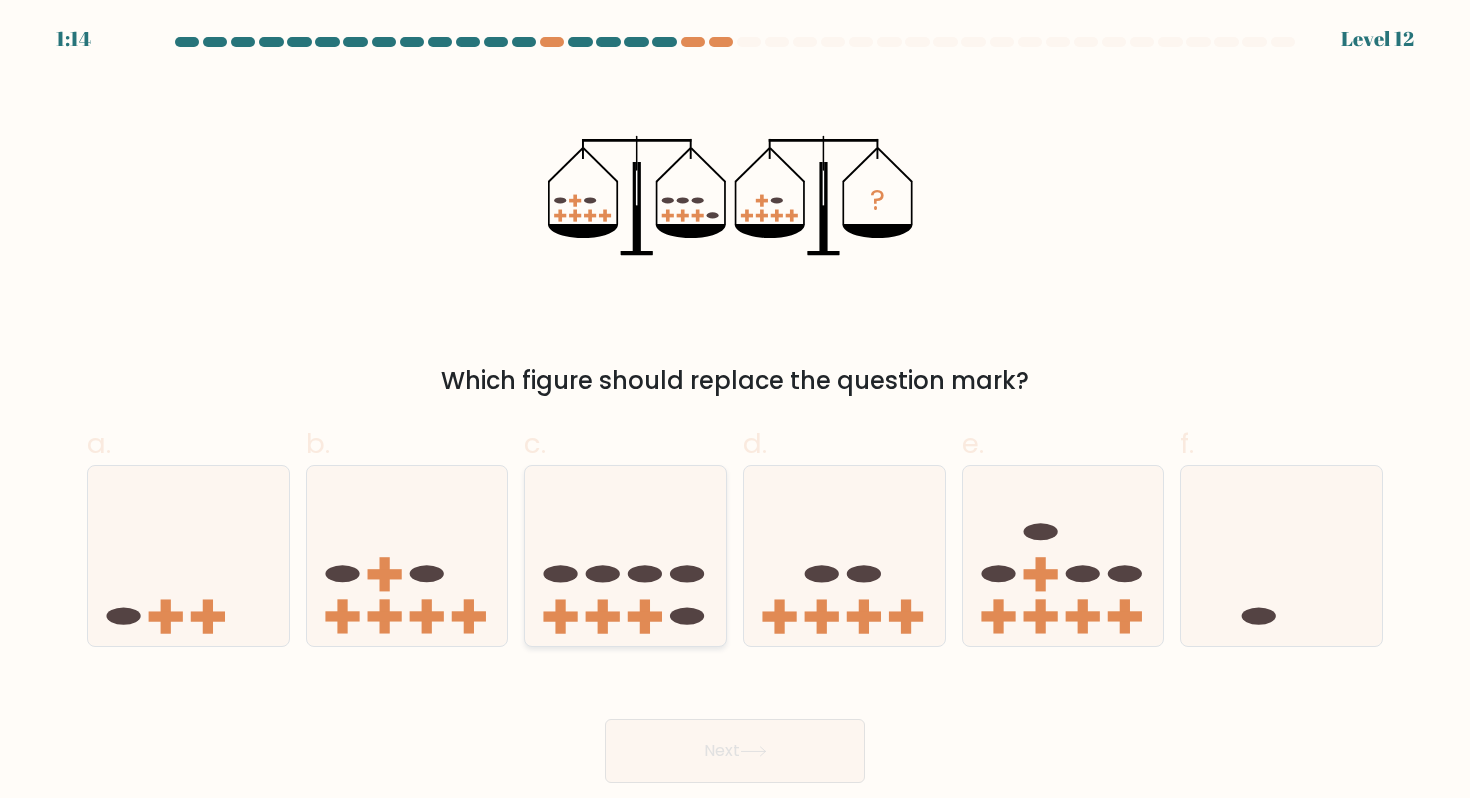click 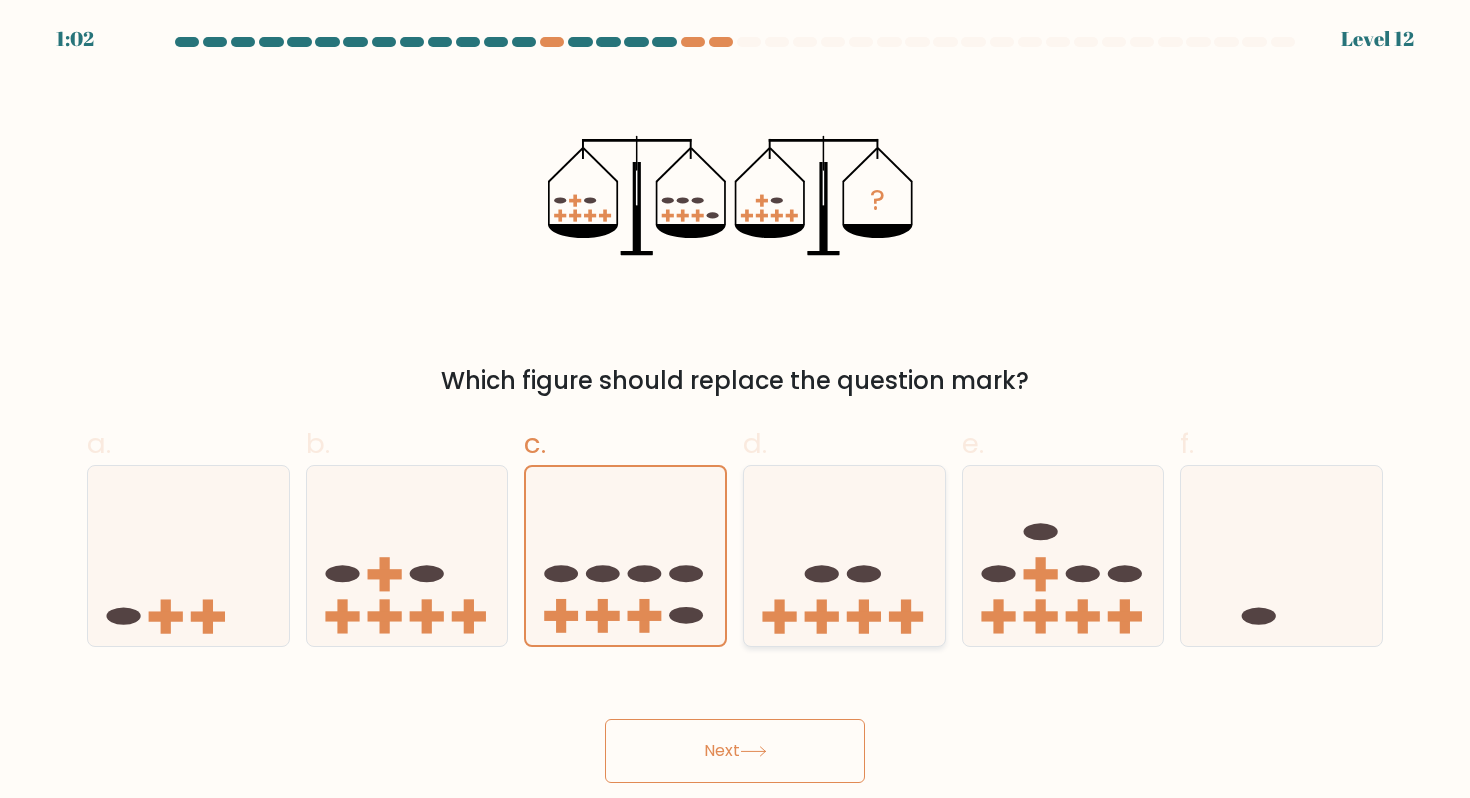 click 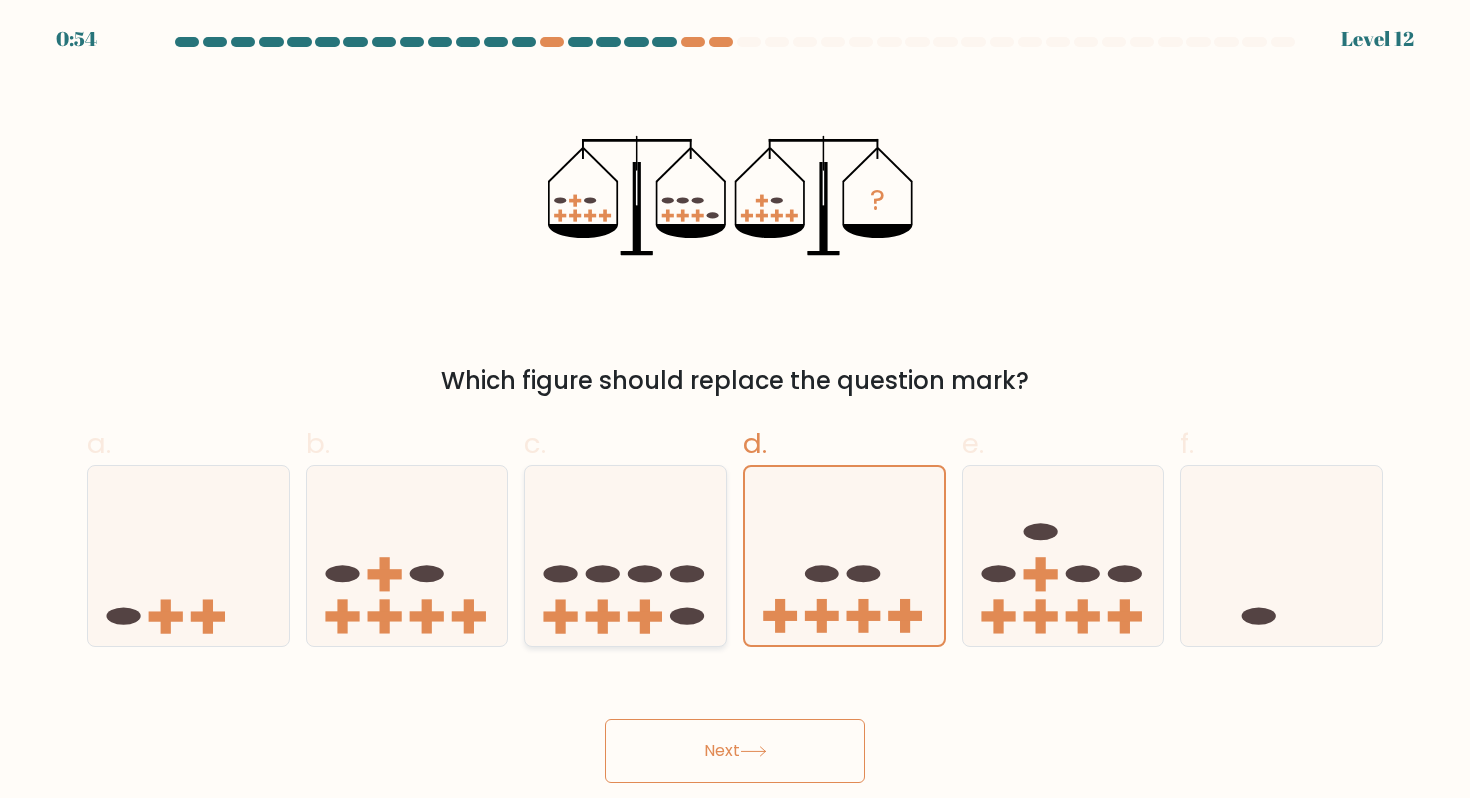 click 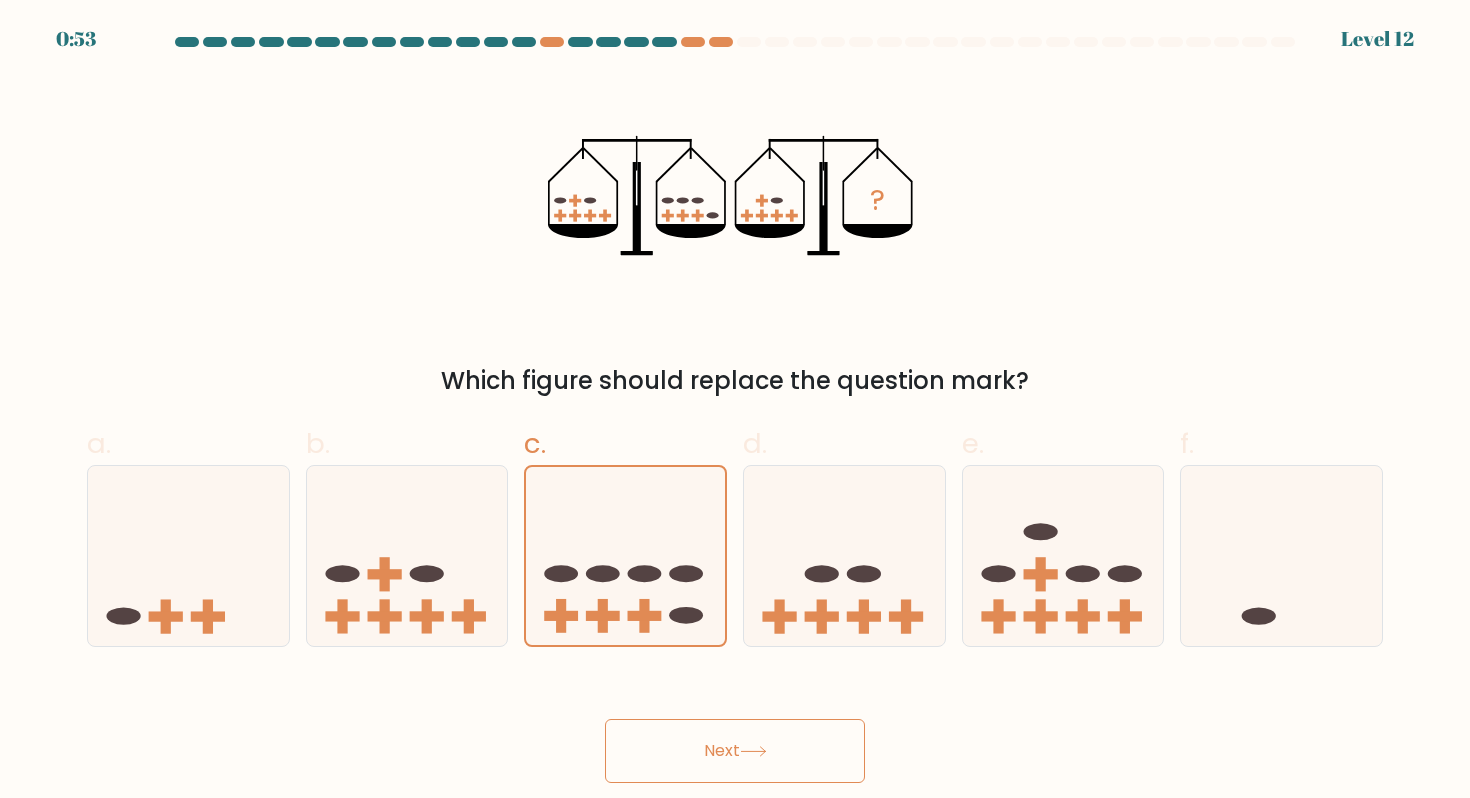 click on "Next" at bounding box center [735, 751] 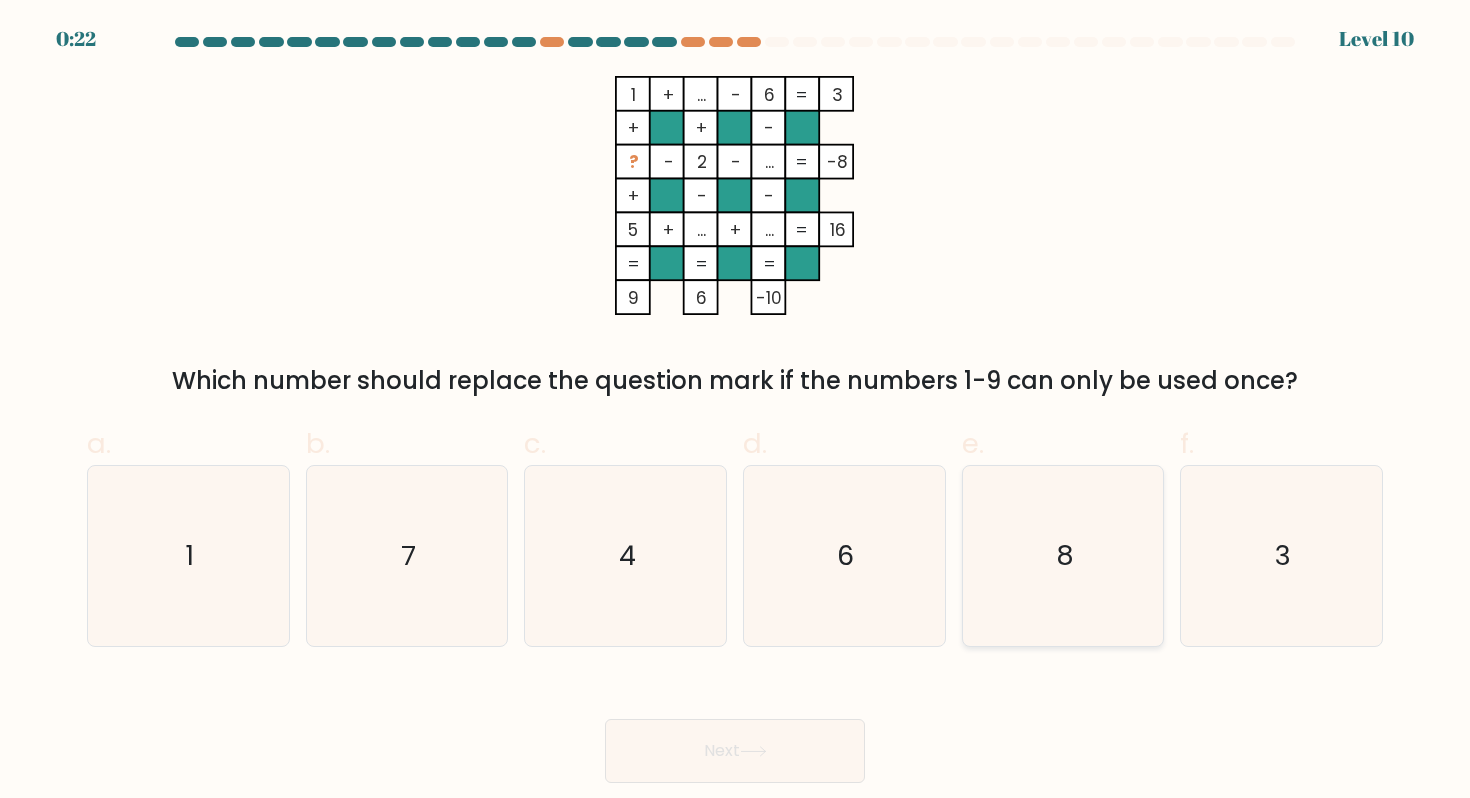 click on "8" 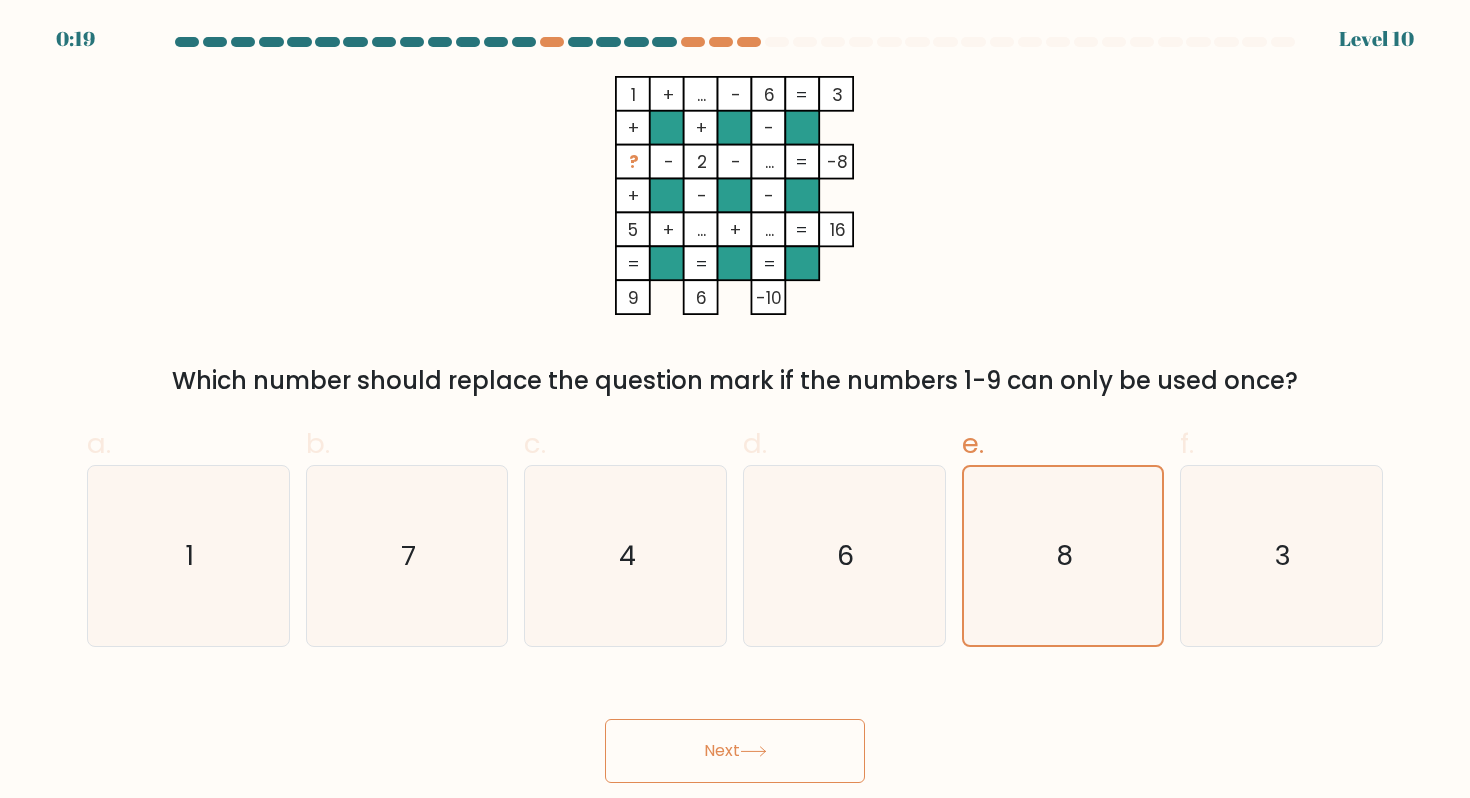 click on "Next" at bounding box center [735, 751] 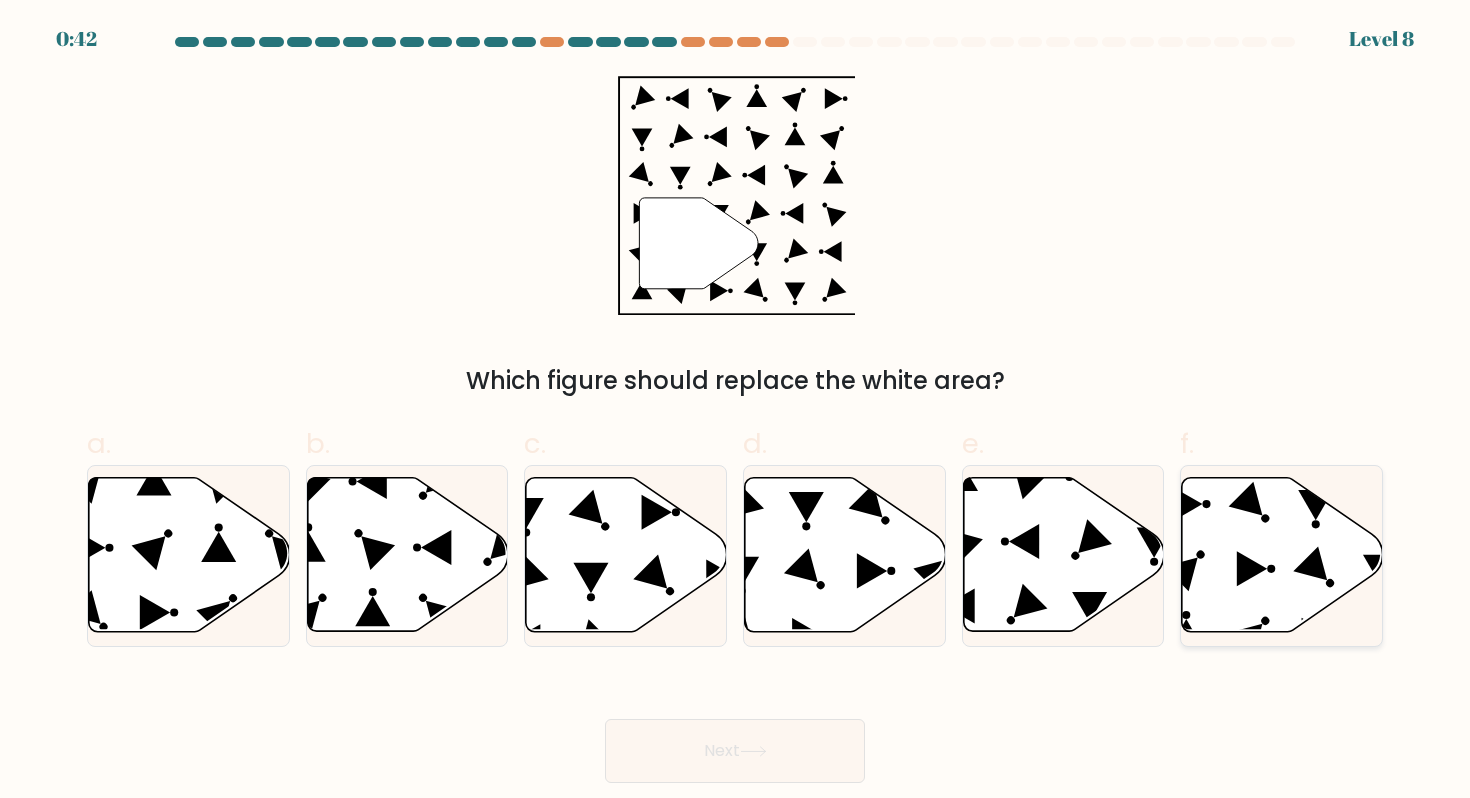 click 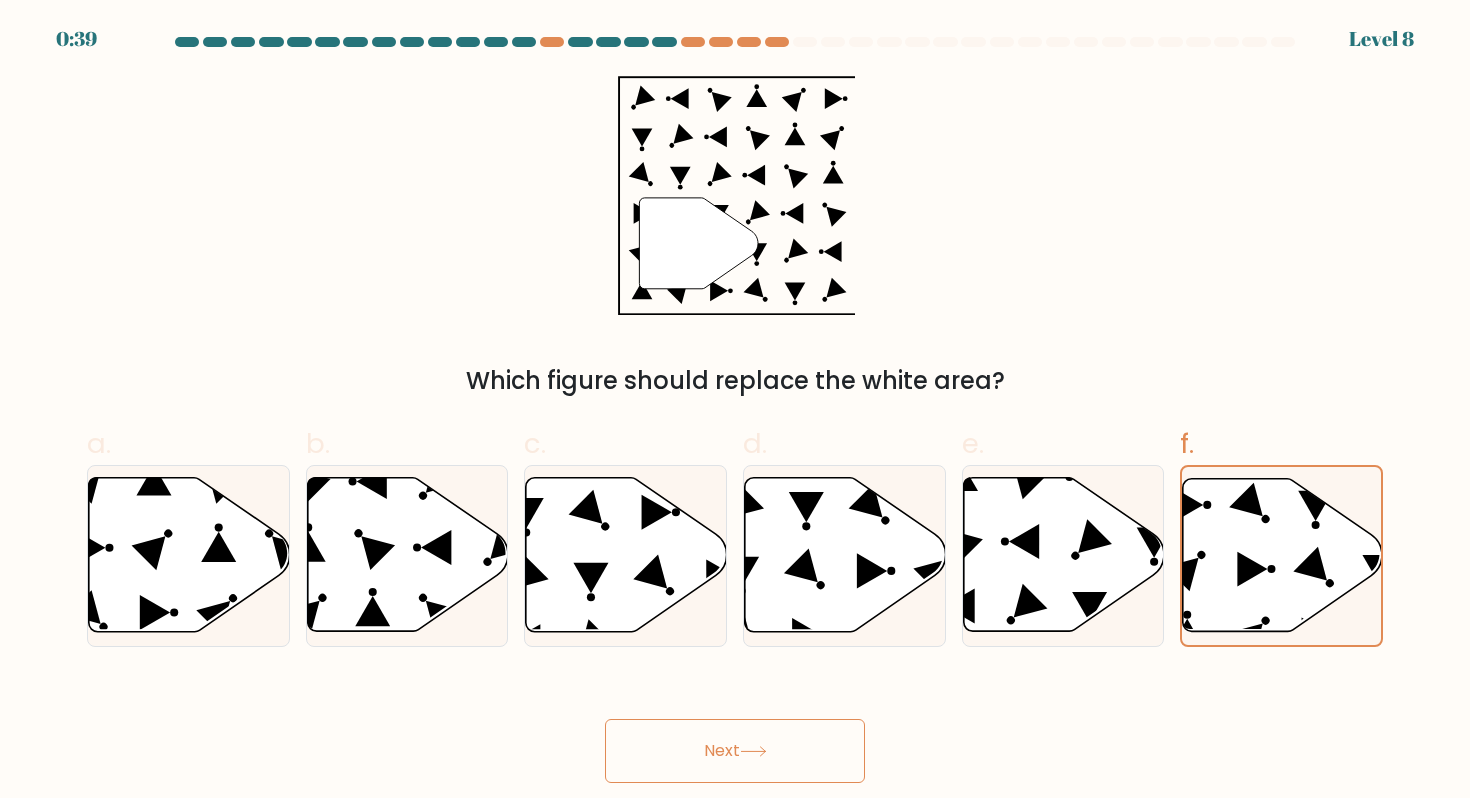 click on "Next" at bounding box center (735, 751) 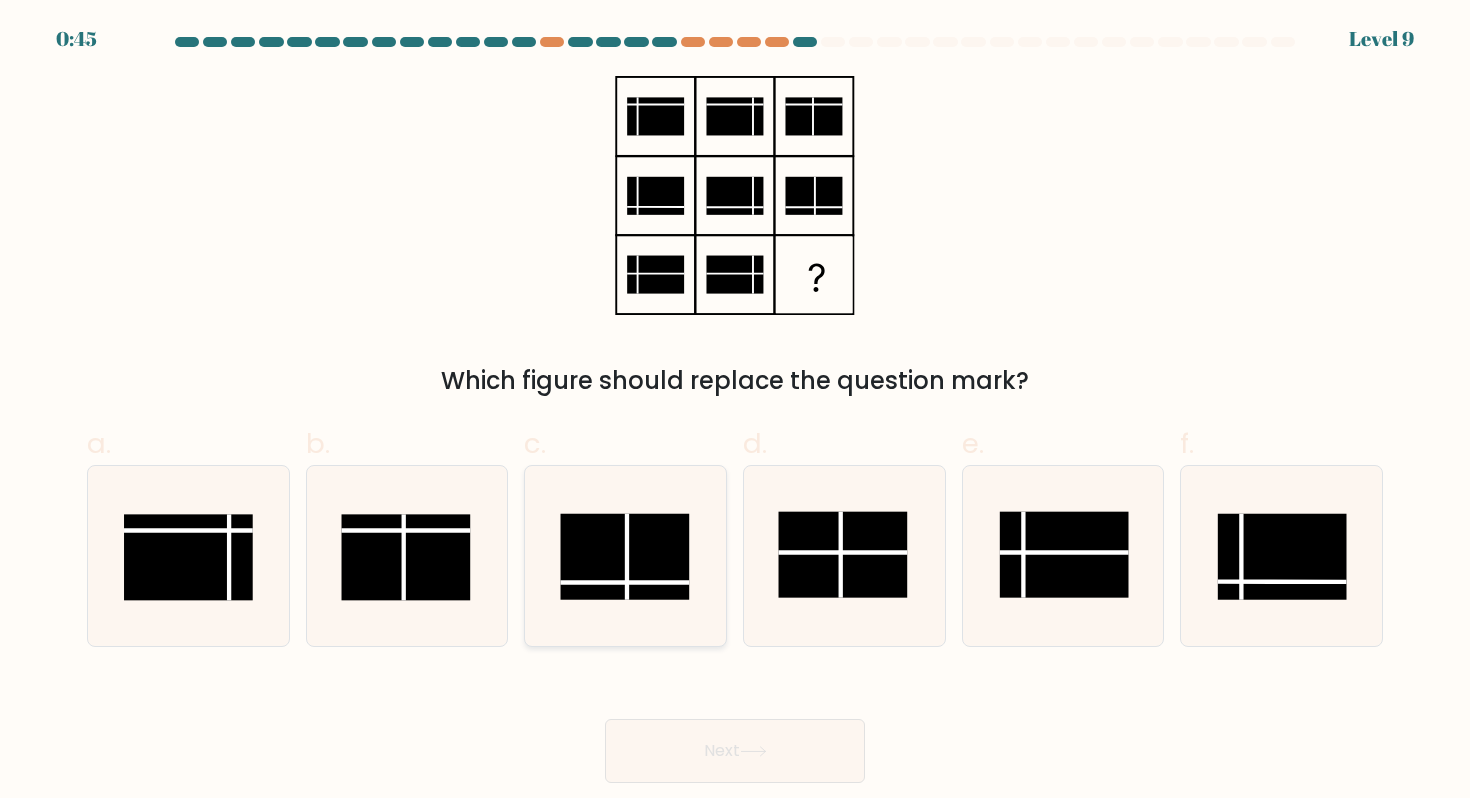 click 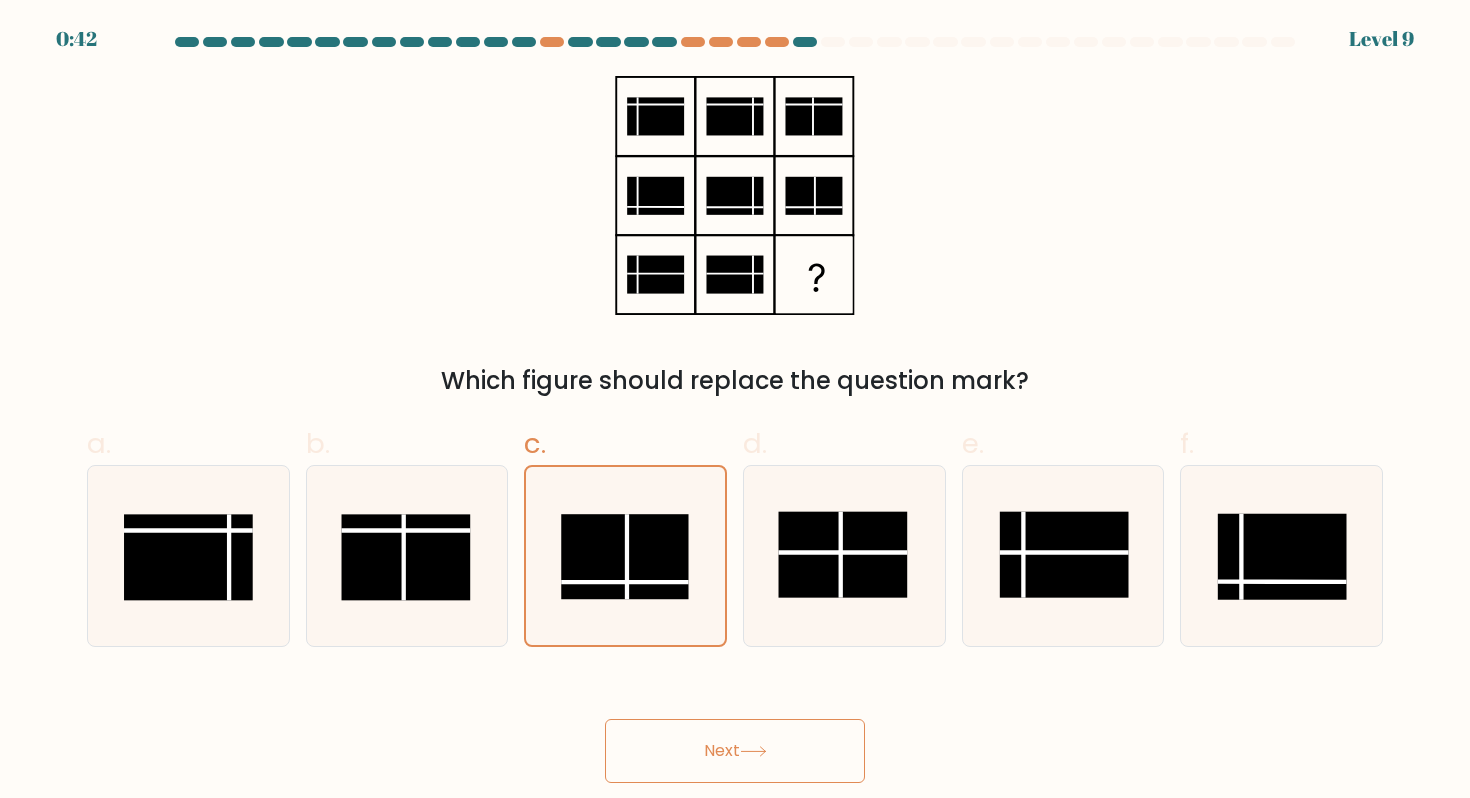 click on "Next" at bounding box center (735, 751) 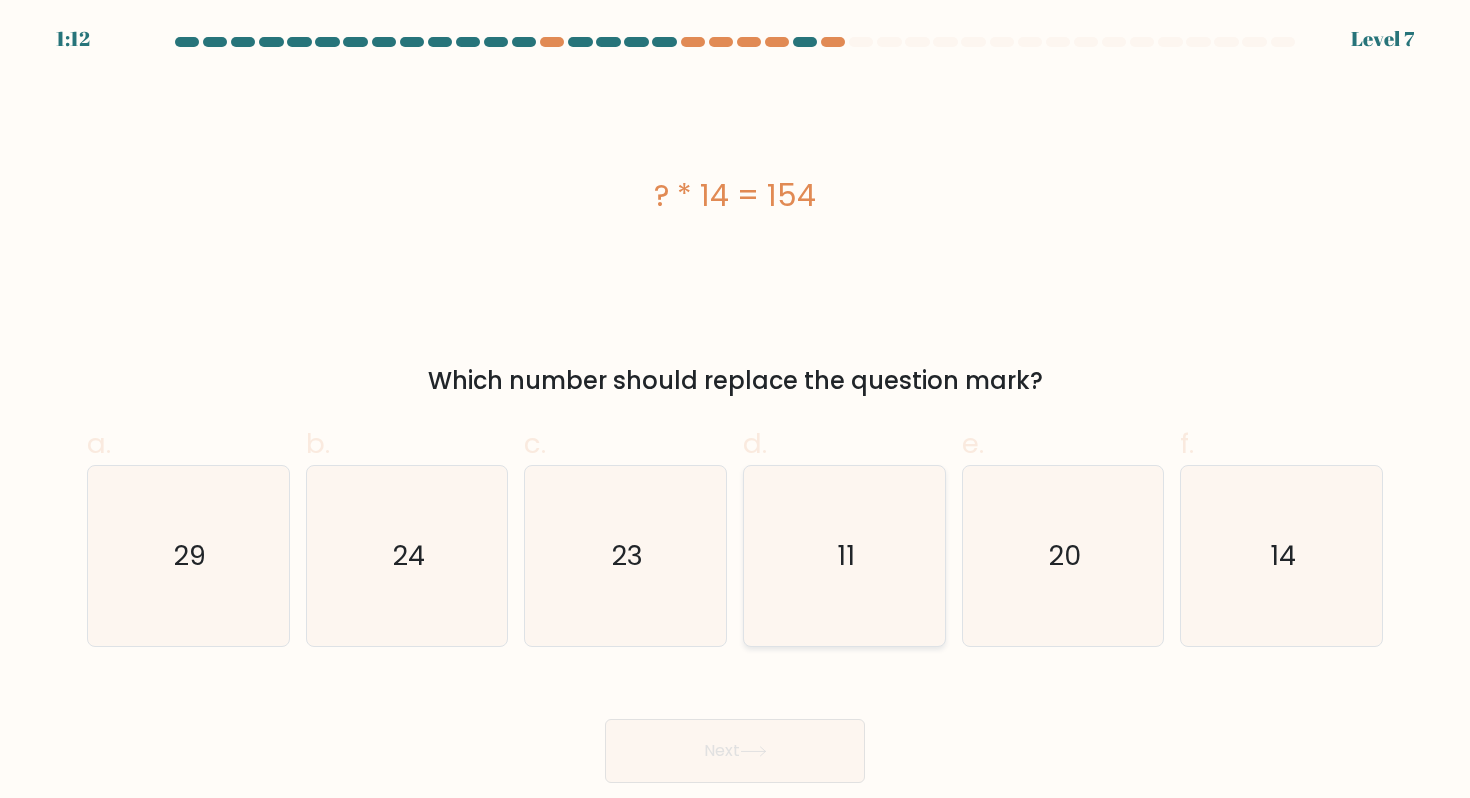 click on "11" 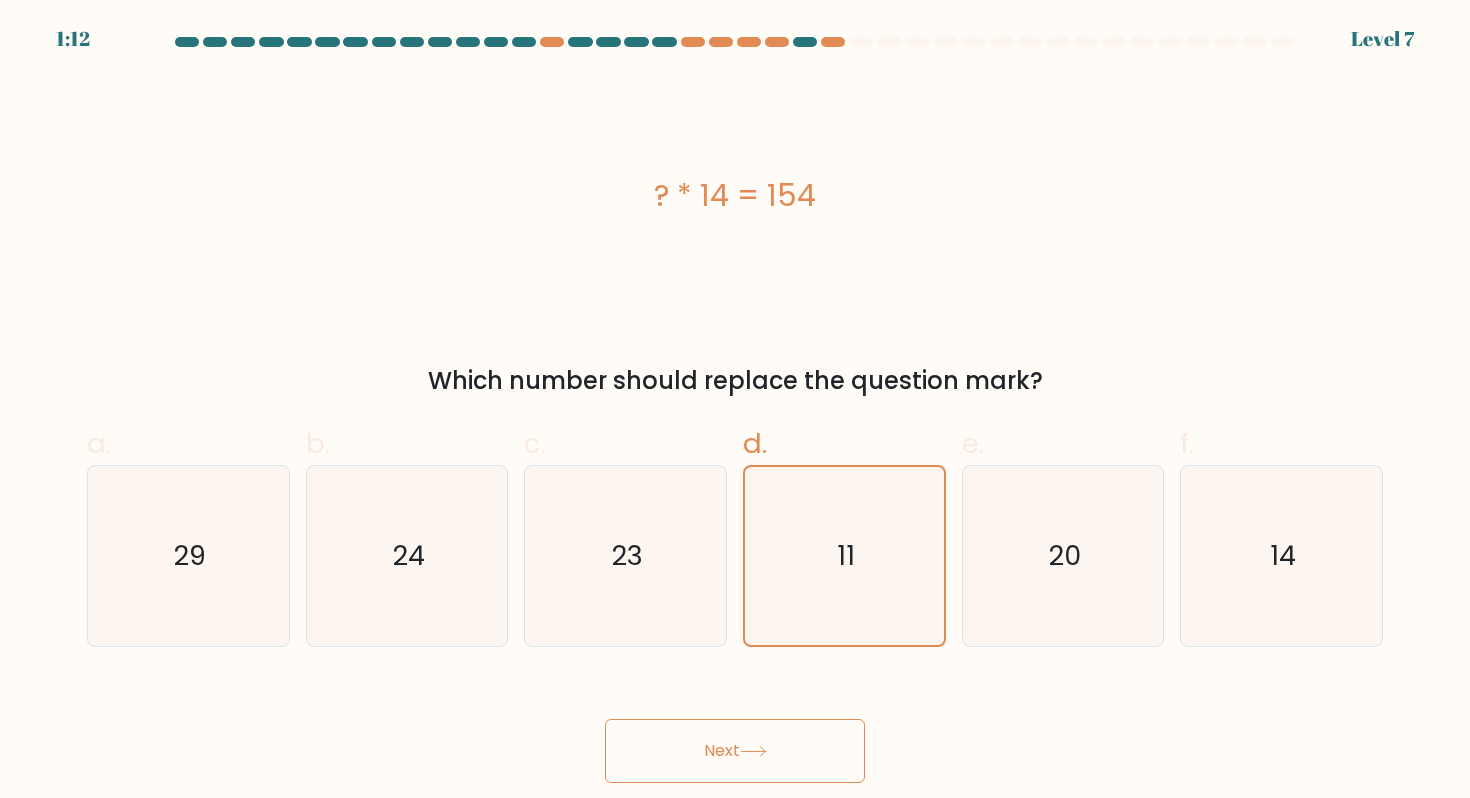 click on "Next" at bounding box center [735, 751] 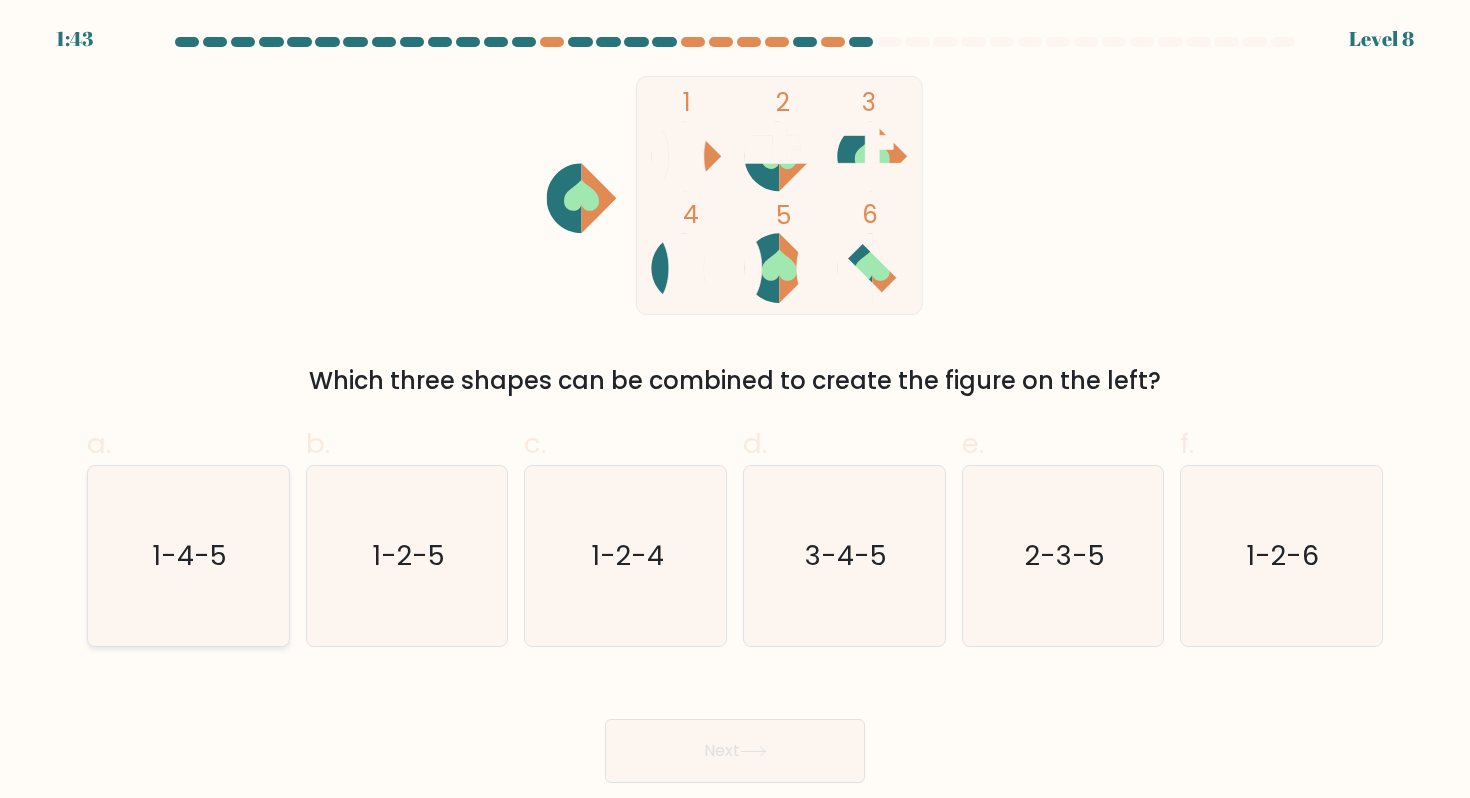 click on "1-4-5" at bounding box center (188, 556) 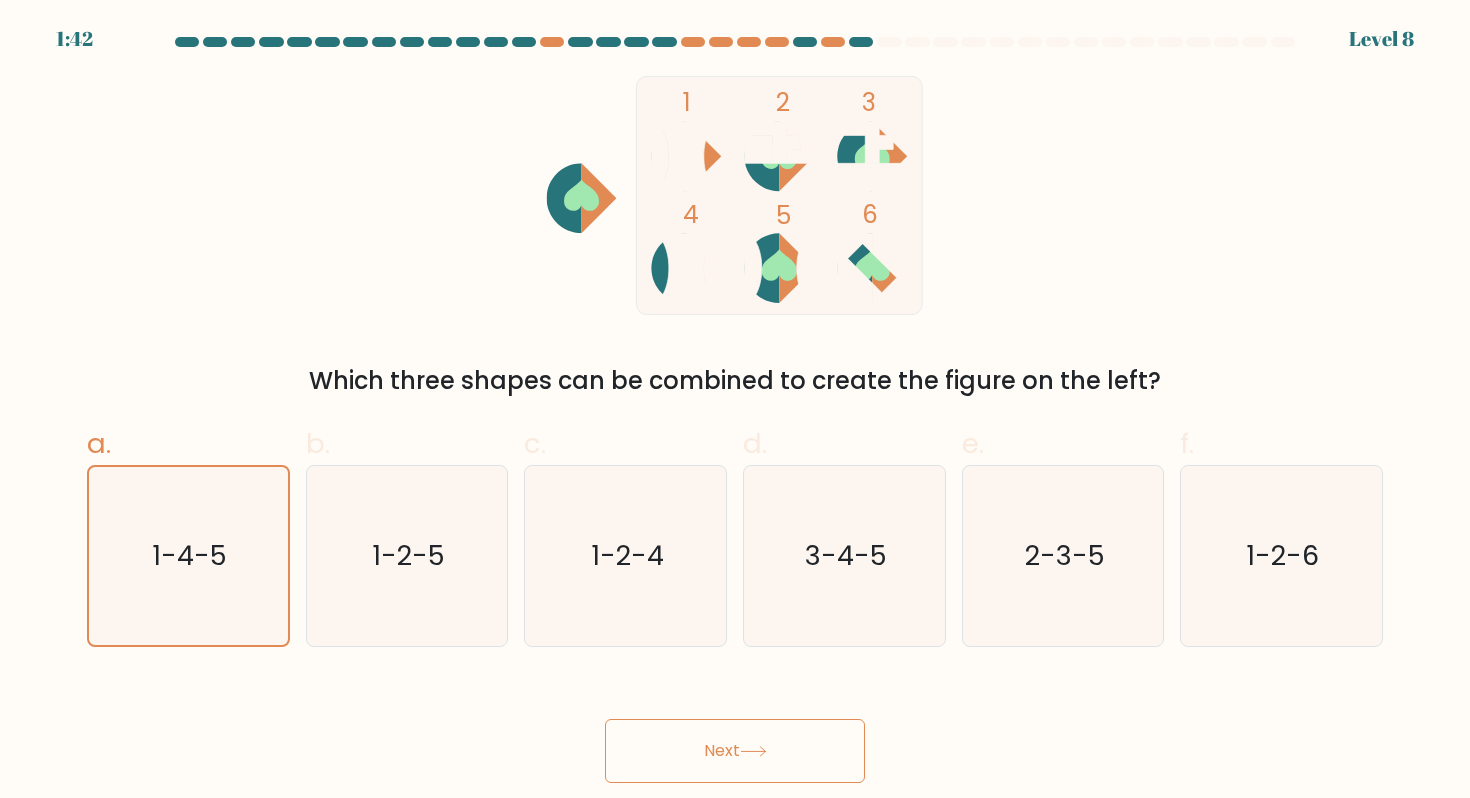 click on "Next" at bounding box center [735, 751] 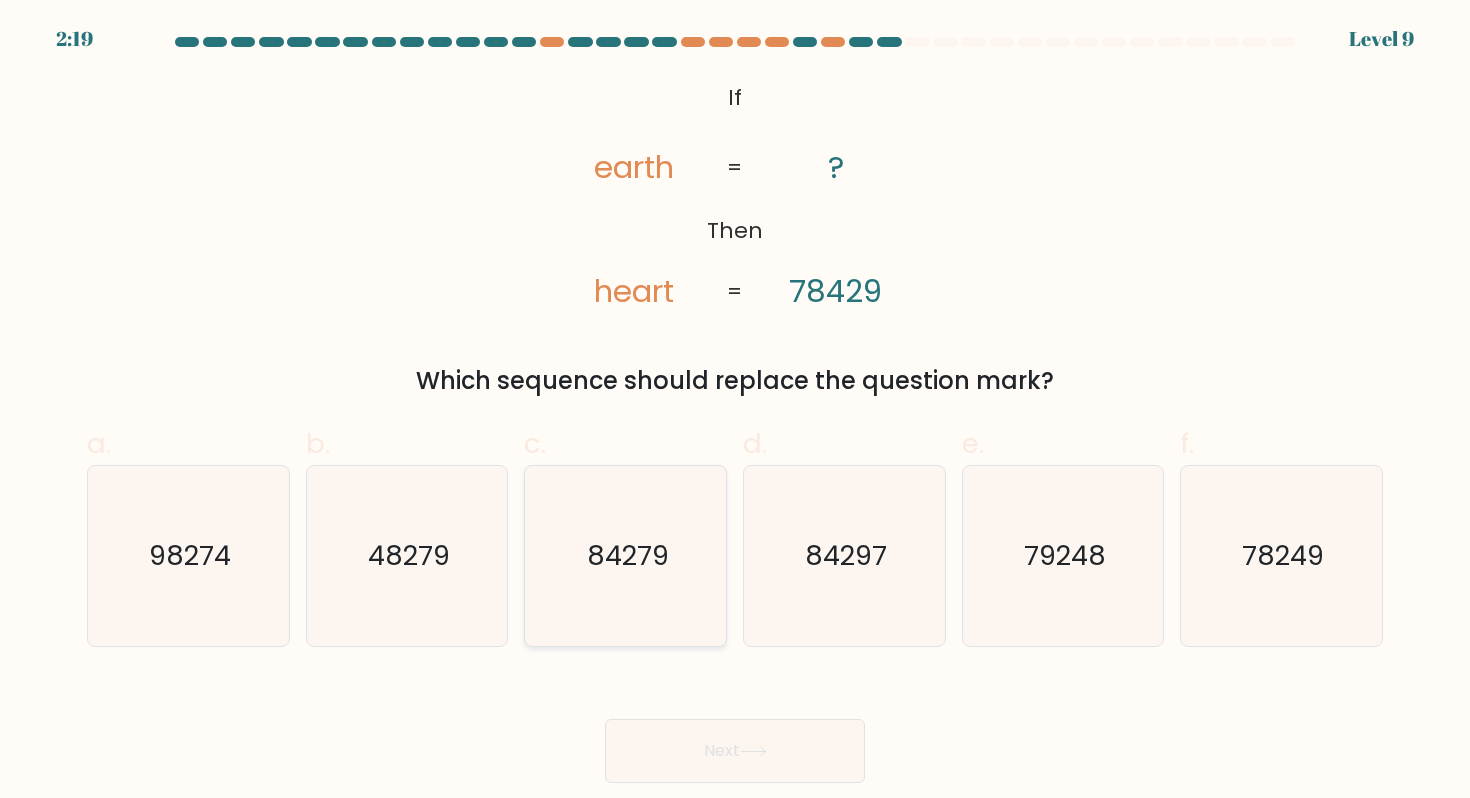 click on "84279" 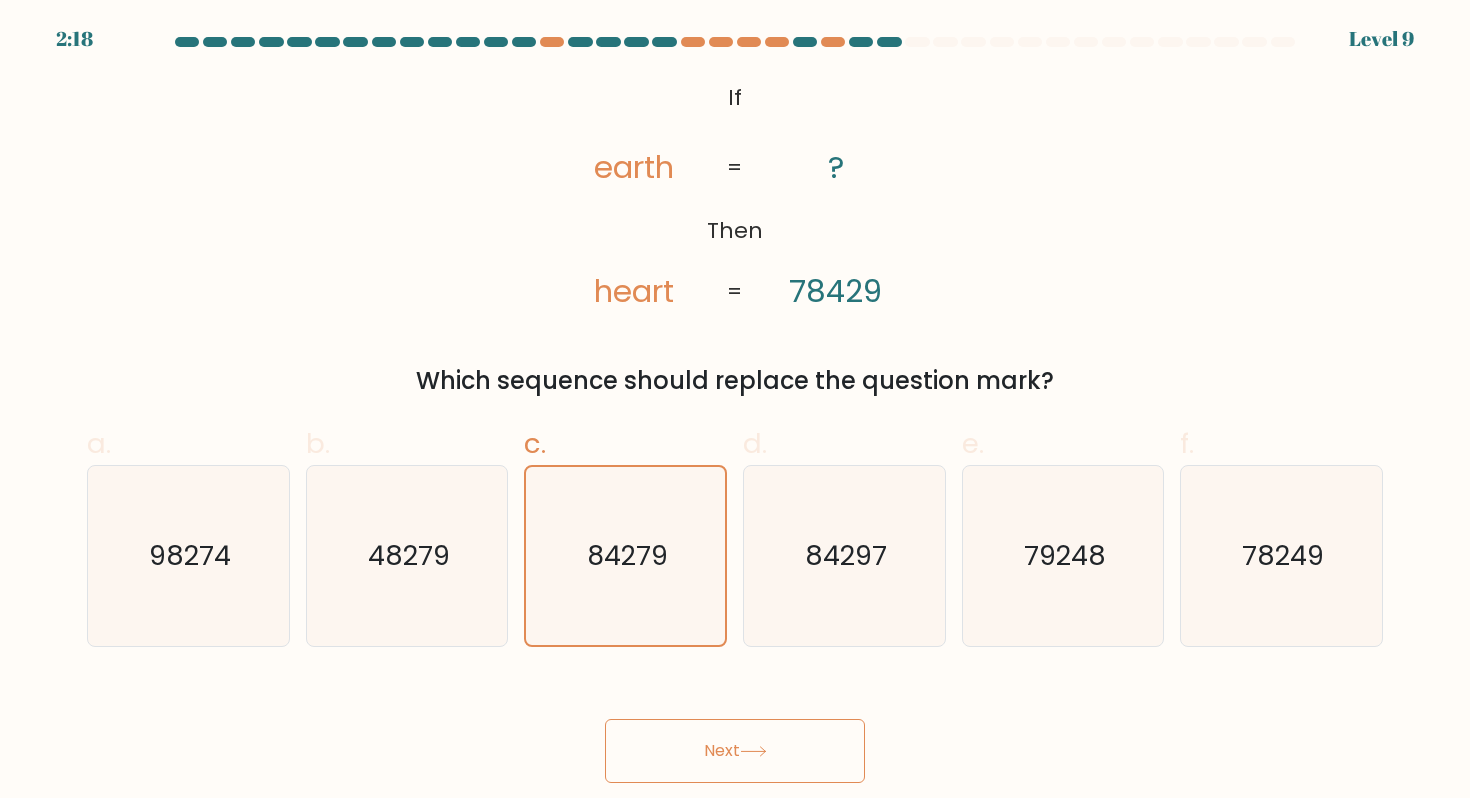 click on "Next" at bounding box center (735, 751) 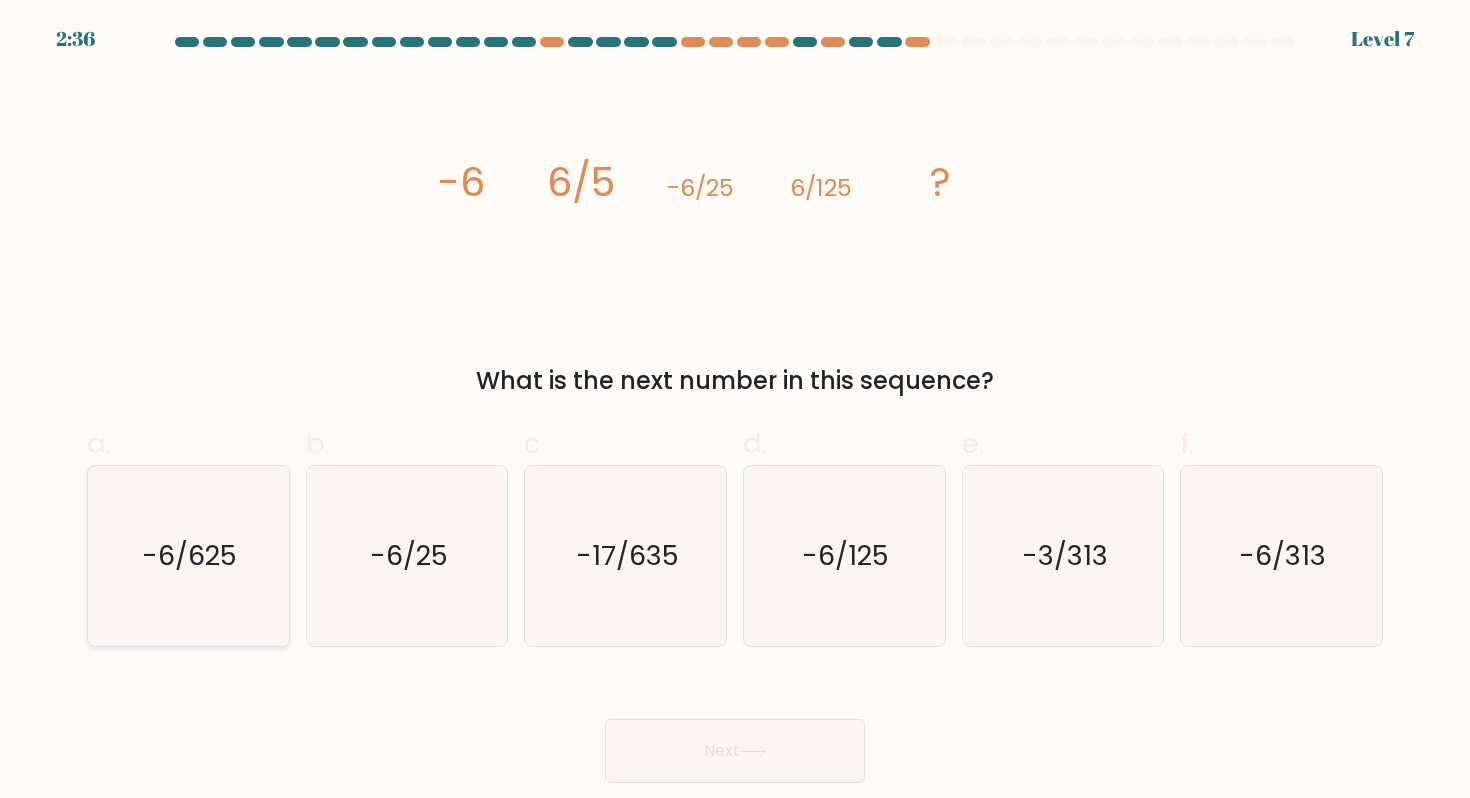 click on "-6/625" 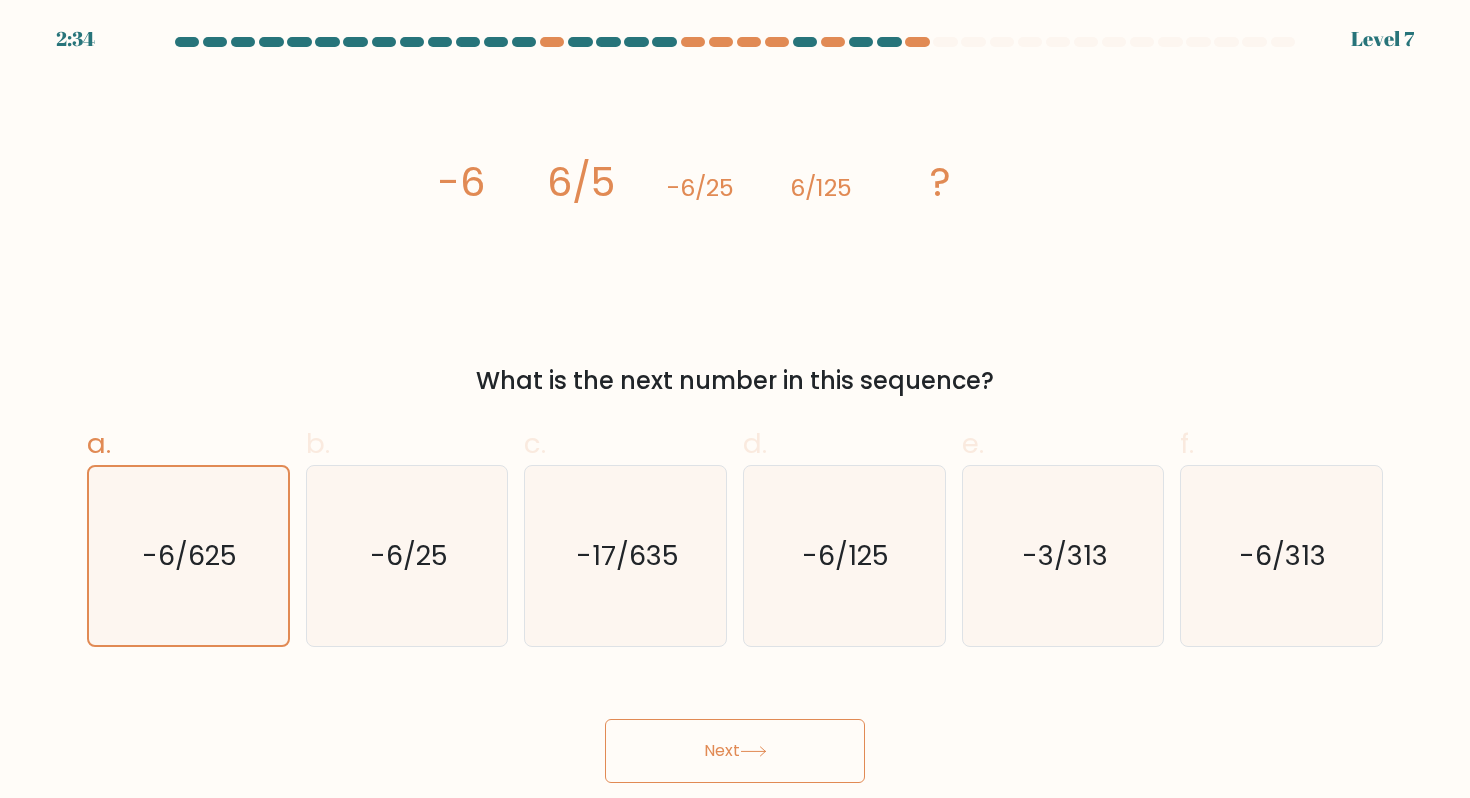 click on "Next" at bounding box center (735, 751) 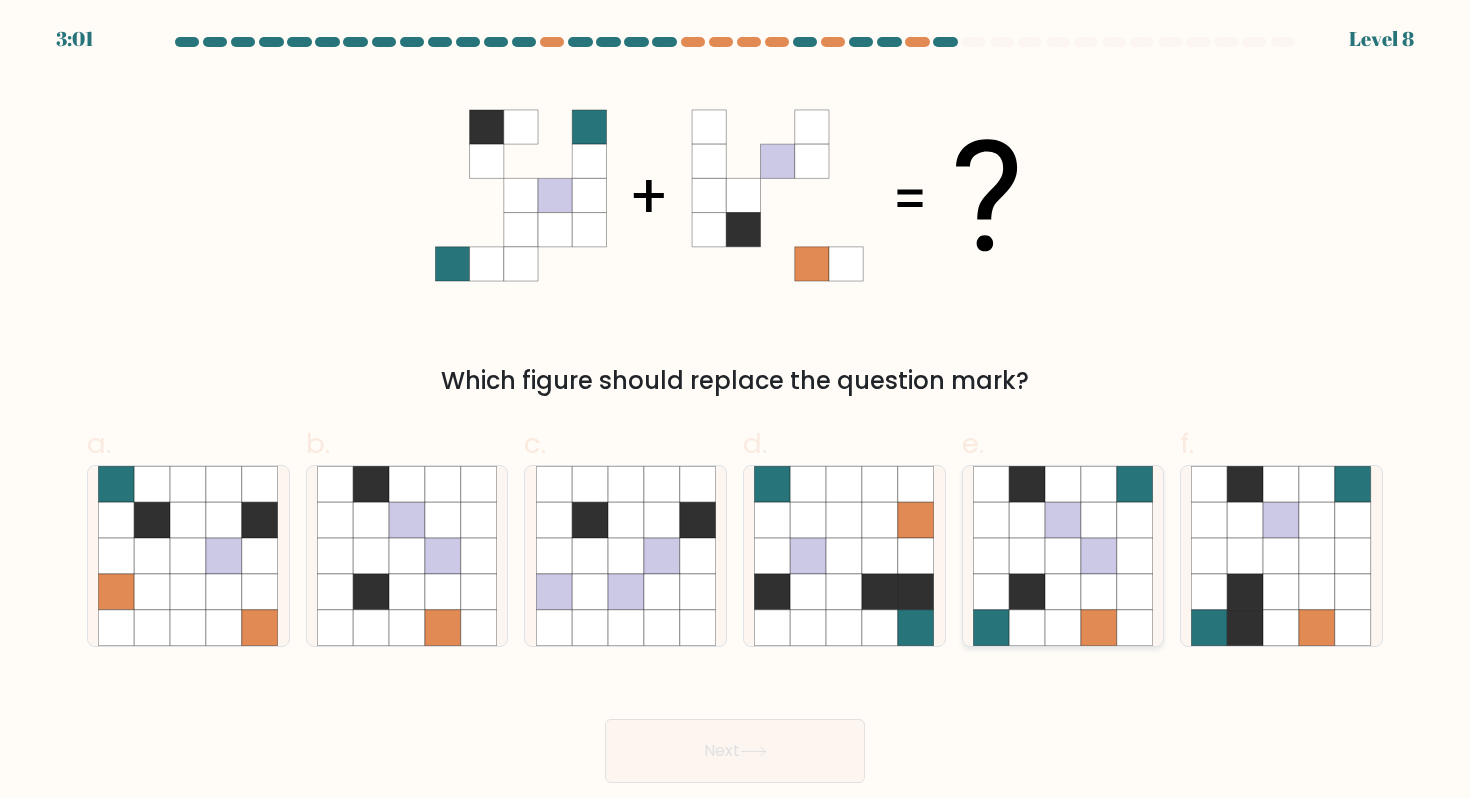 click 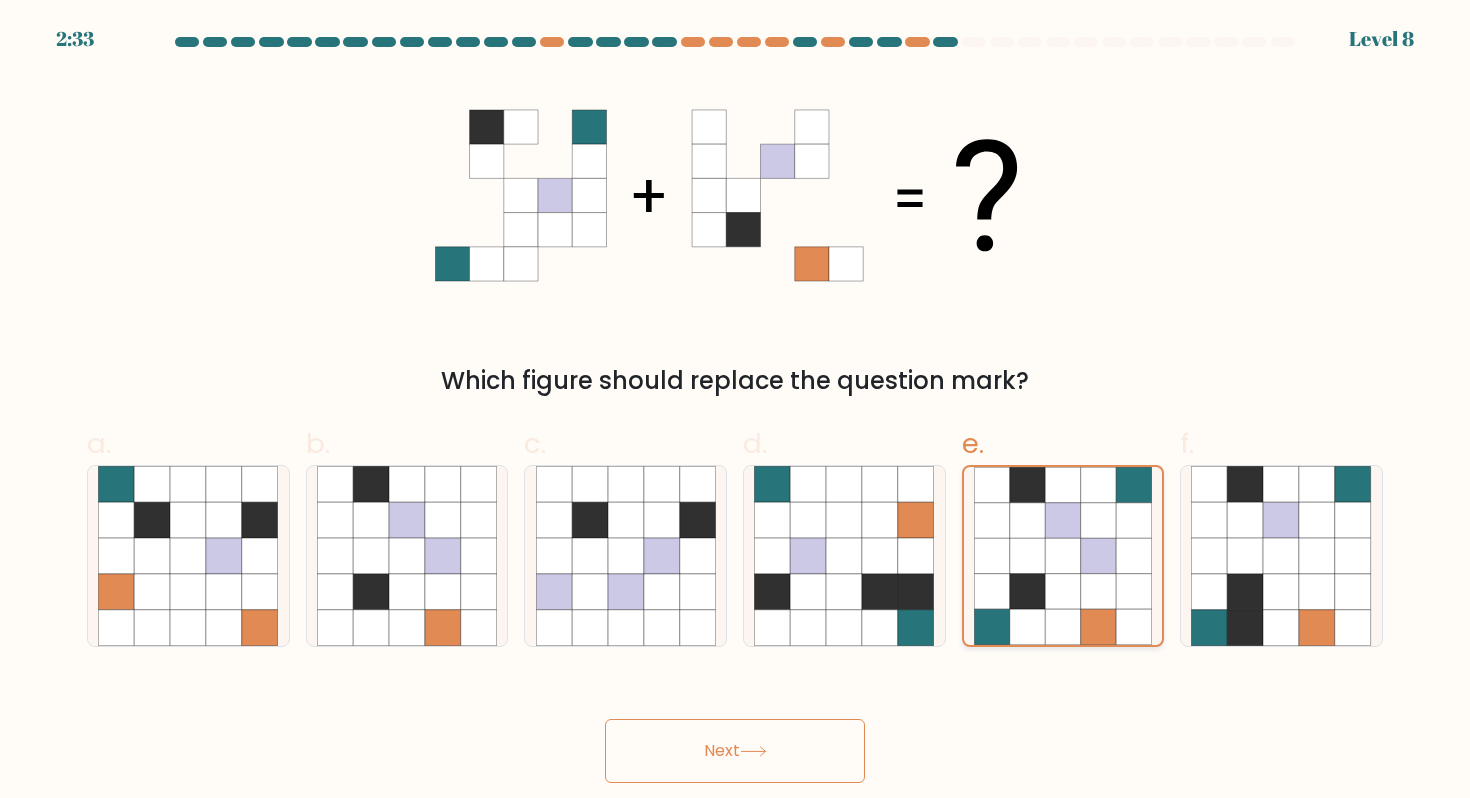 click 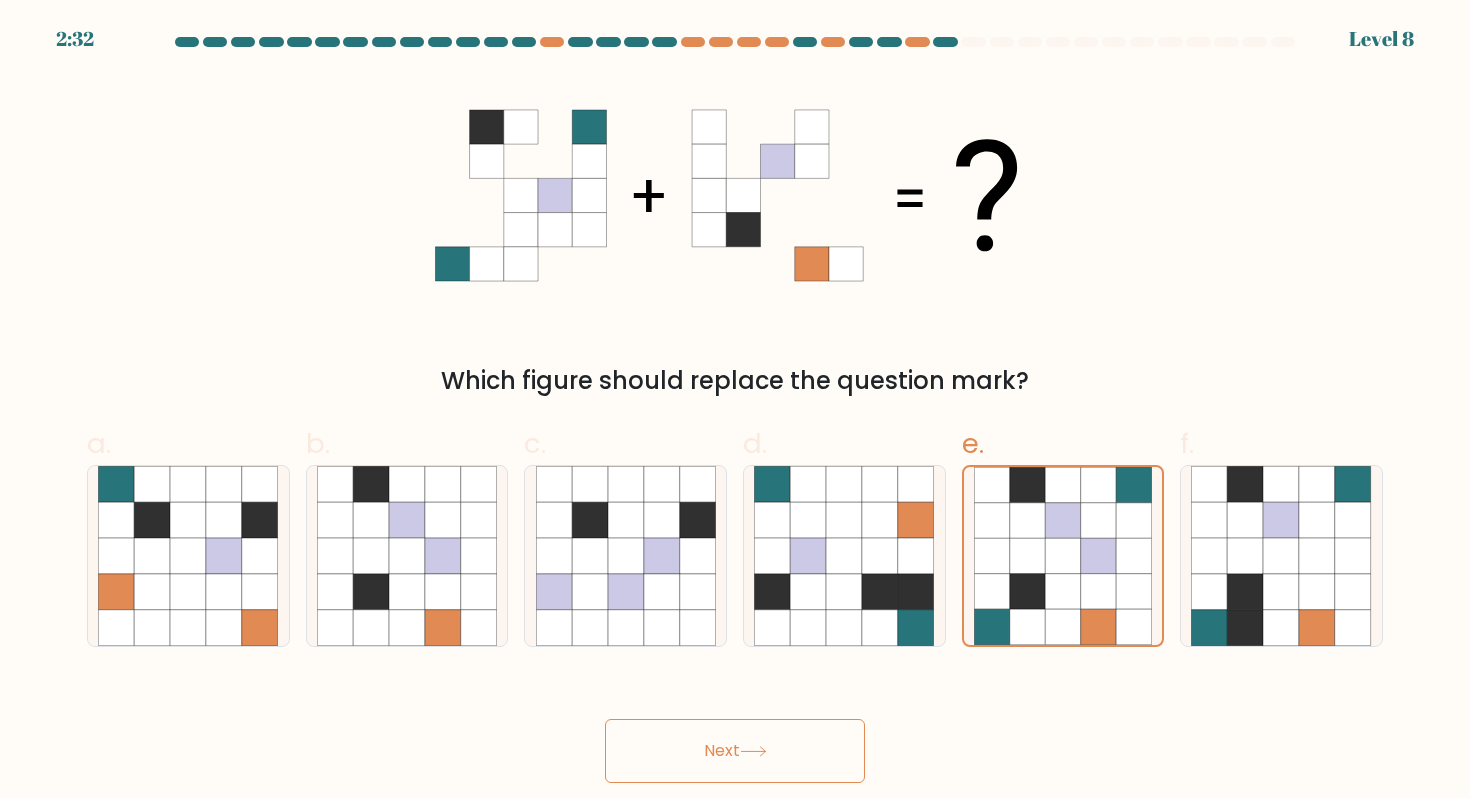 click on "Next" at bounding box center [735, 751] 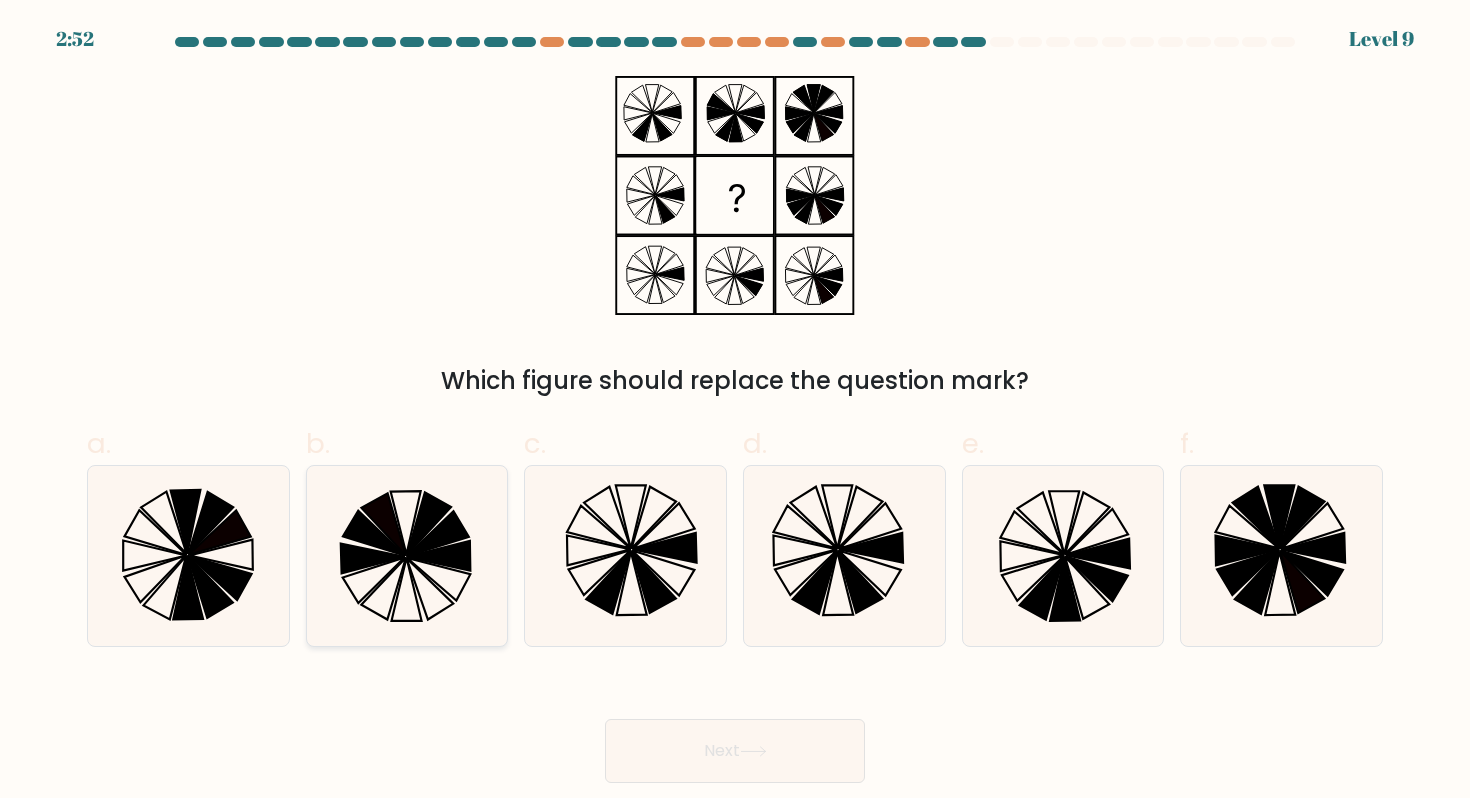 click 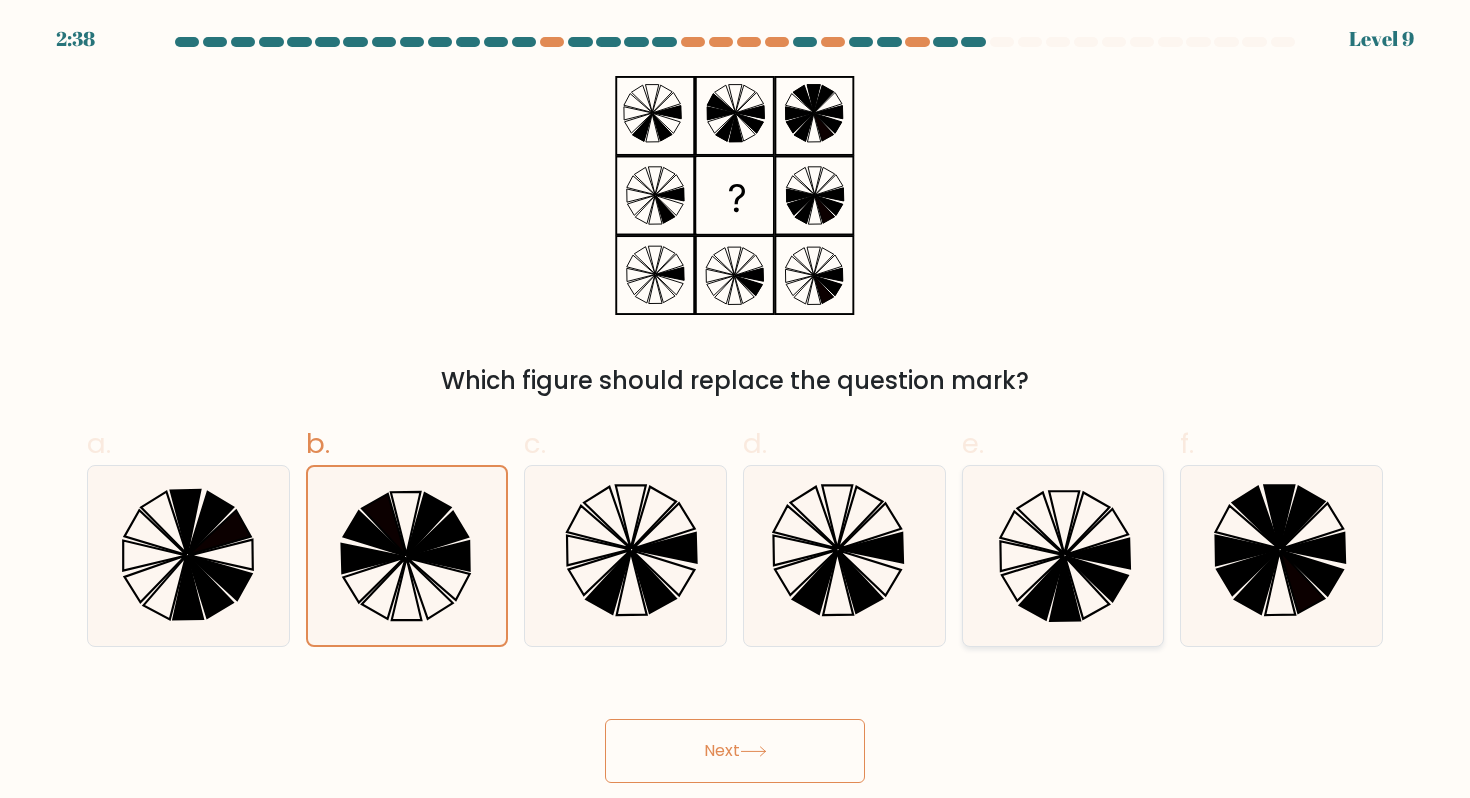 click 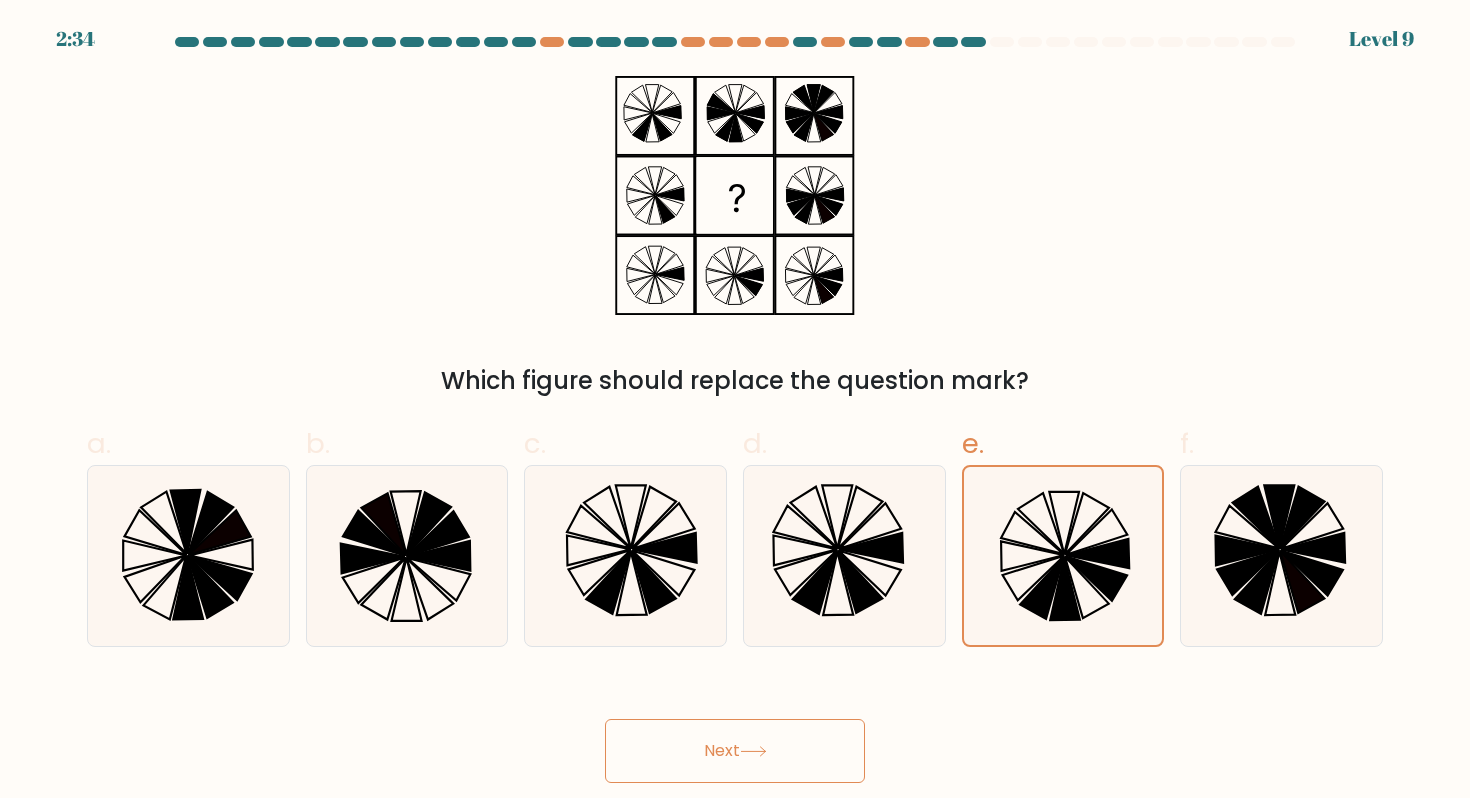 click 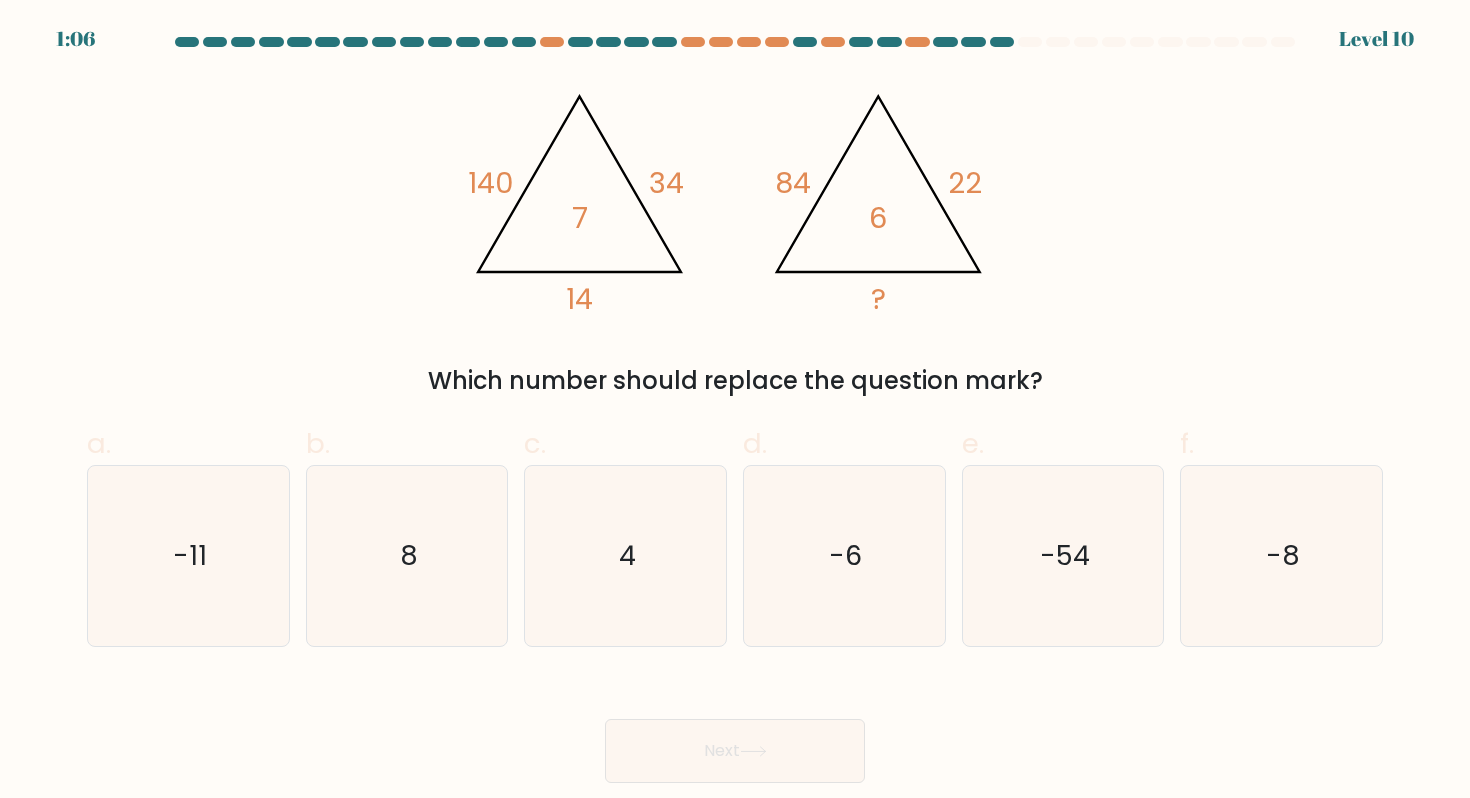 click at bounding box center (735, 410) 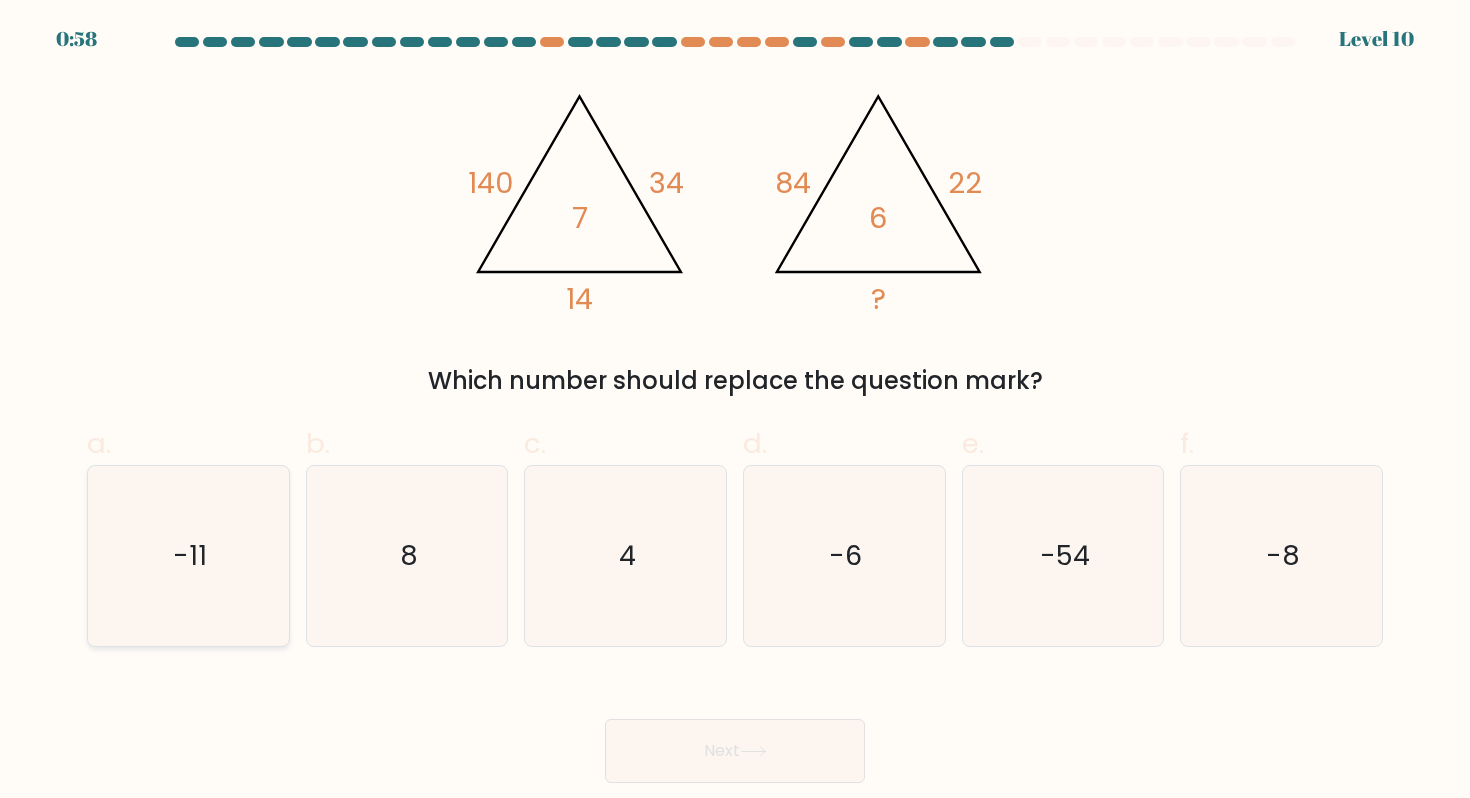 click on "-11" 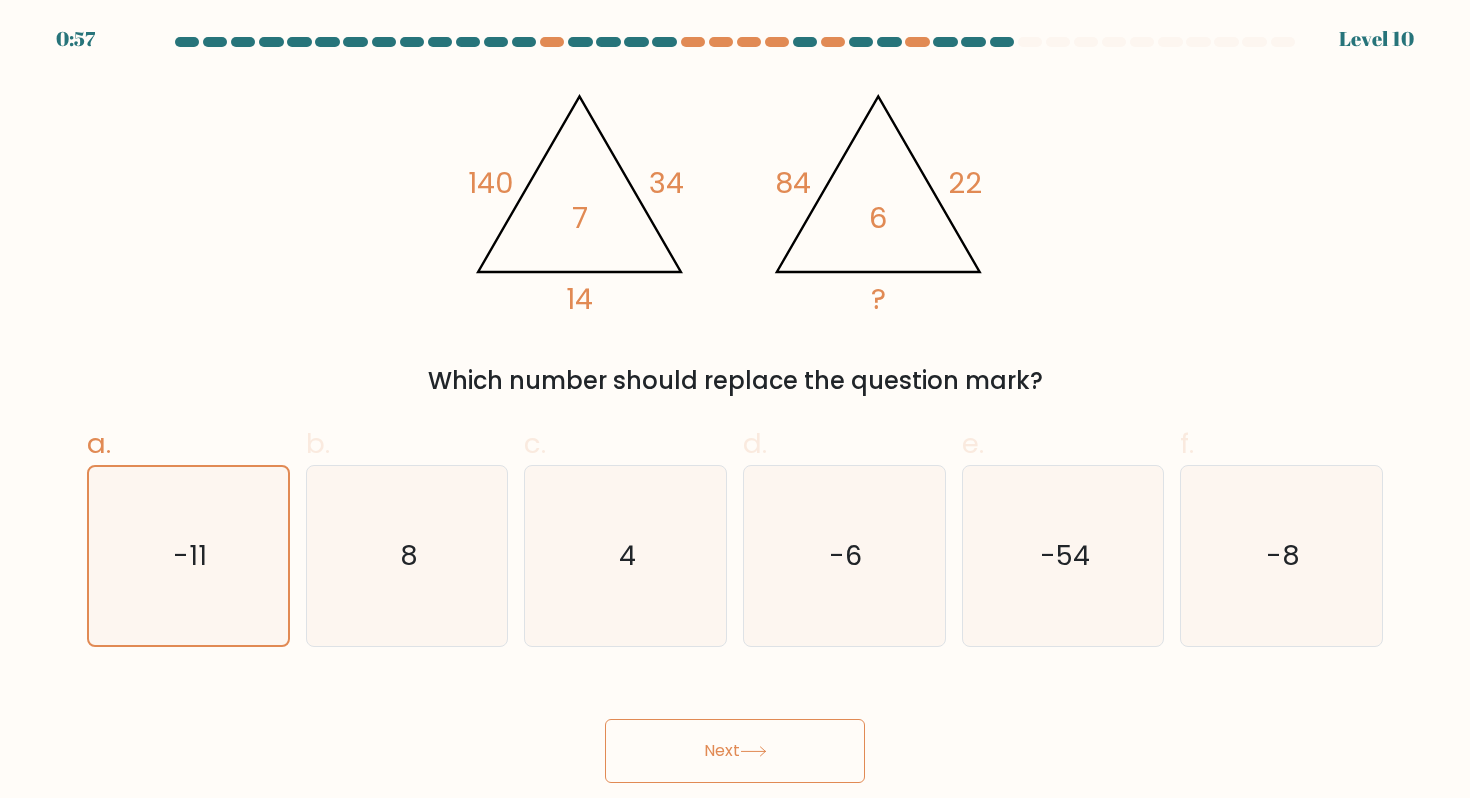 click on "0:57
Level 10" at bounding box center [735, 399] 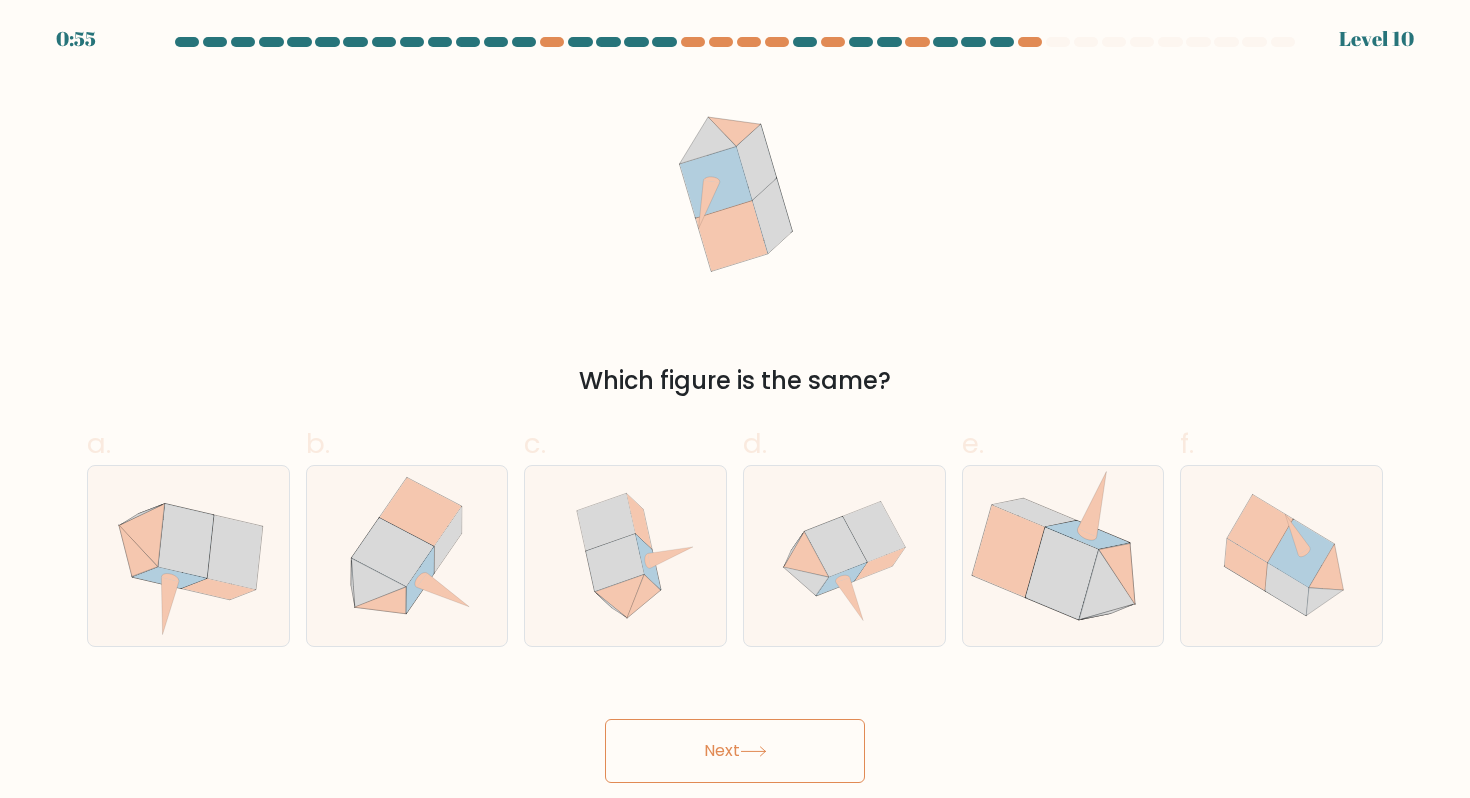 click on "Next" at bounding box center (735, 751) 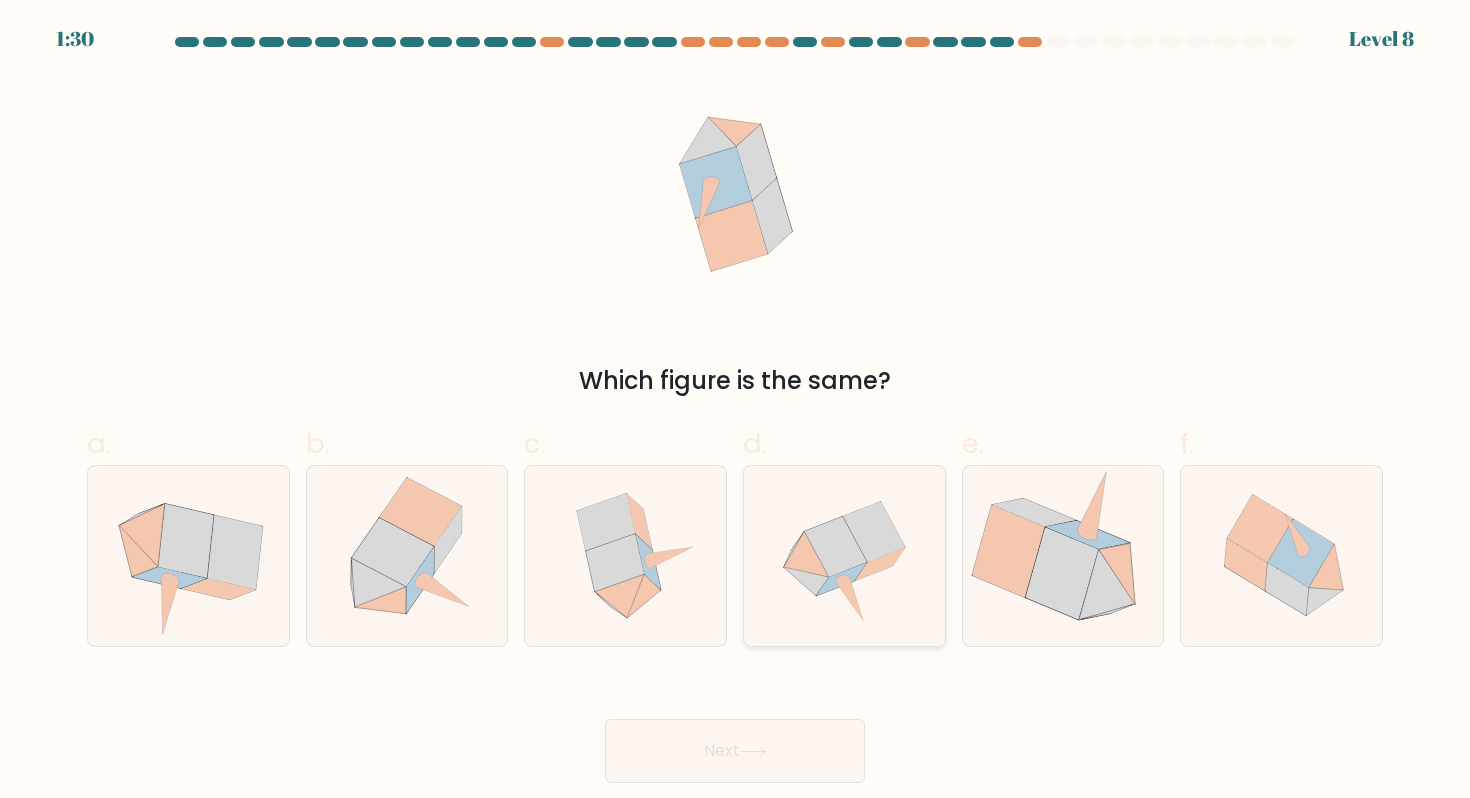 click 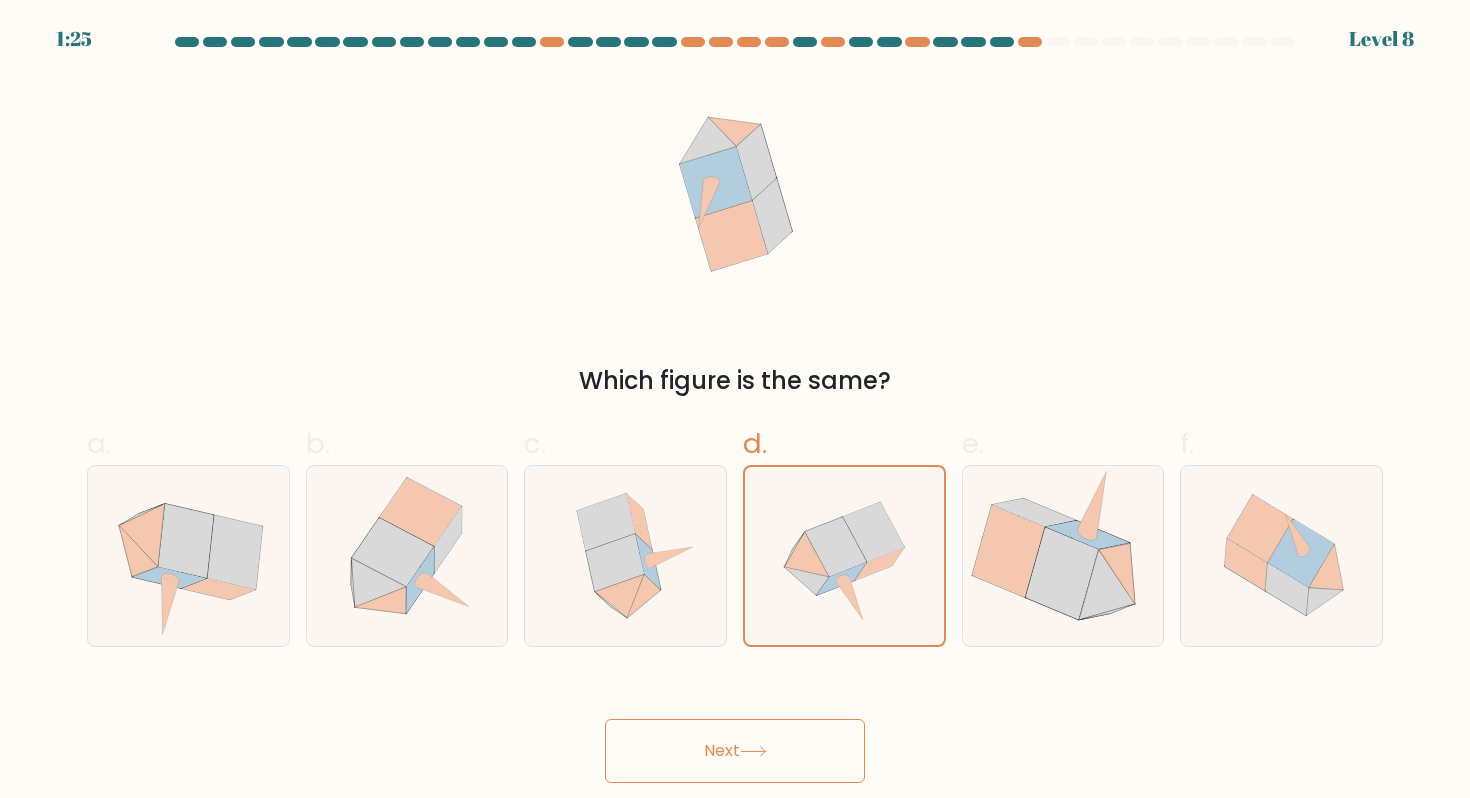 click on "Next" at bounding box center [735, 751] 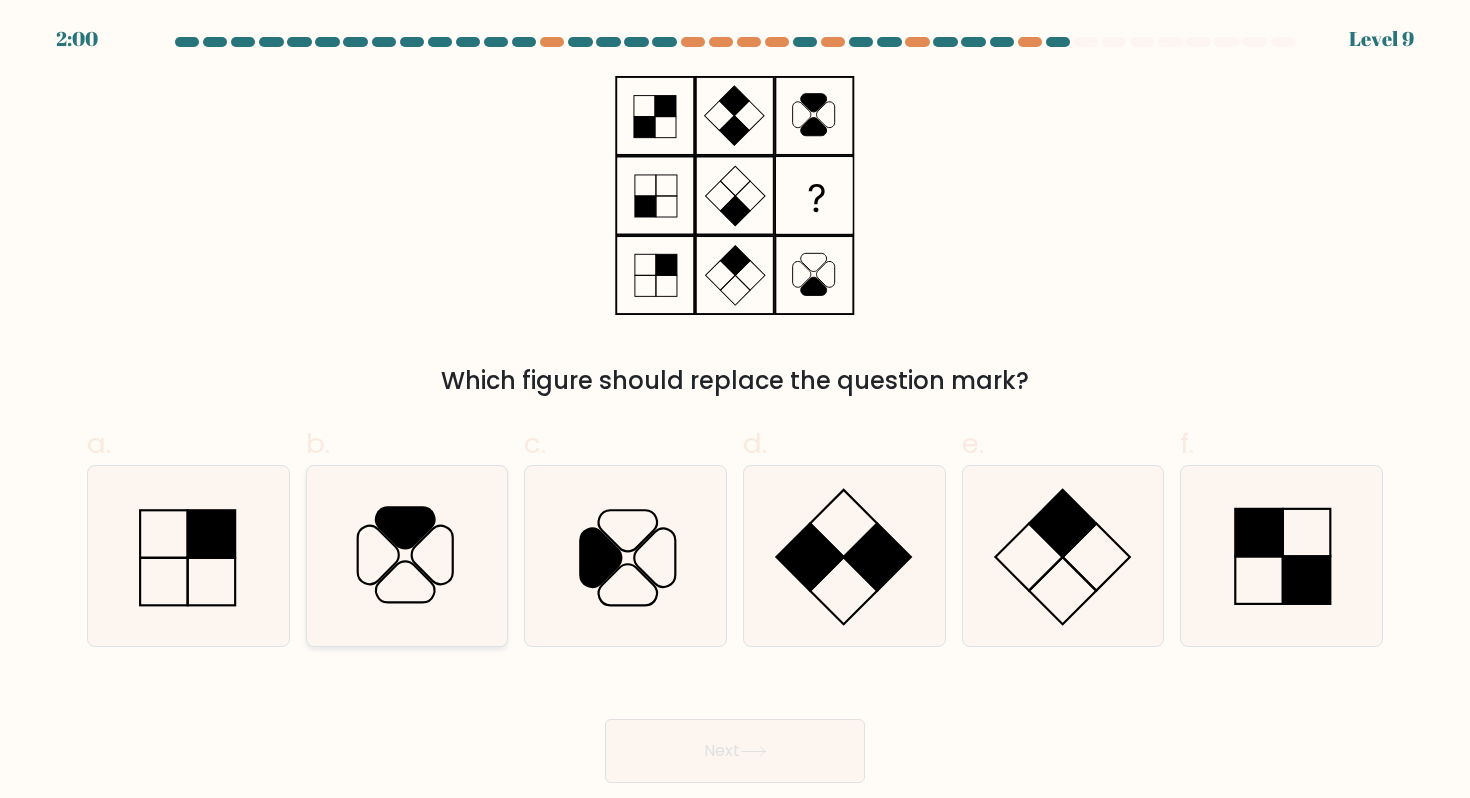 click 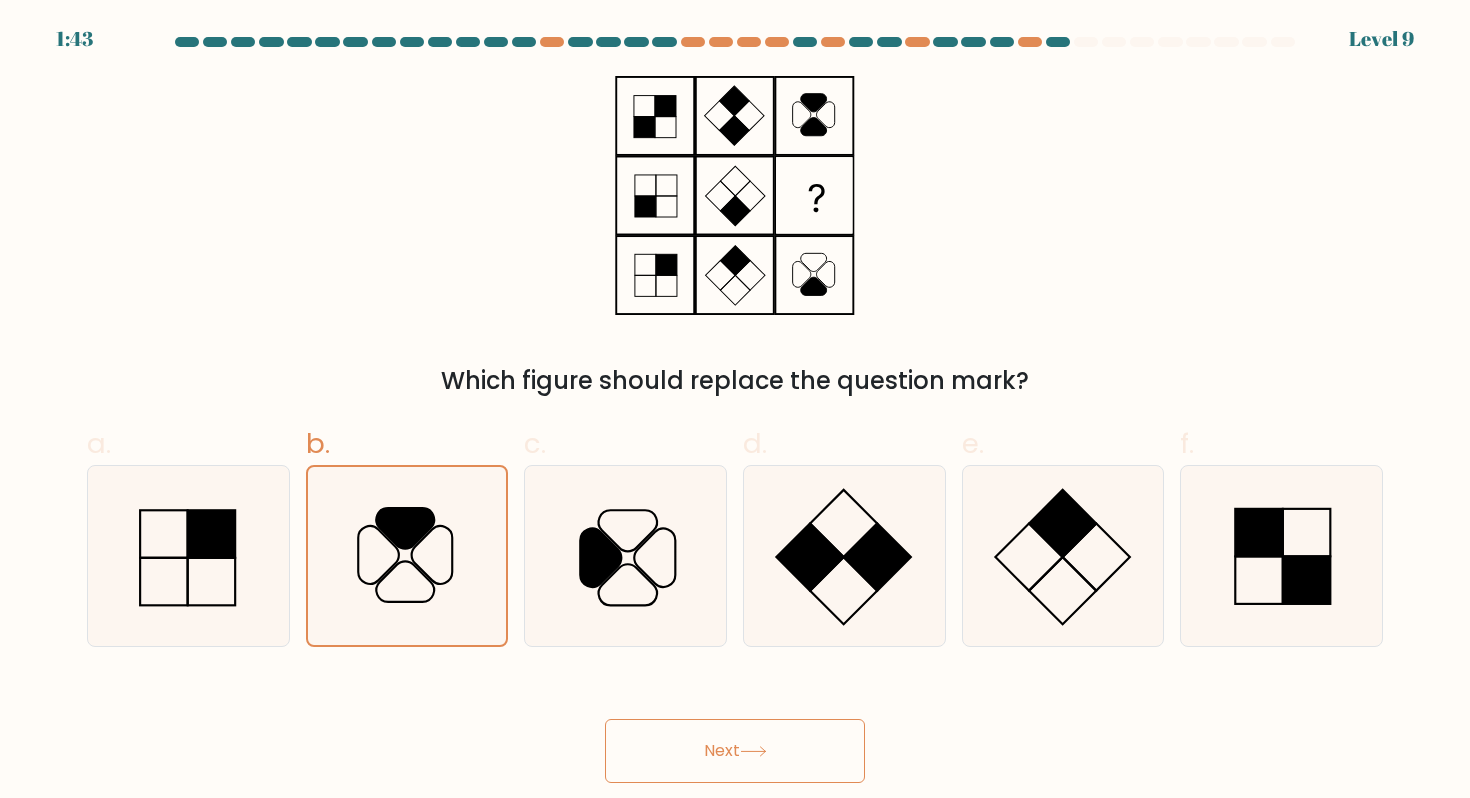 click 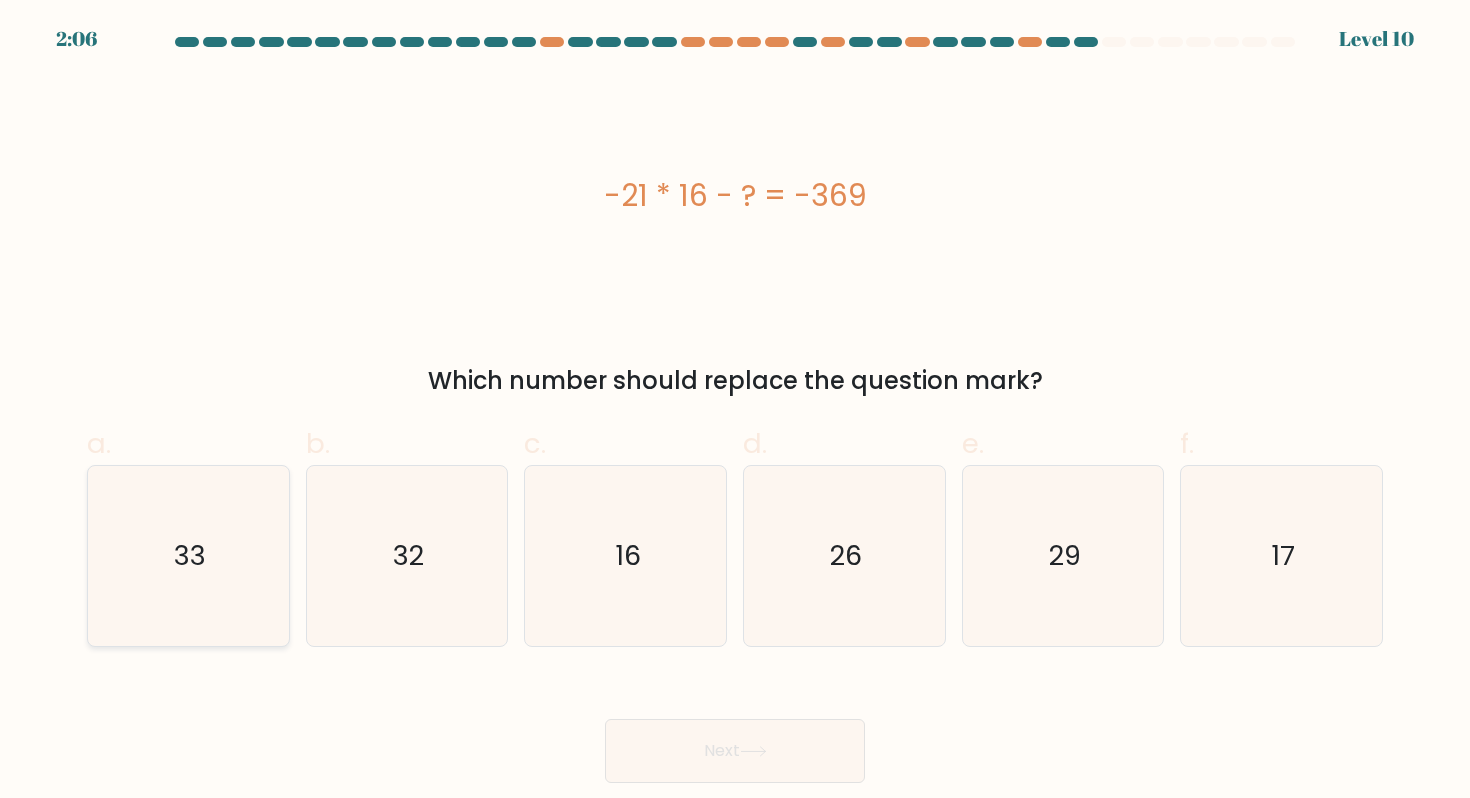 click on "33" 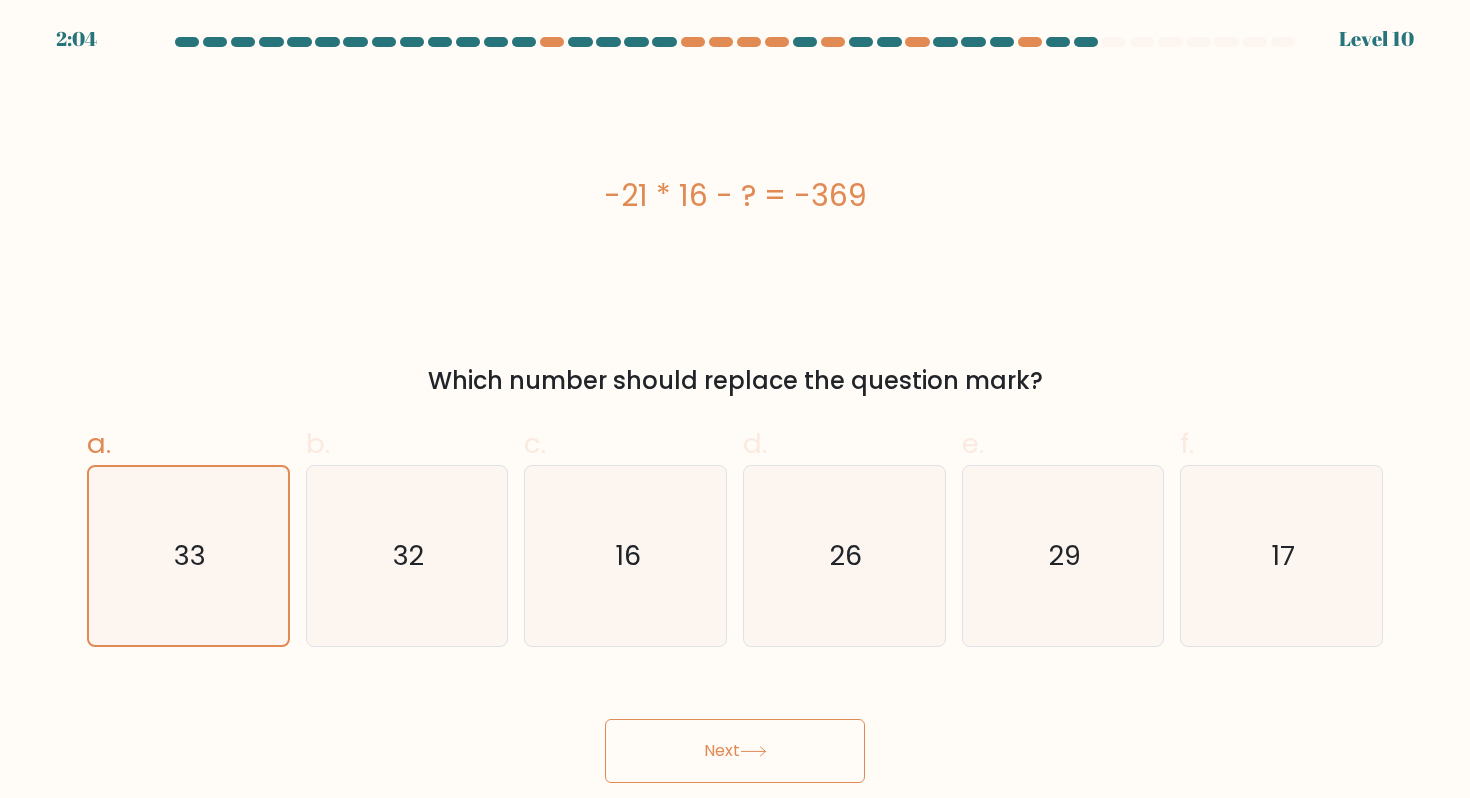 click on "Next" at bounding box center (735, 751) 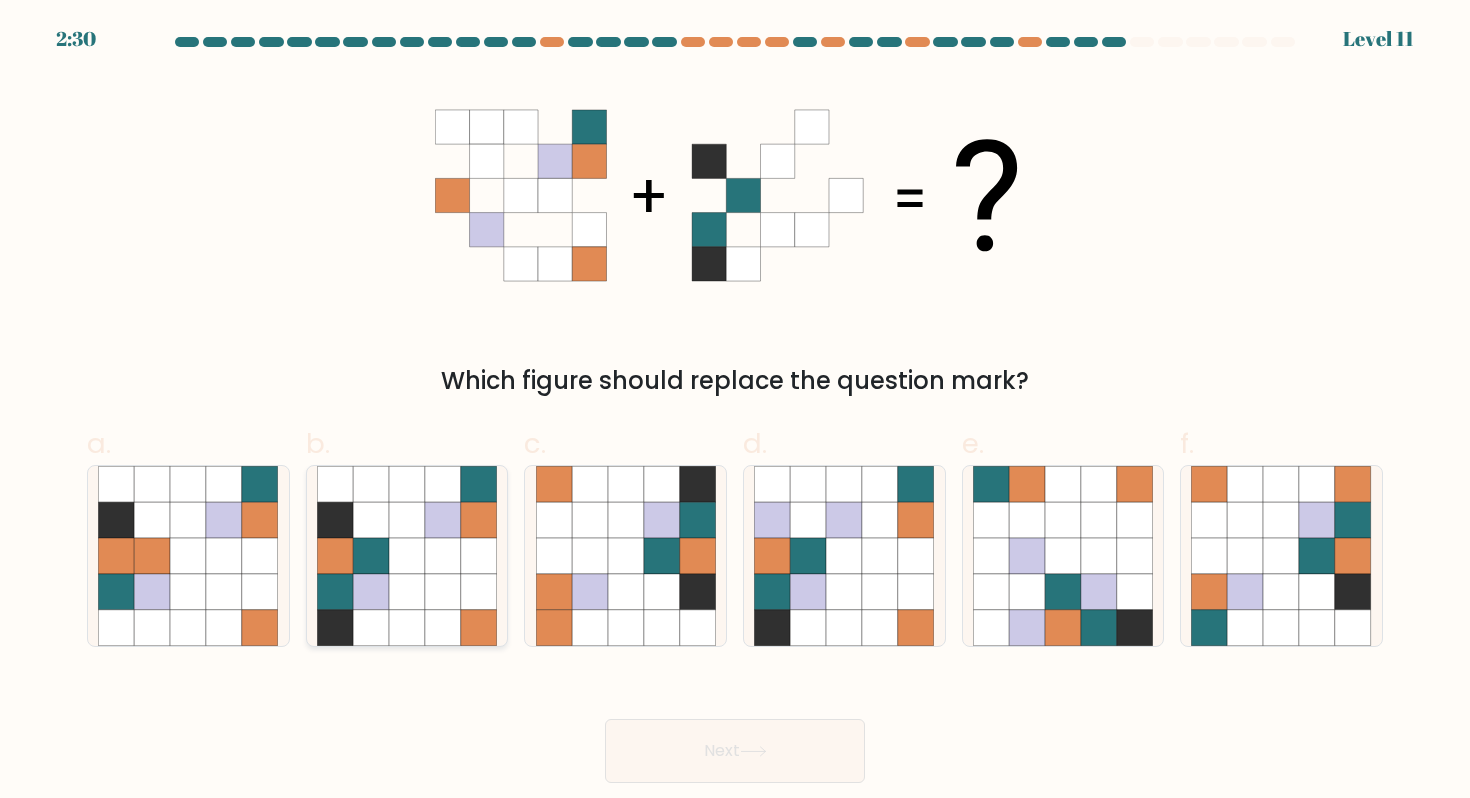 click 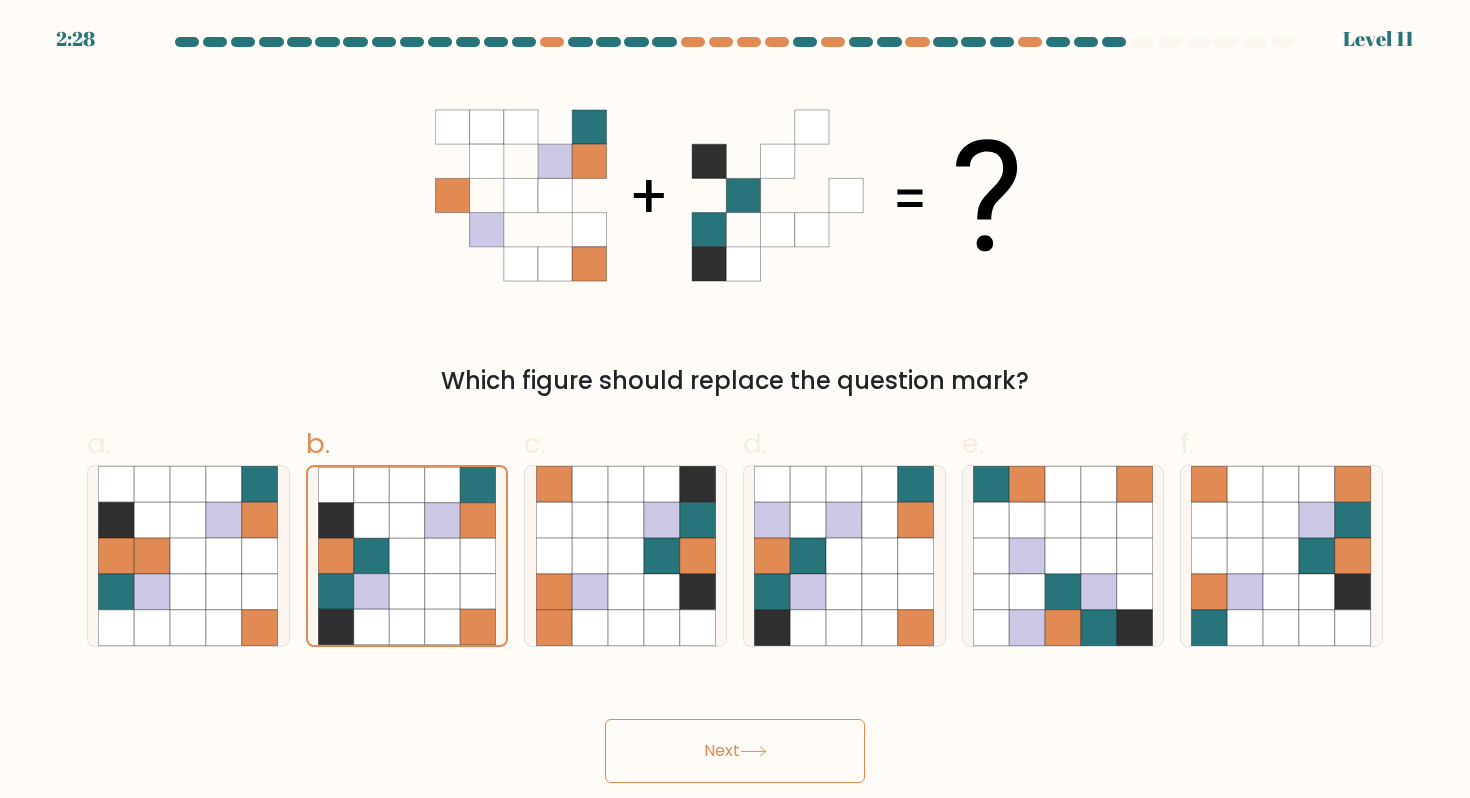click on "Next" at bounding box center [735, 751] 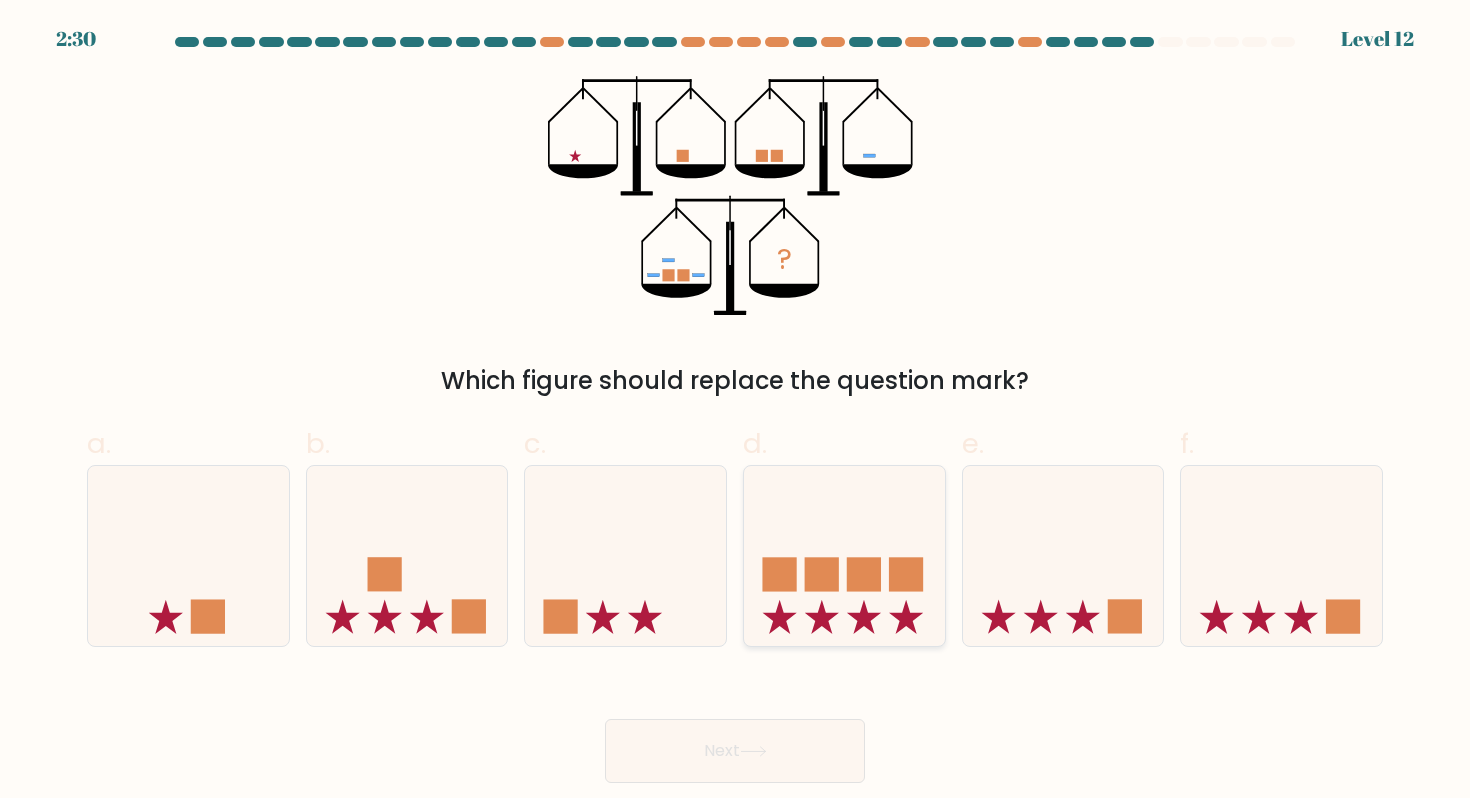 click 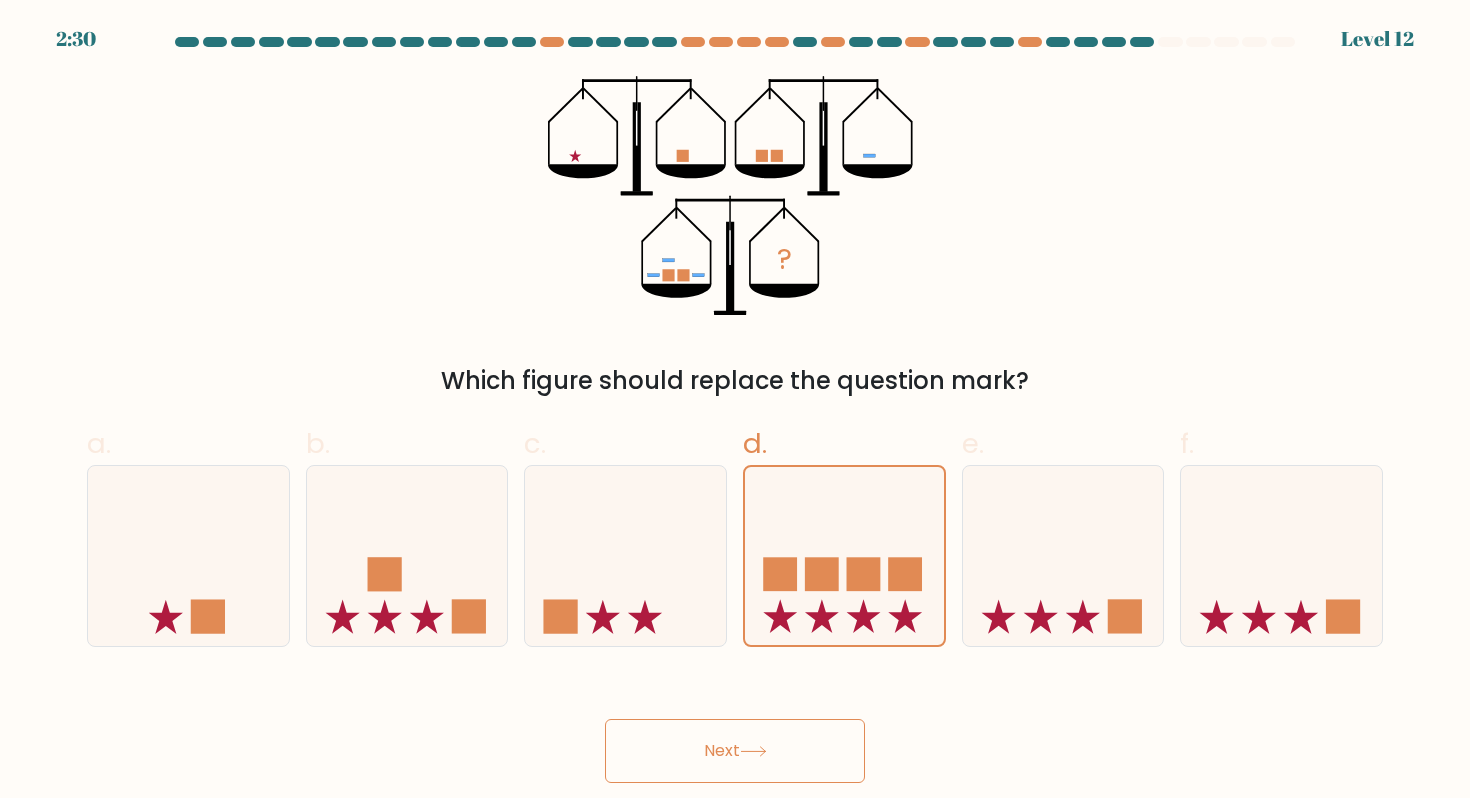 click on "Next" at bounding box center (735, 751) 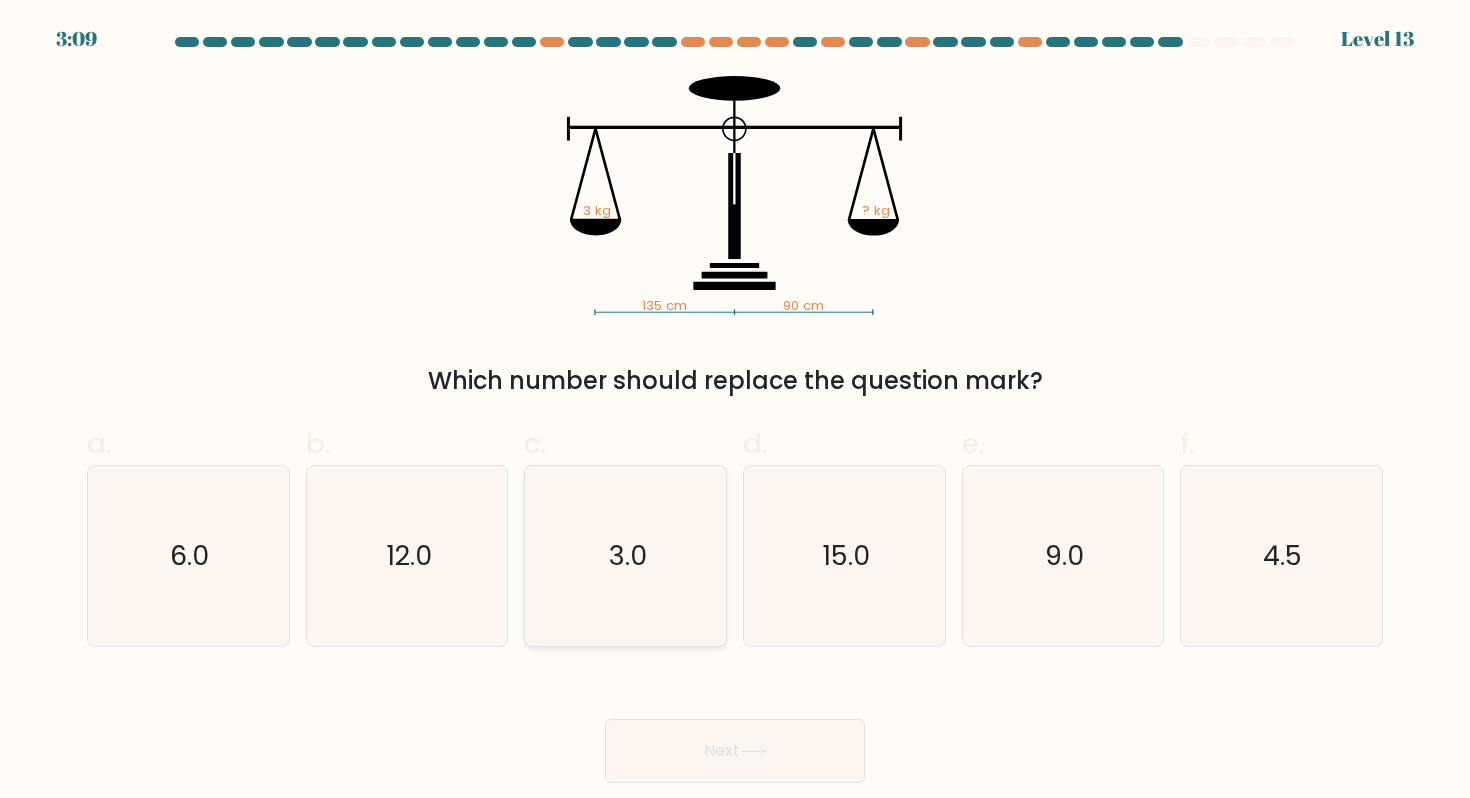click on "3.0" 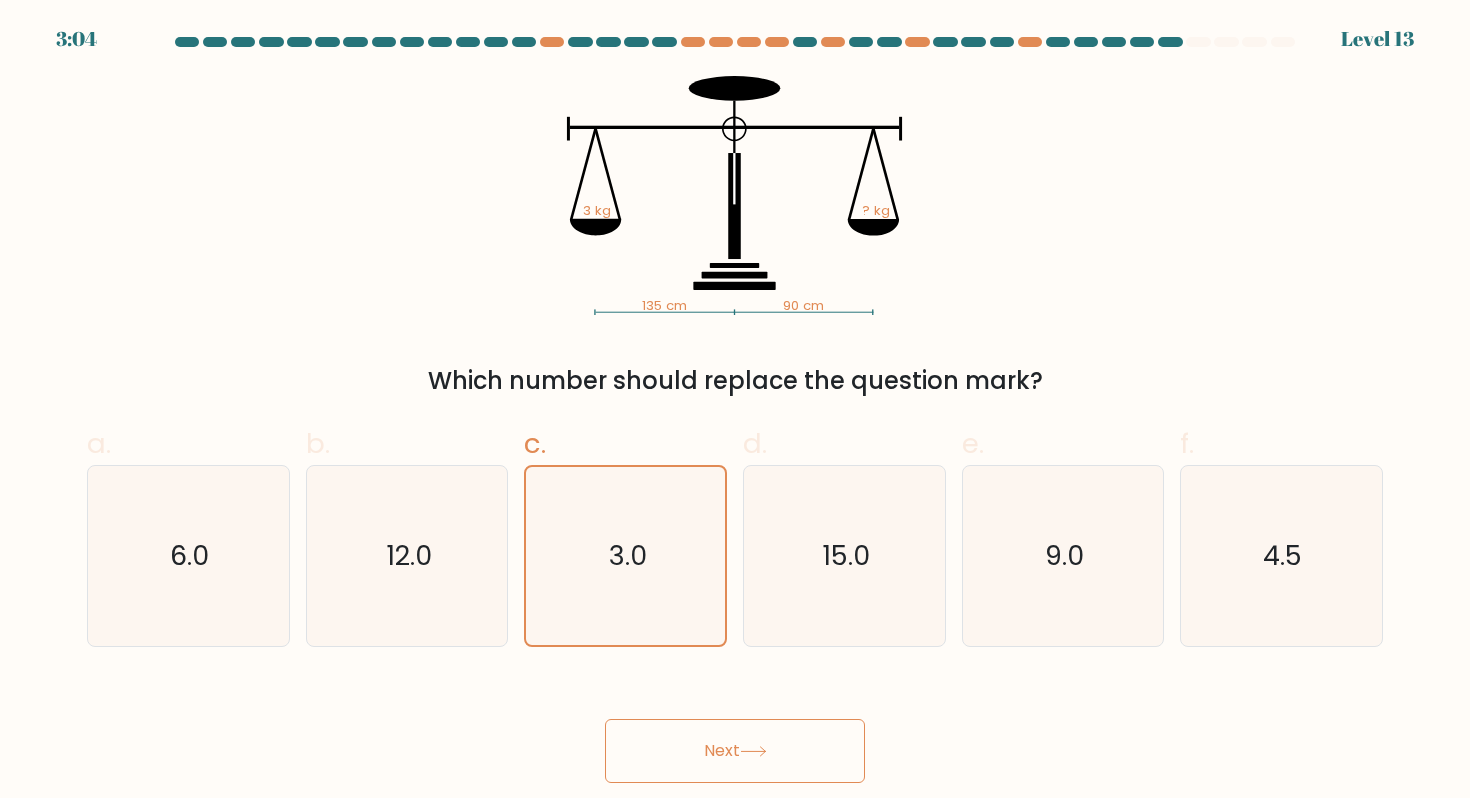 click on "Next" at bounding box center [735, 751] 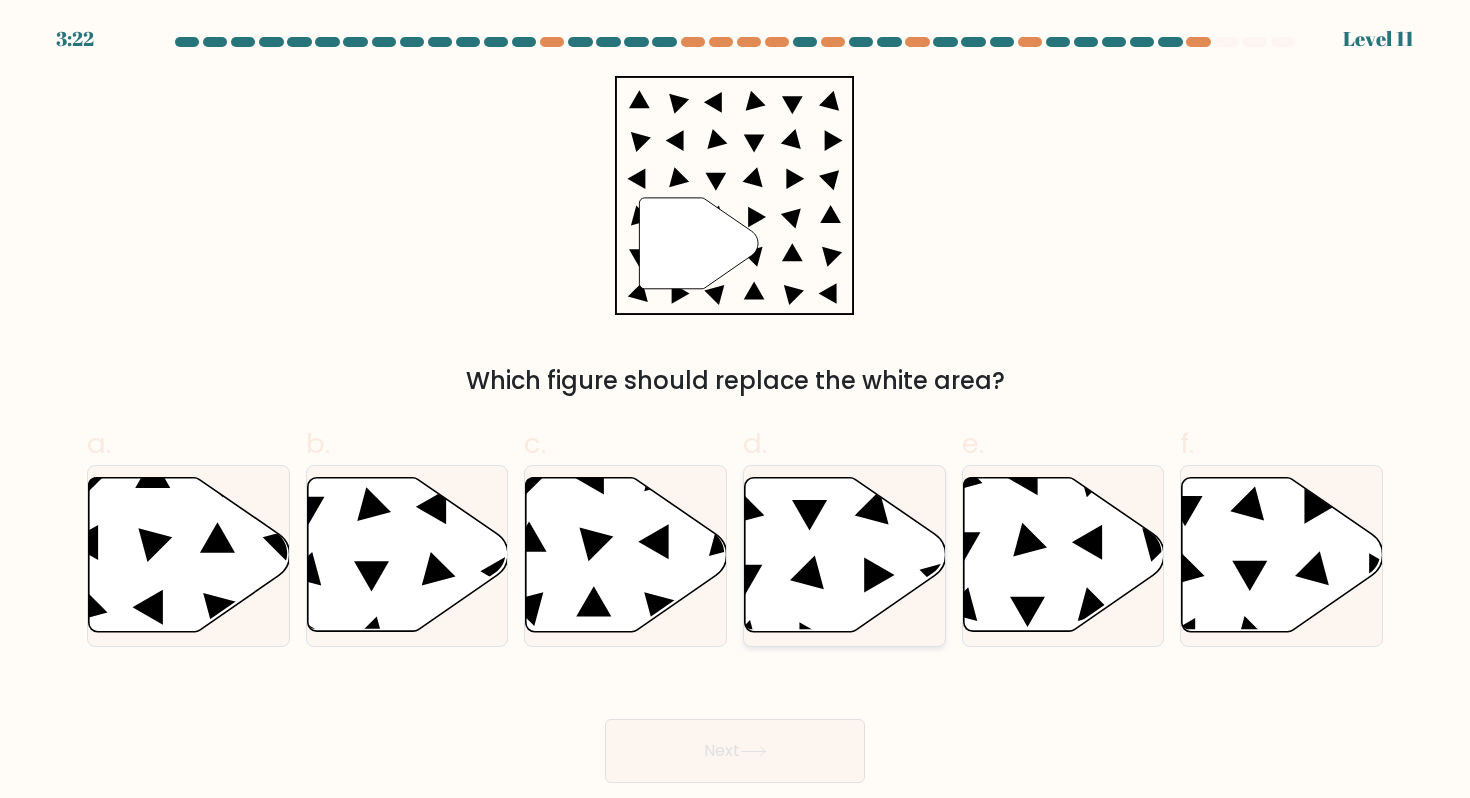 click 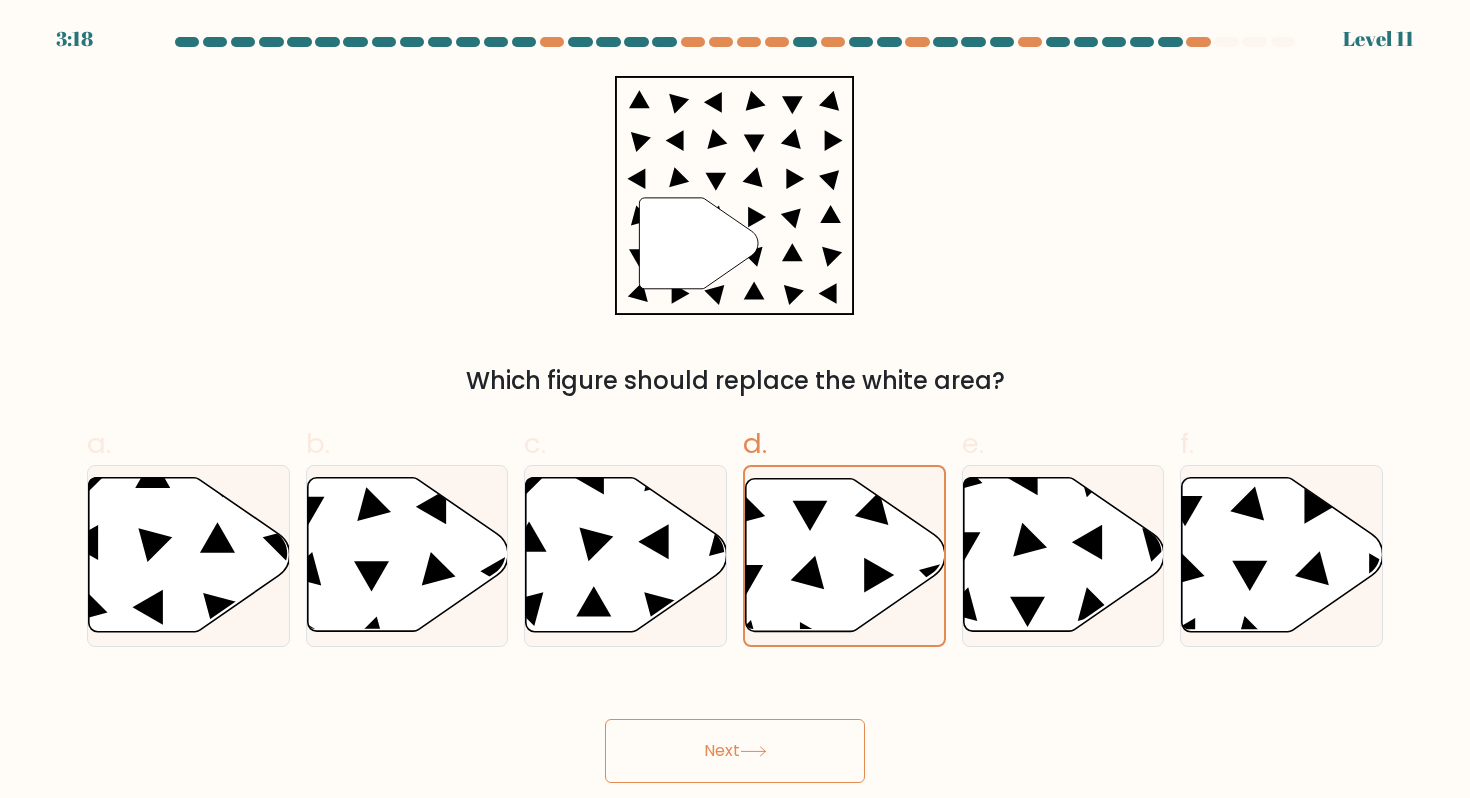 click on "Next" at bounding box center (735, 751) 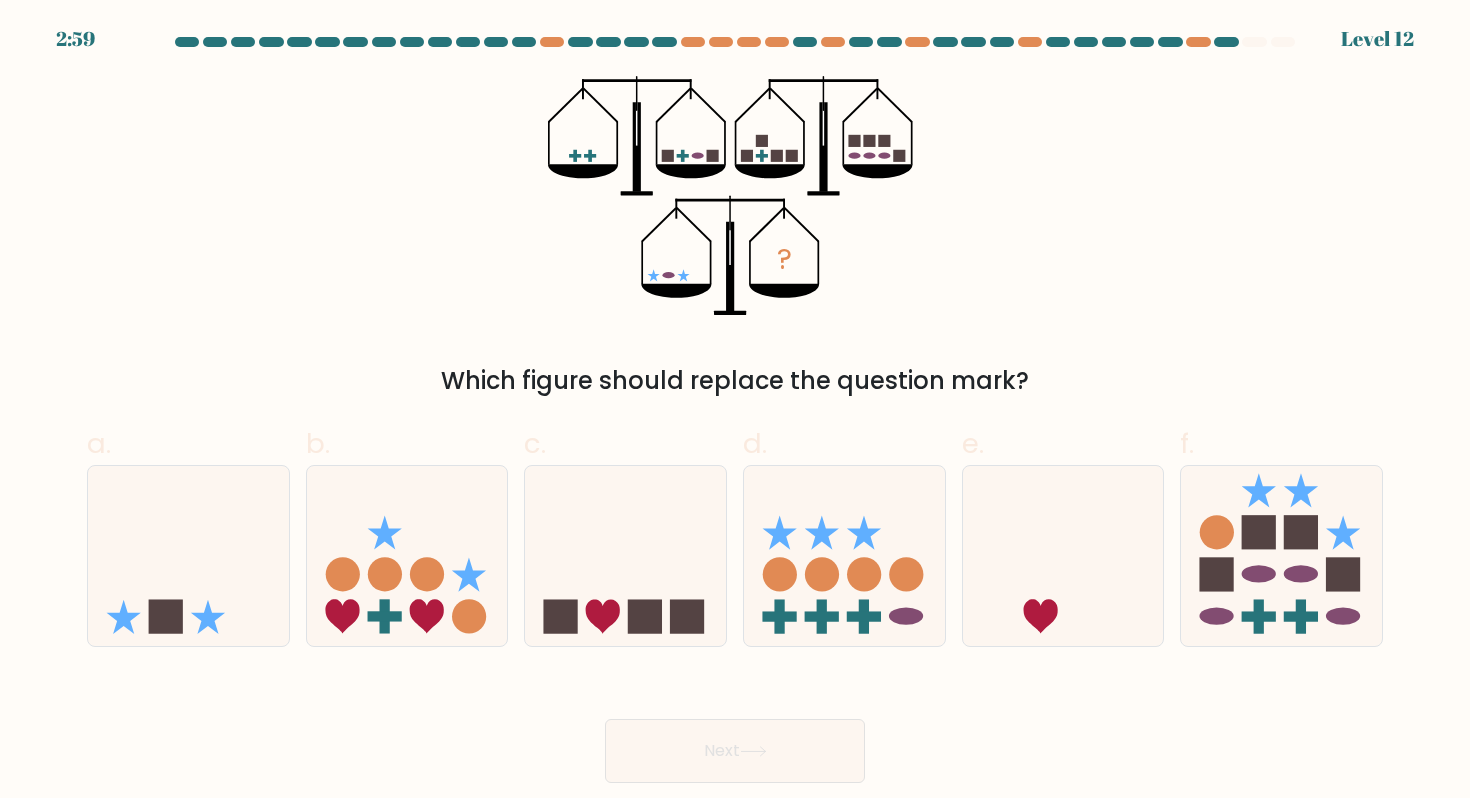 click on "d." at bounding box center [844, 535] 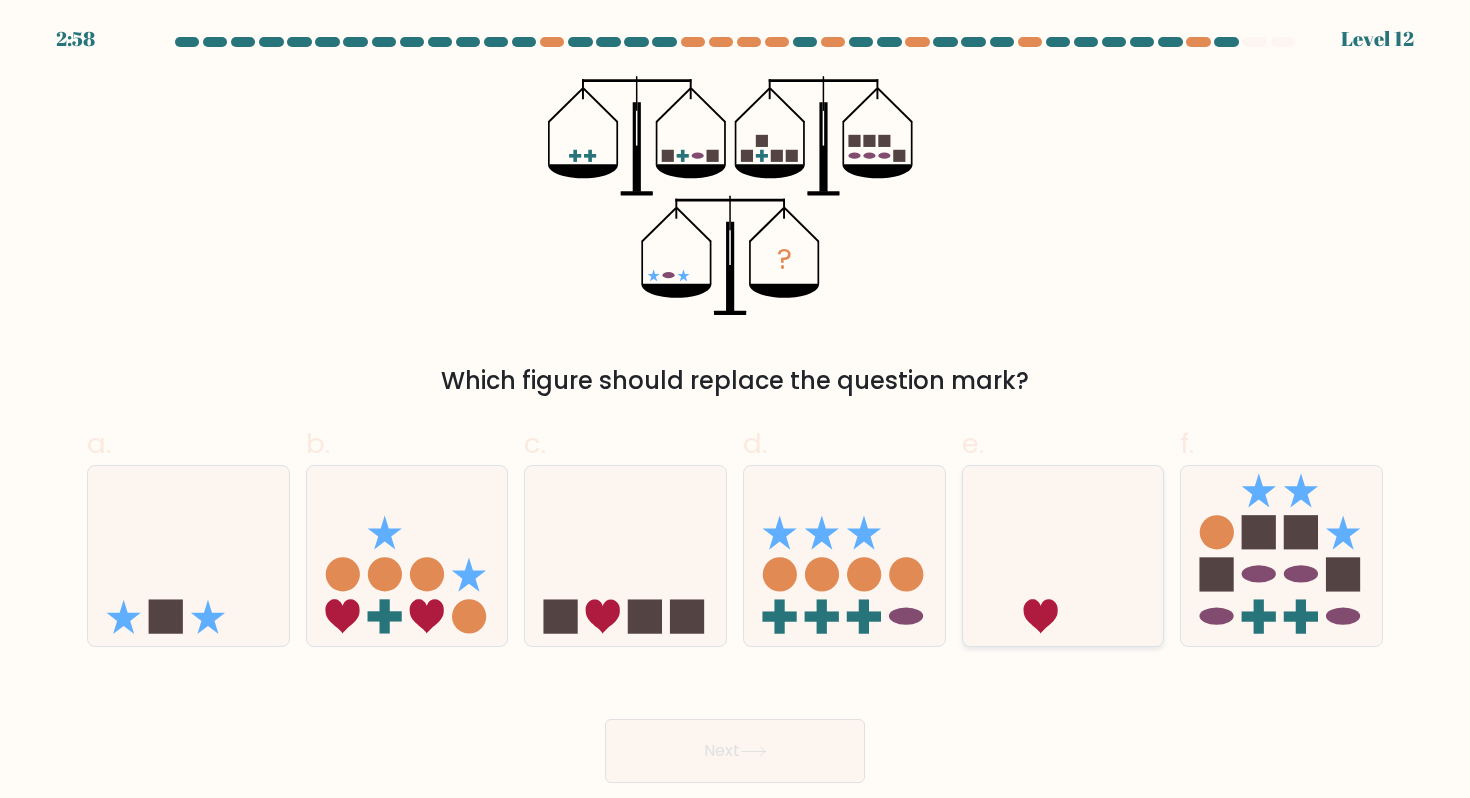 click 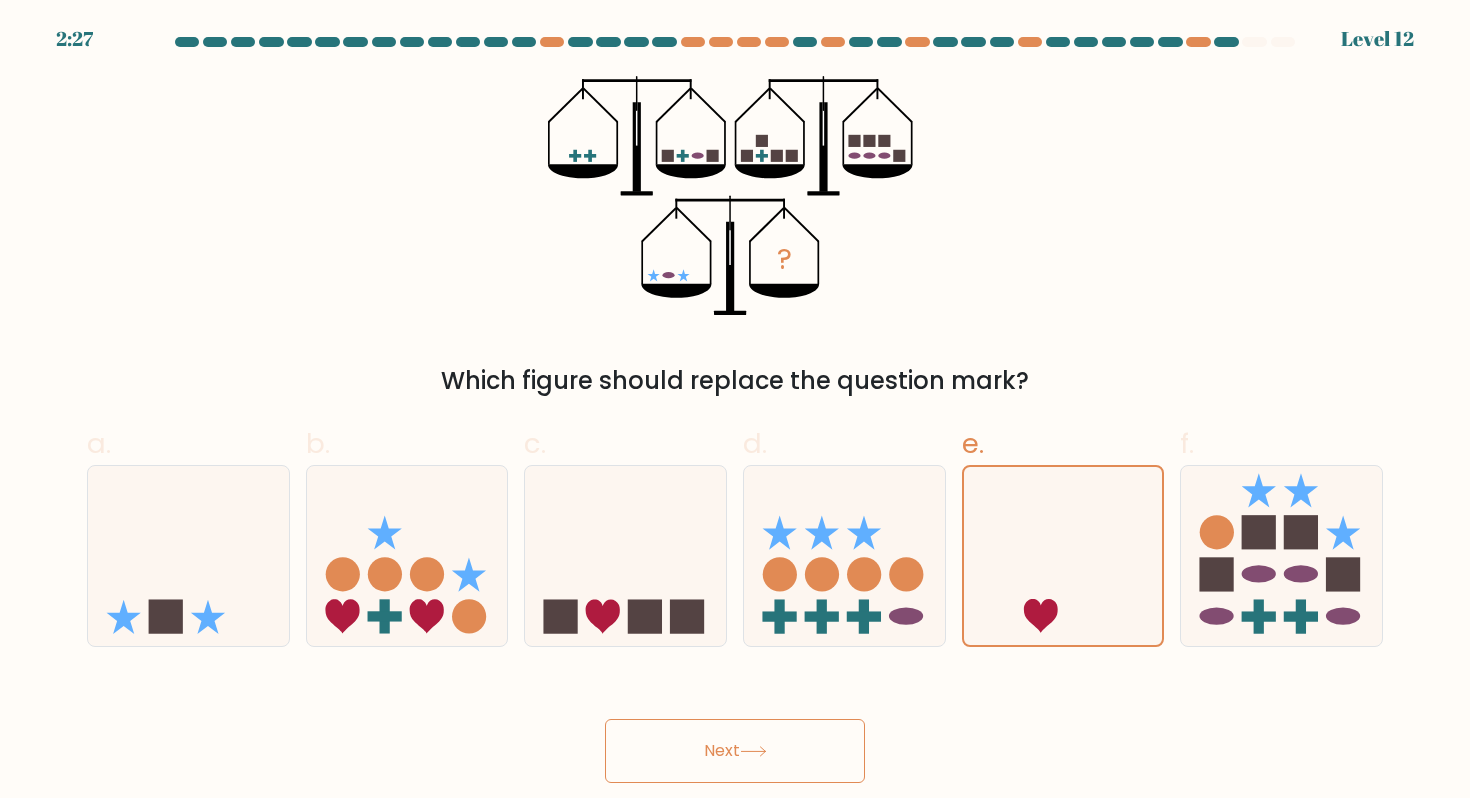 click on "Next" at bounding box center [735, 751] 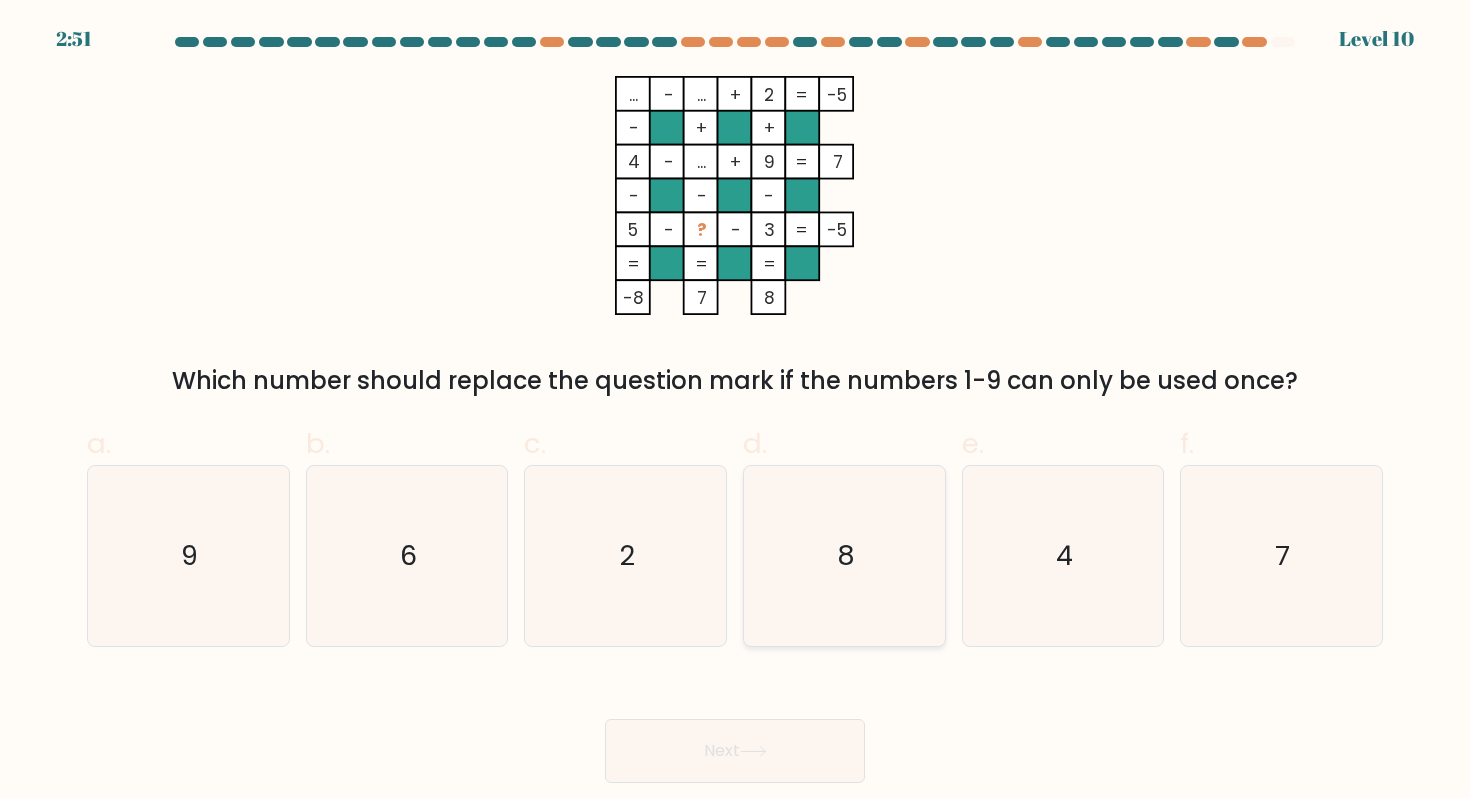 click on "8" 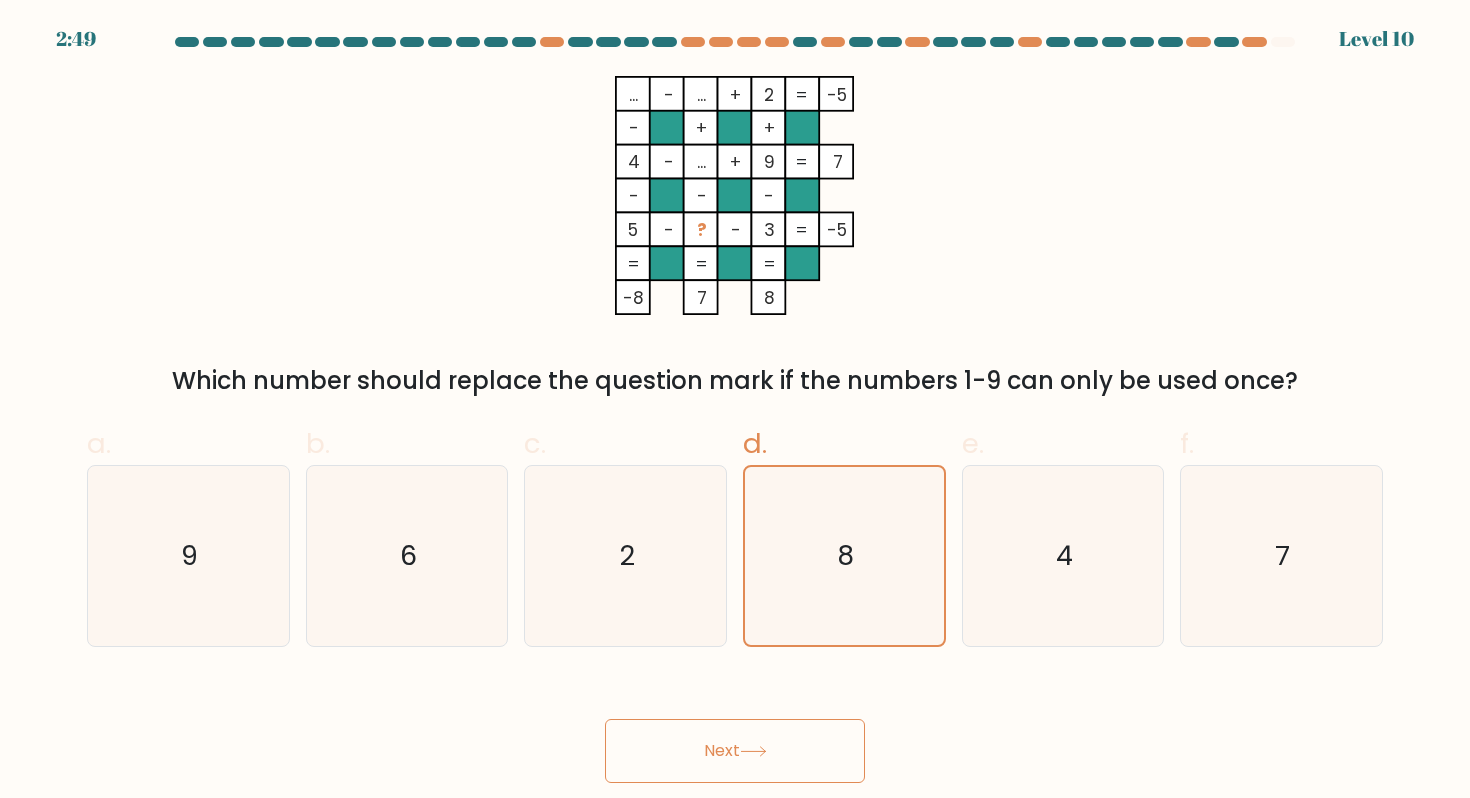 click 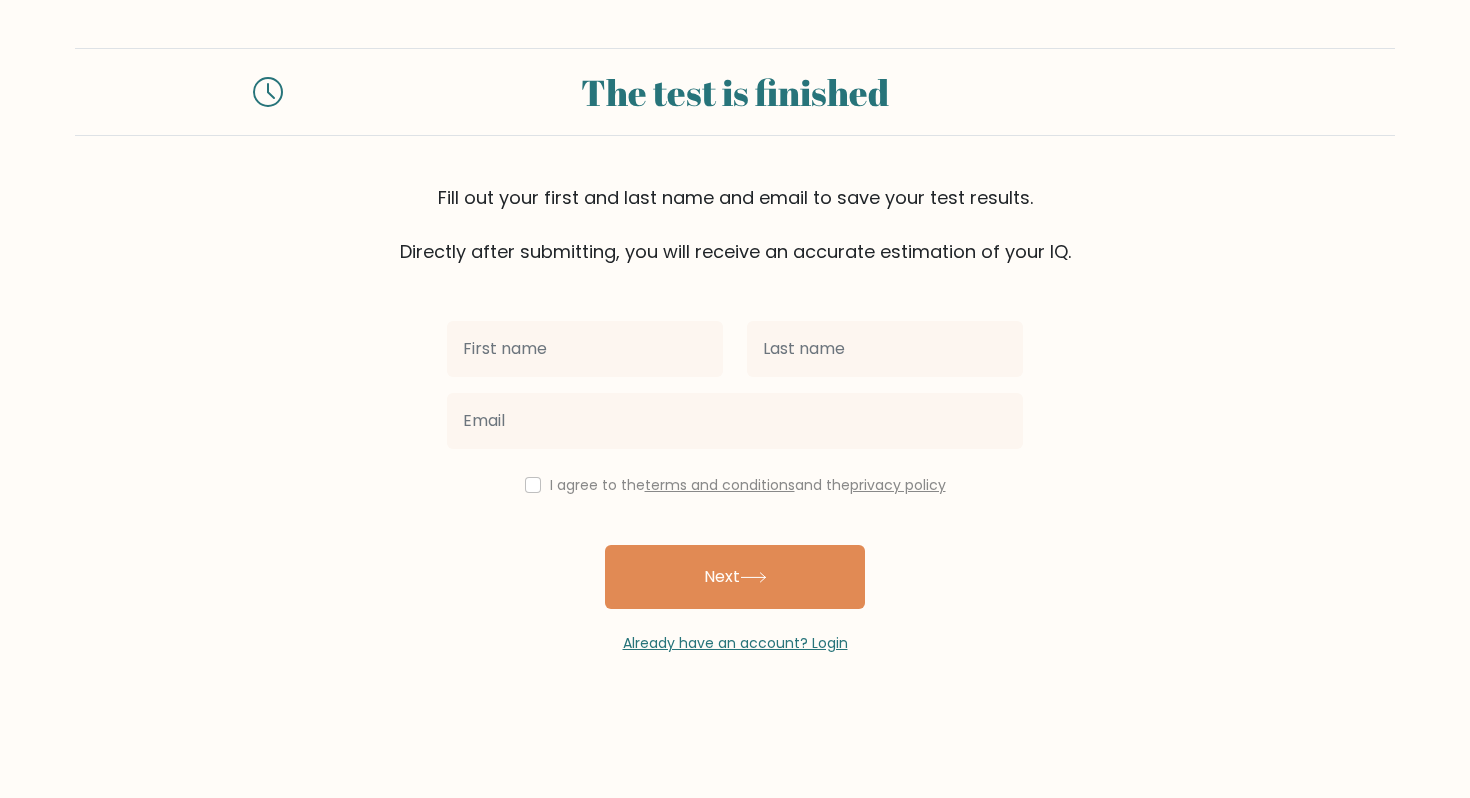 scroll, scrollTop: 0, scrollLeft: 0, axis: both 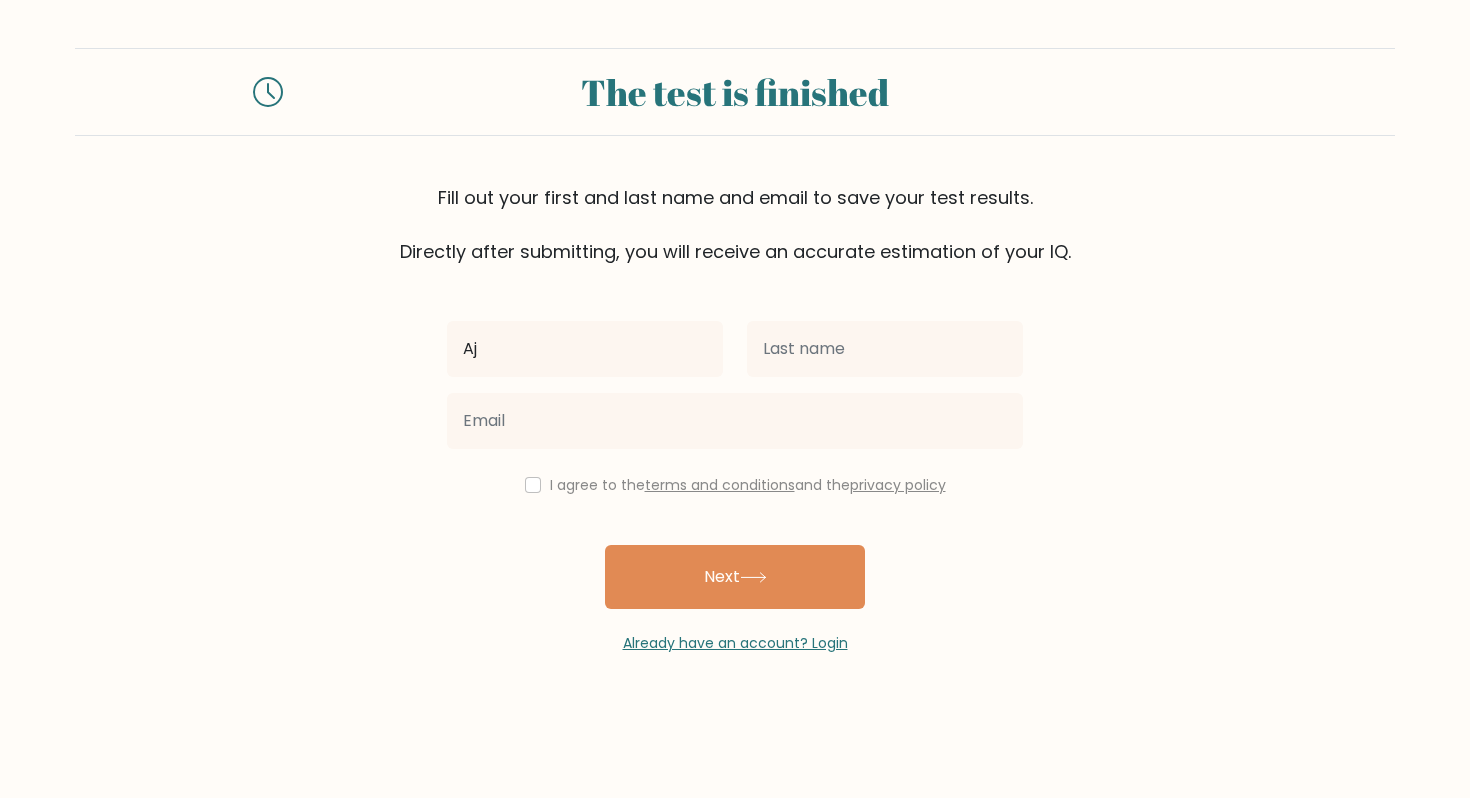type on "Aj" 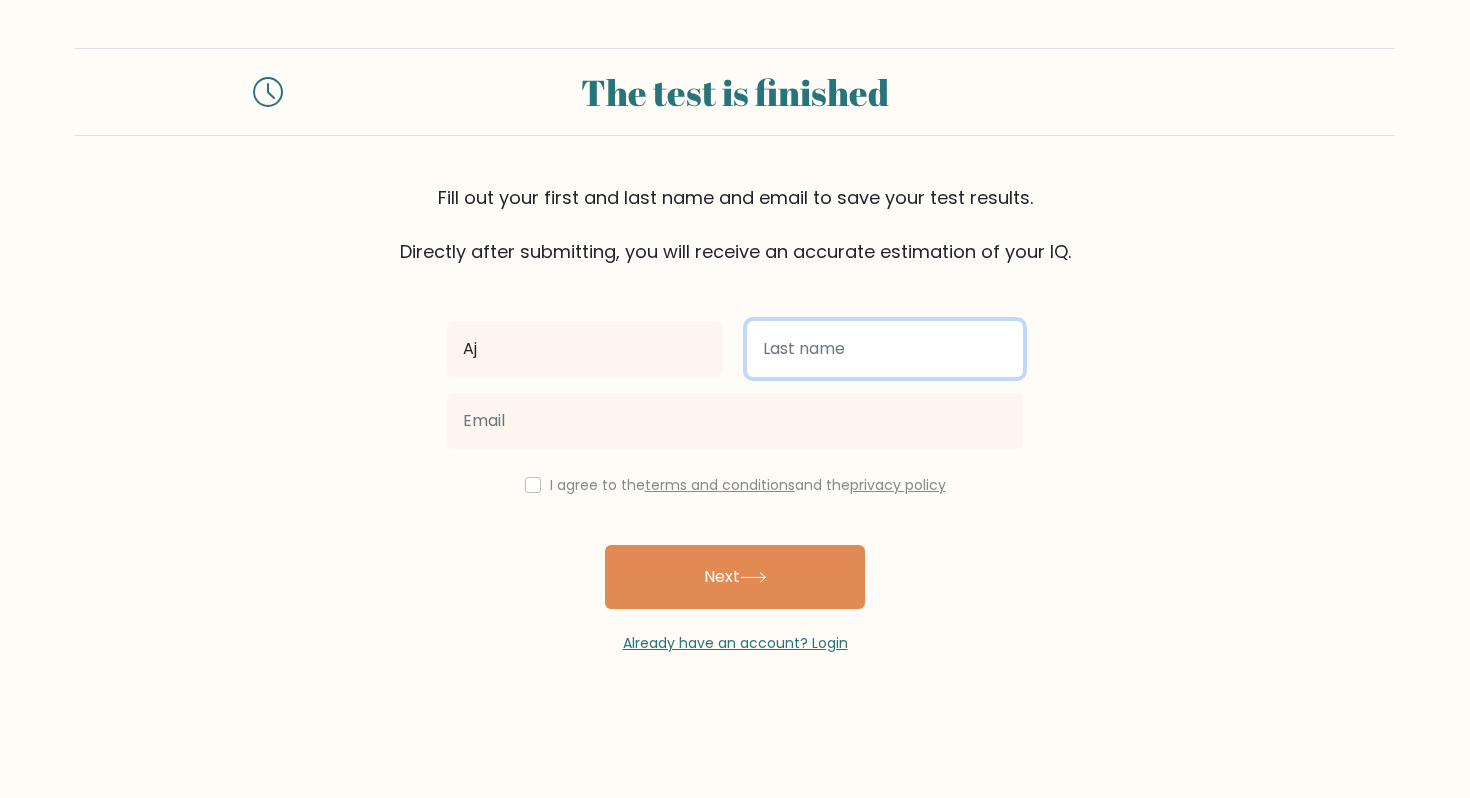 click at bounding box center (885, 349) 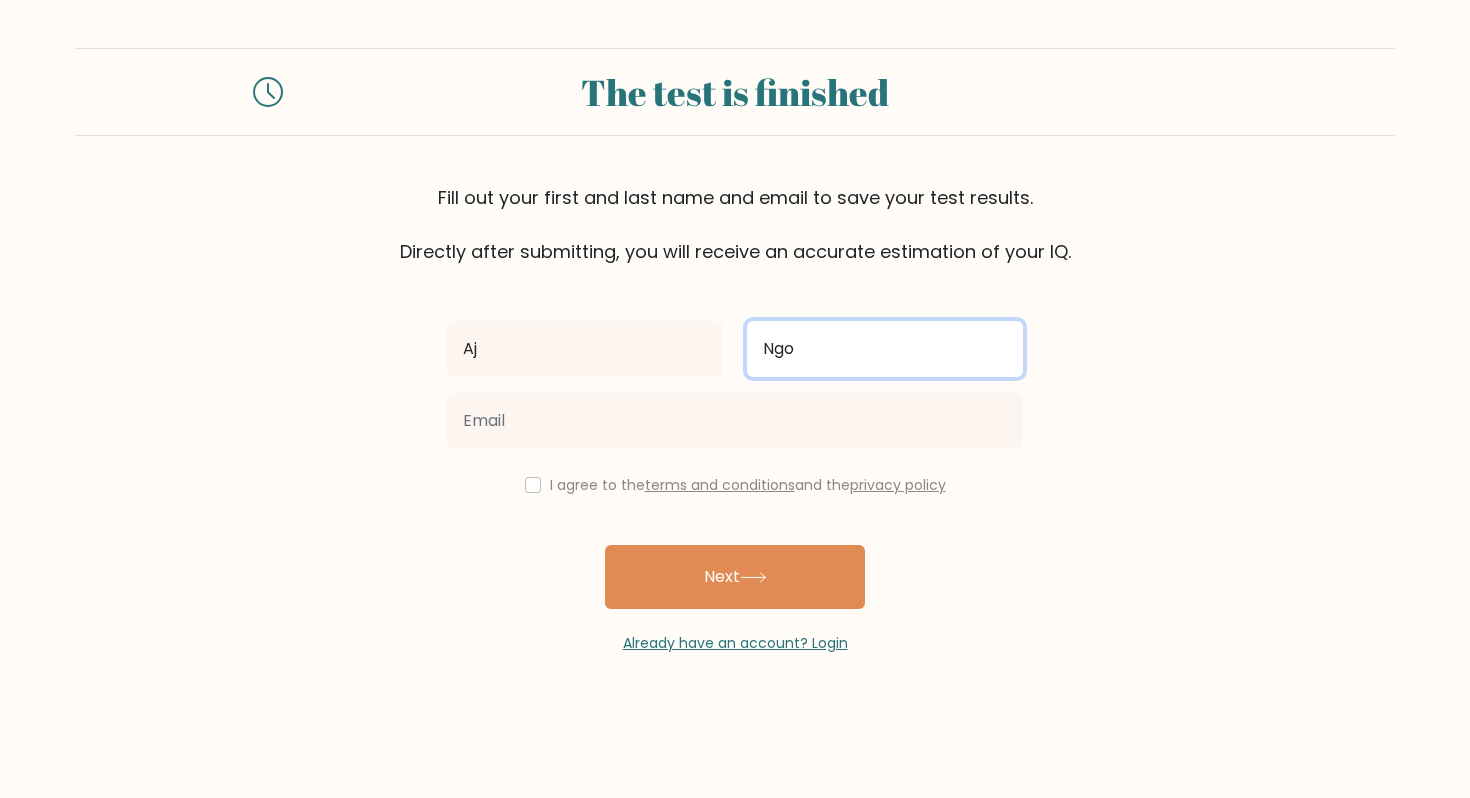 type on "Ngo" 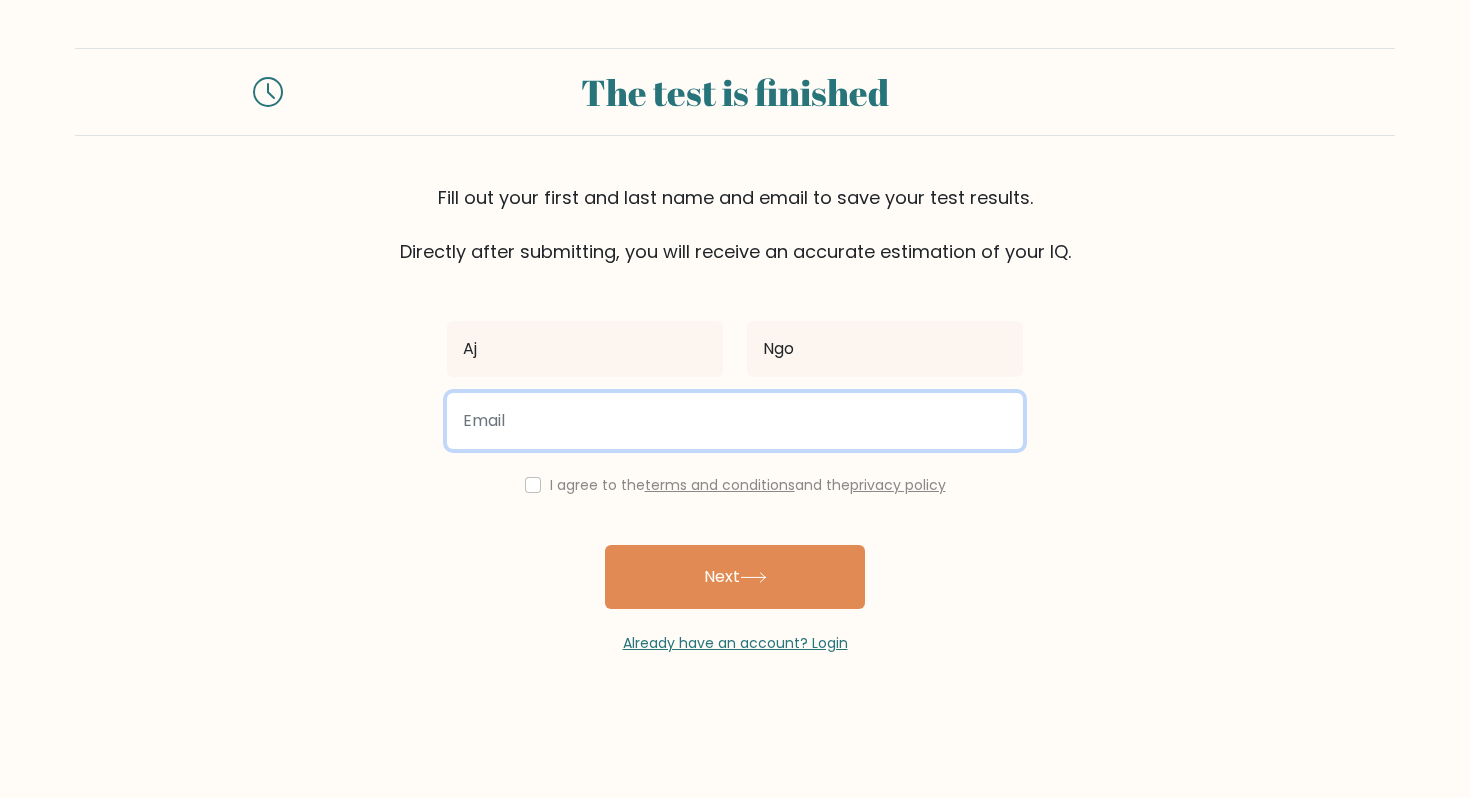 click at bounding box center [735, 421] 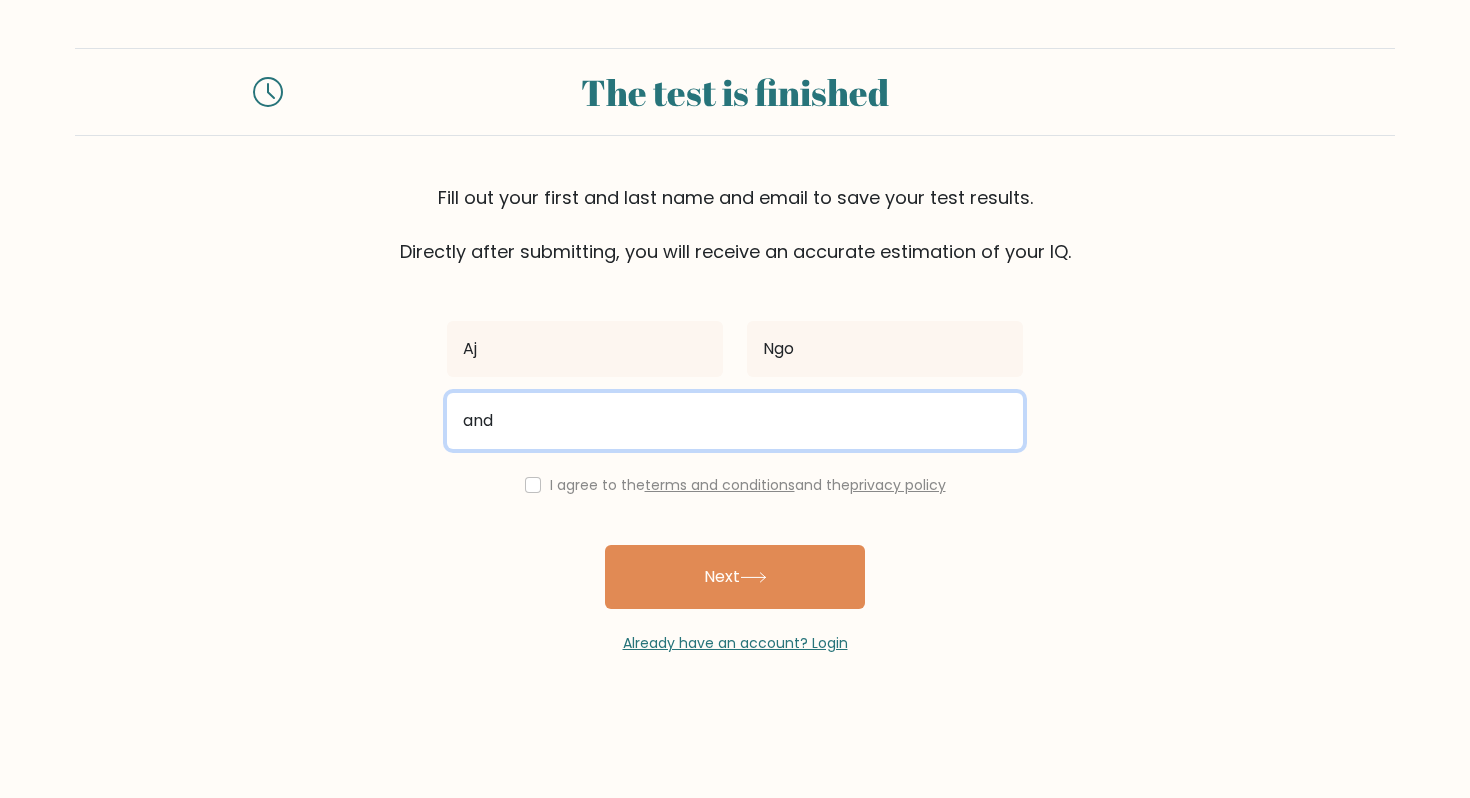 type on "andreijanngo@gmail.com" 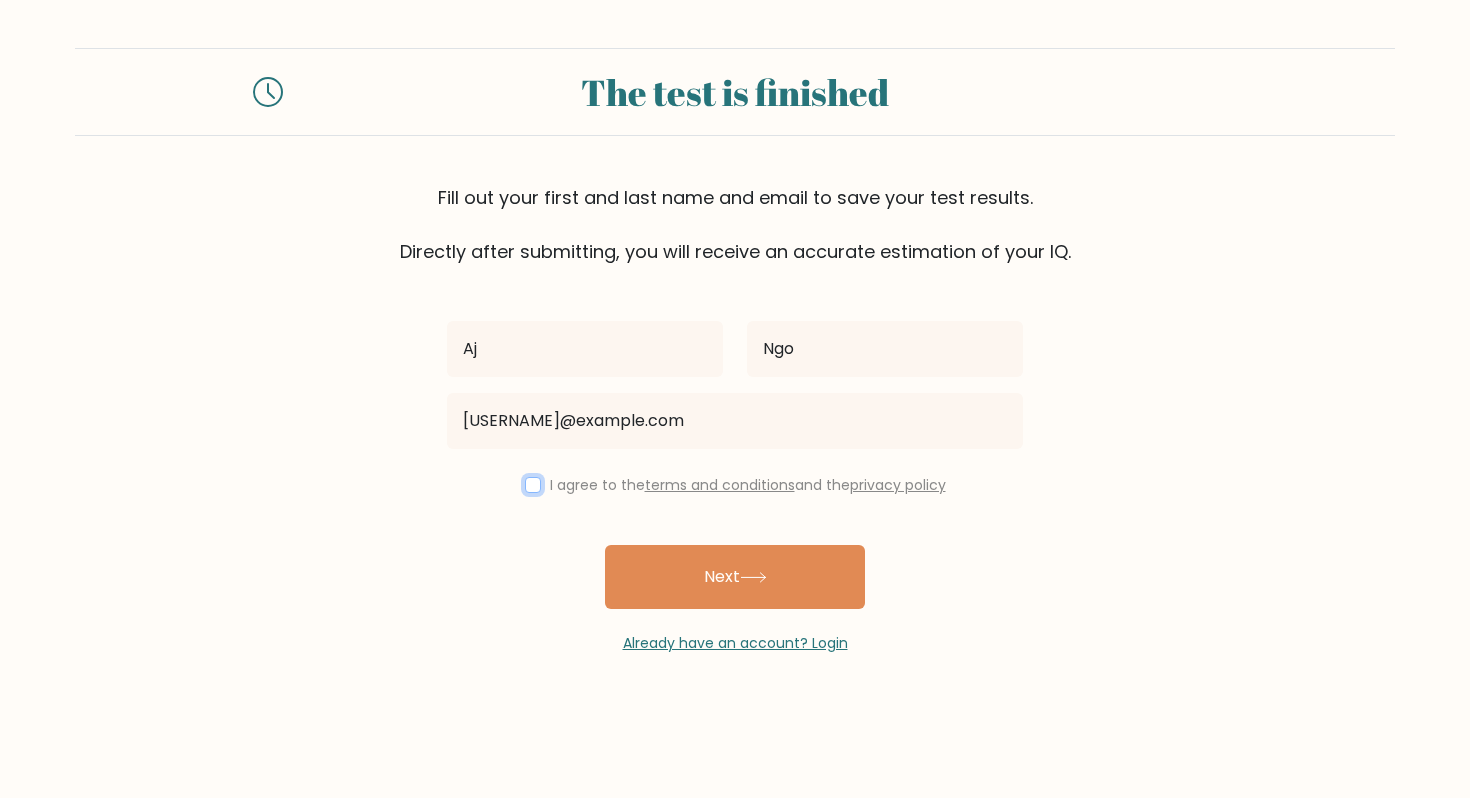 click at bounding box center [533, 485] 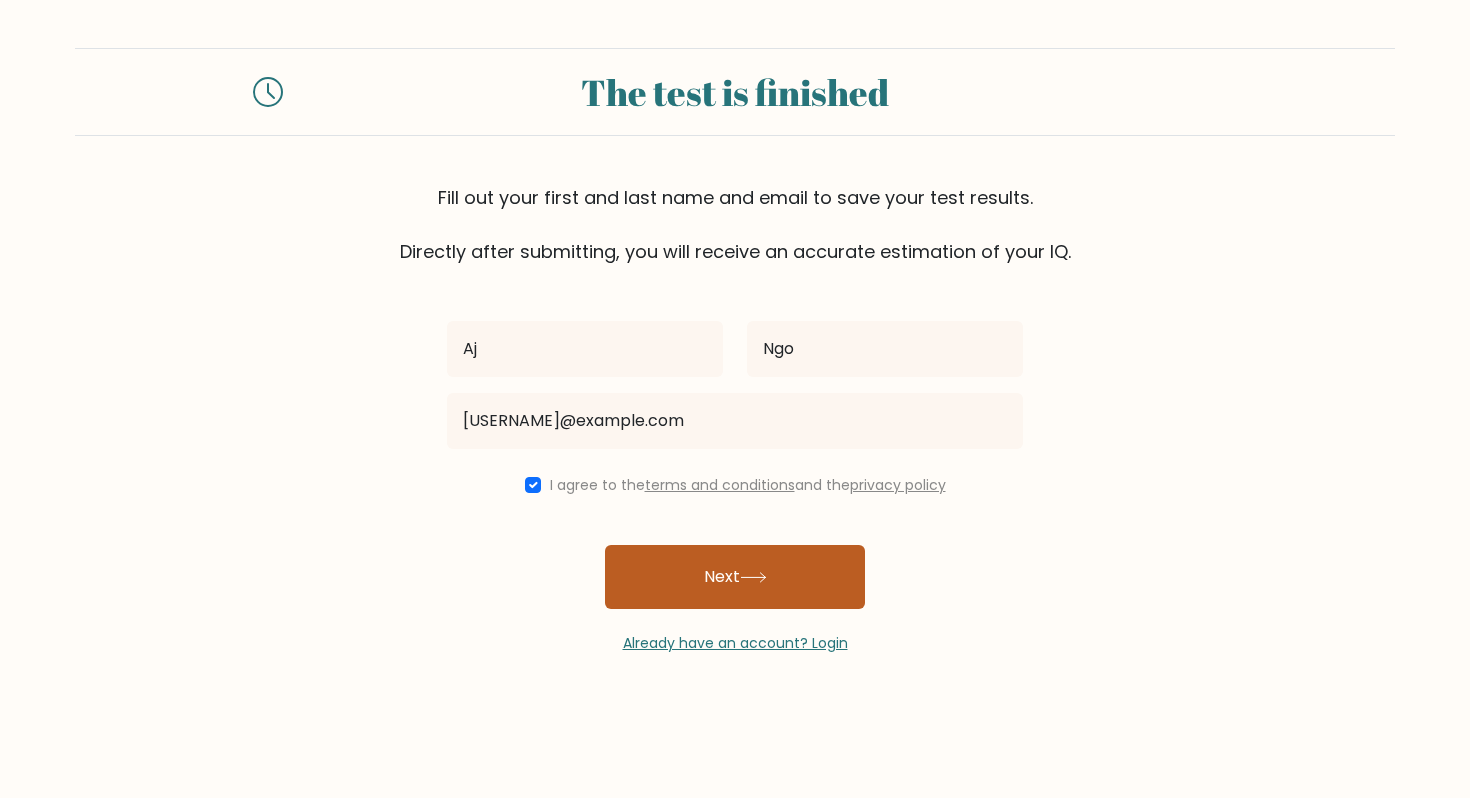 click on "Next" at bounding box center (735, 577) 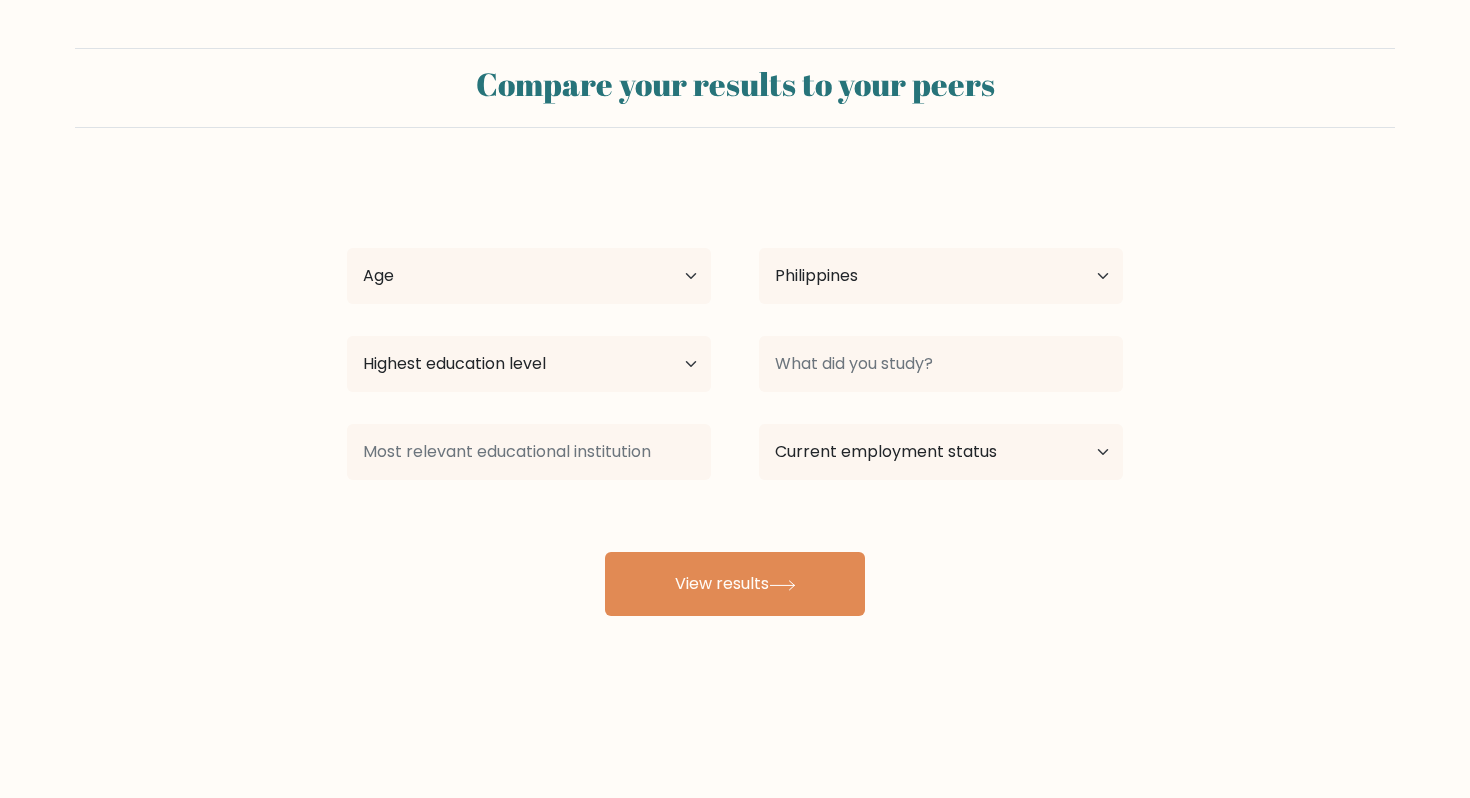 select on "PH" 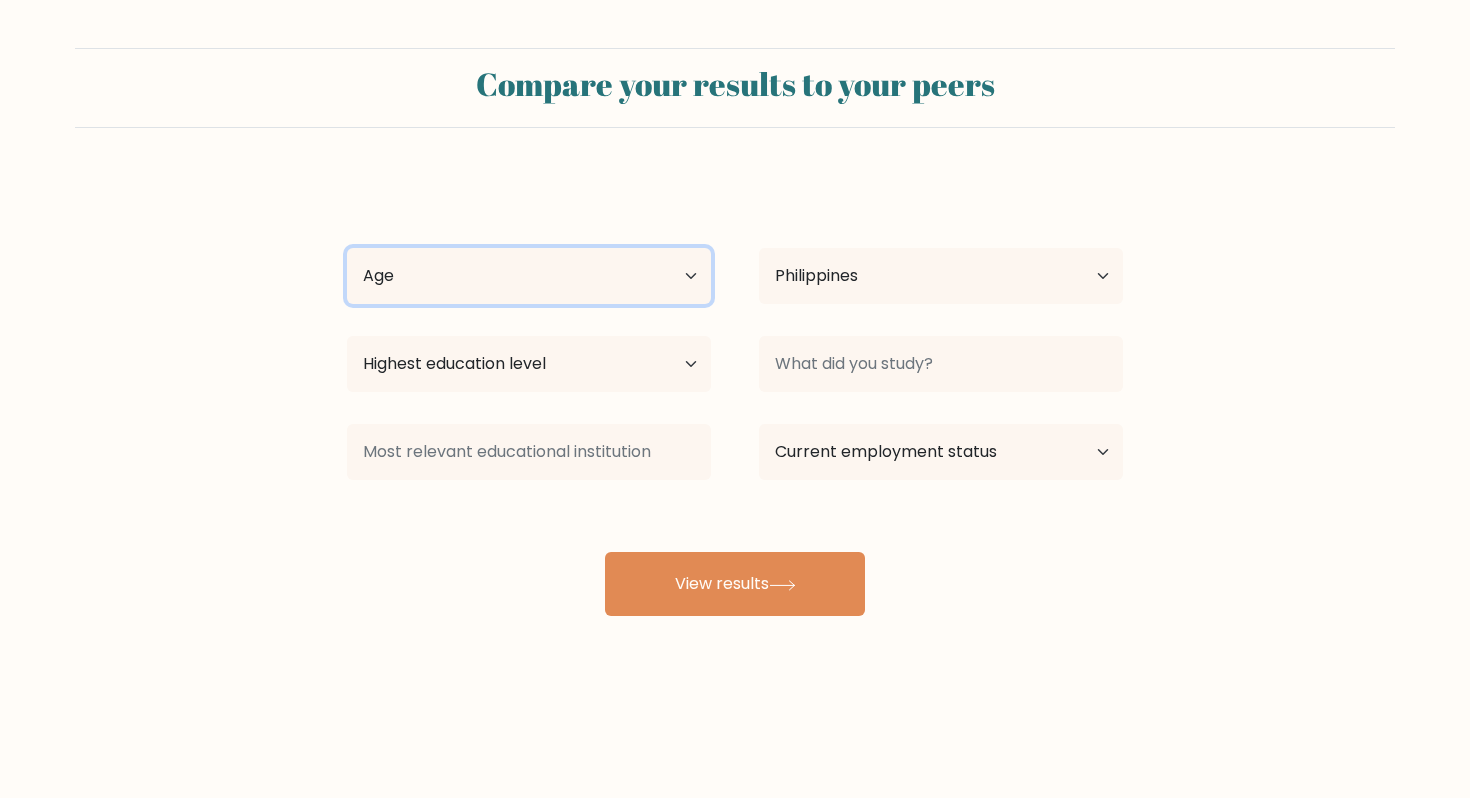 click on "Age
Under 18 years old
18-24 years old
25-34 years old
35-44 years old
45-54 years old
55-64 years old
65 years old and above" at bounding box center [529, 276] 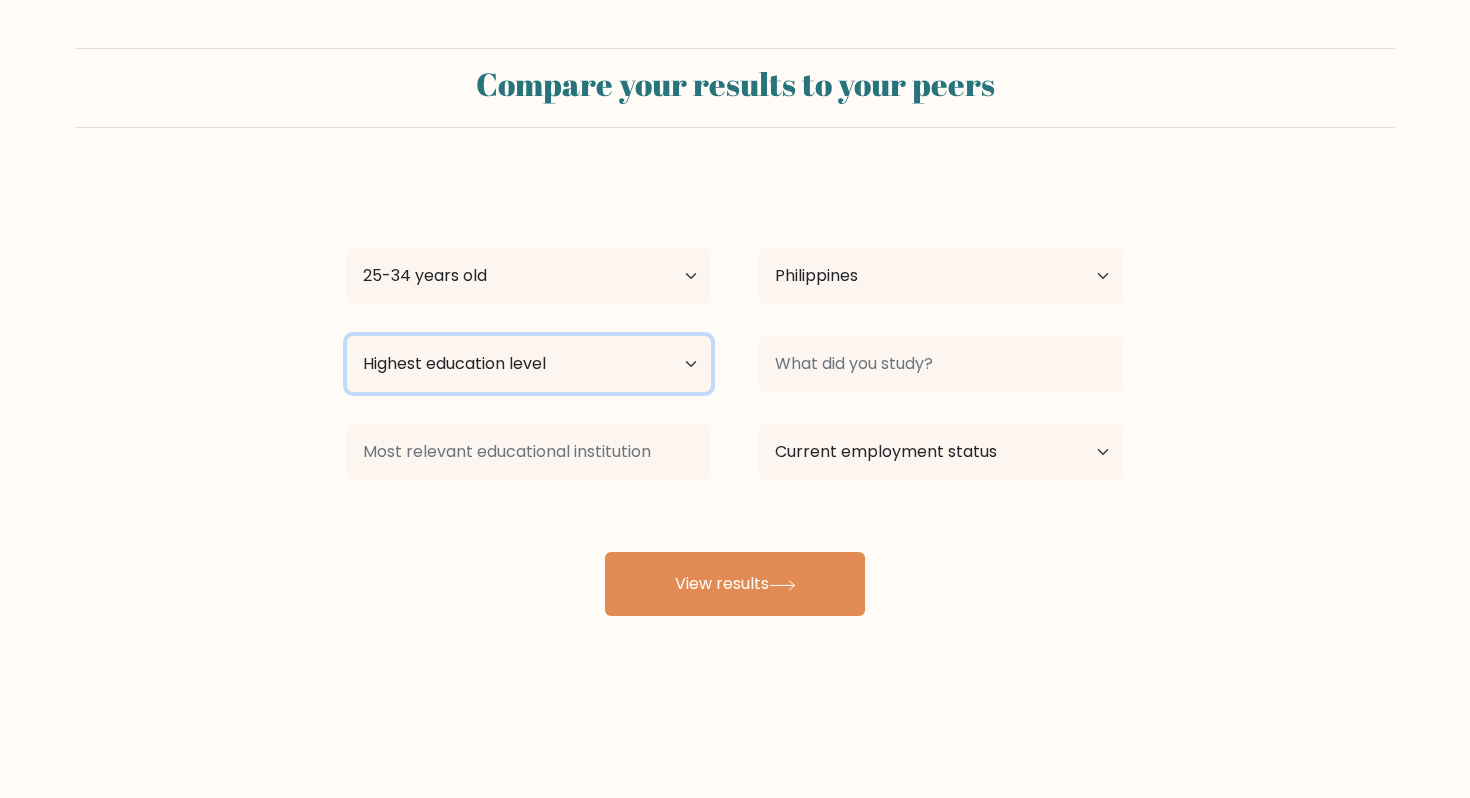 click on "Highest education level
No schooling
Primary
Lower Secondary
Upper Secondary
Occupation Specific
Bachelor's degree
Master's degree
Doctoral degree" at bounding box center (529, 364) 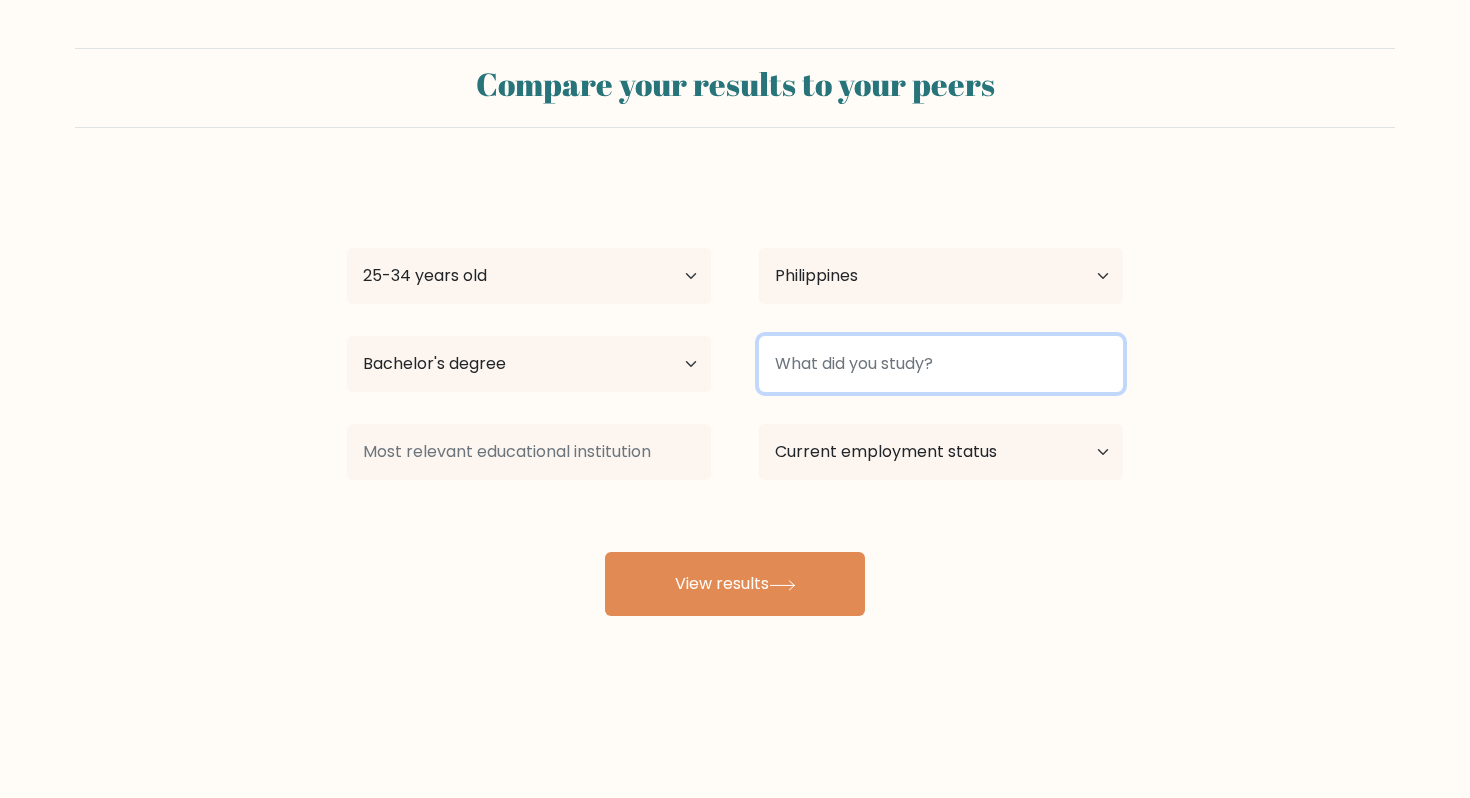 click at bounding box center [941, 364] 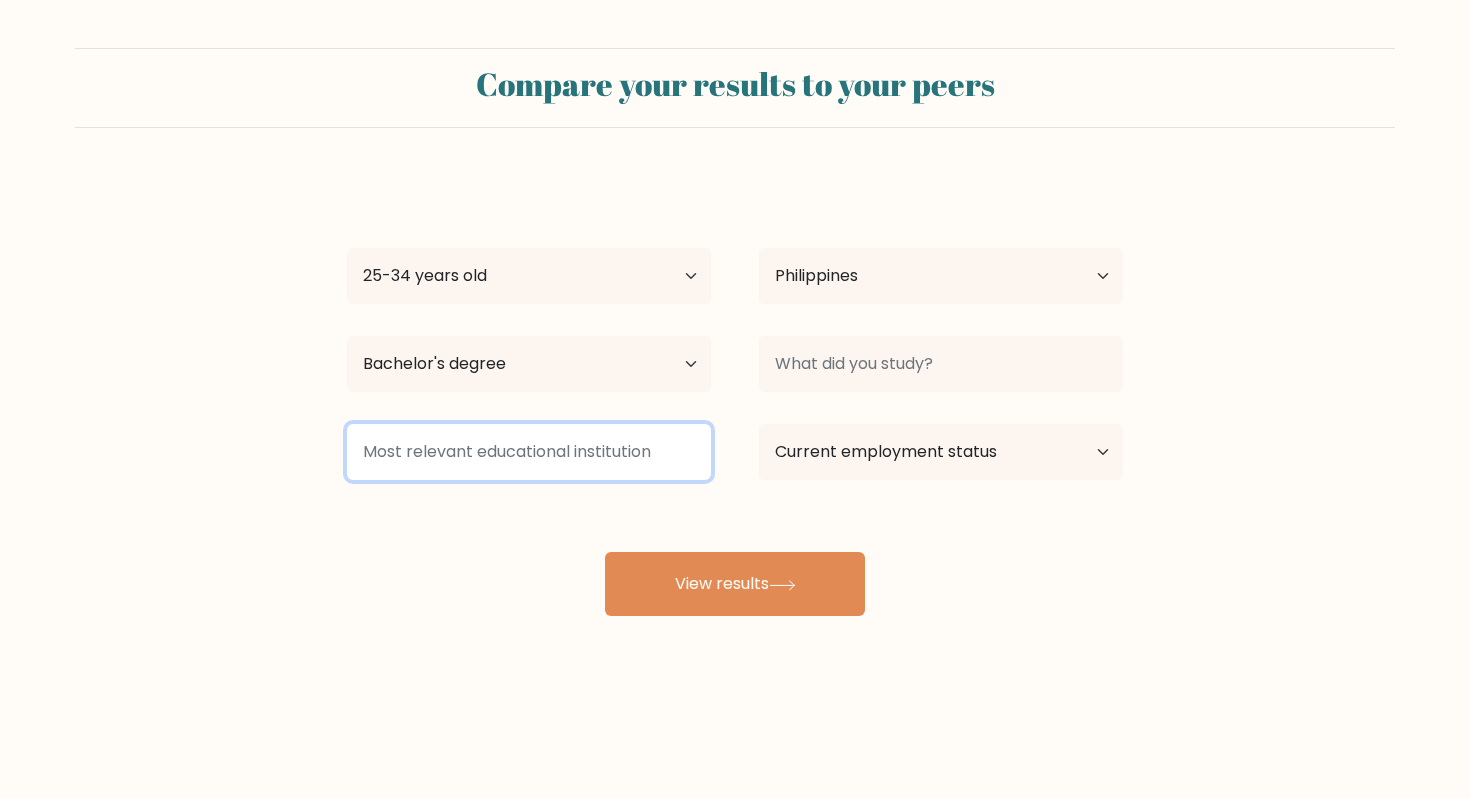 click at bounding box center [529, 452] 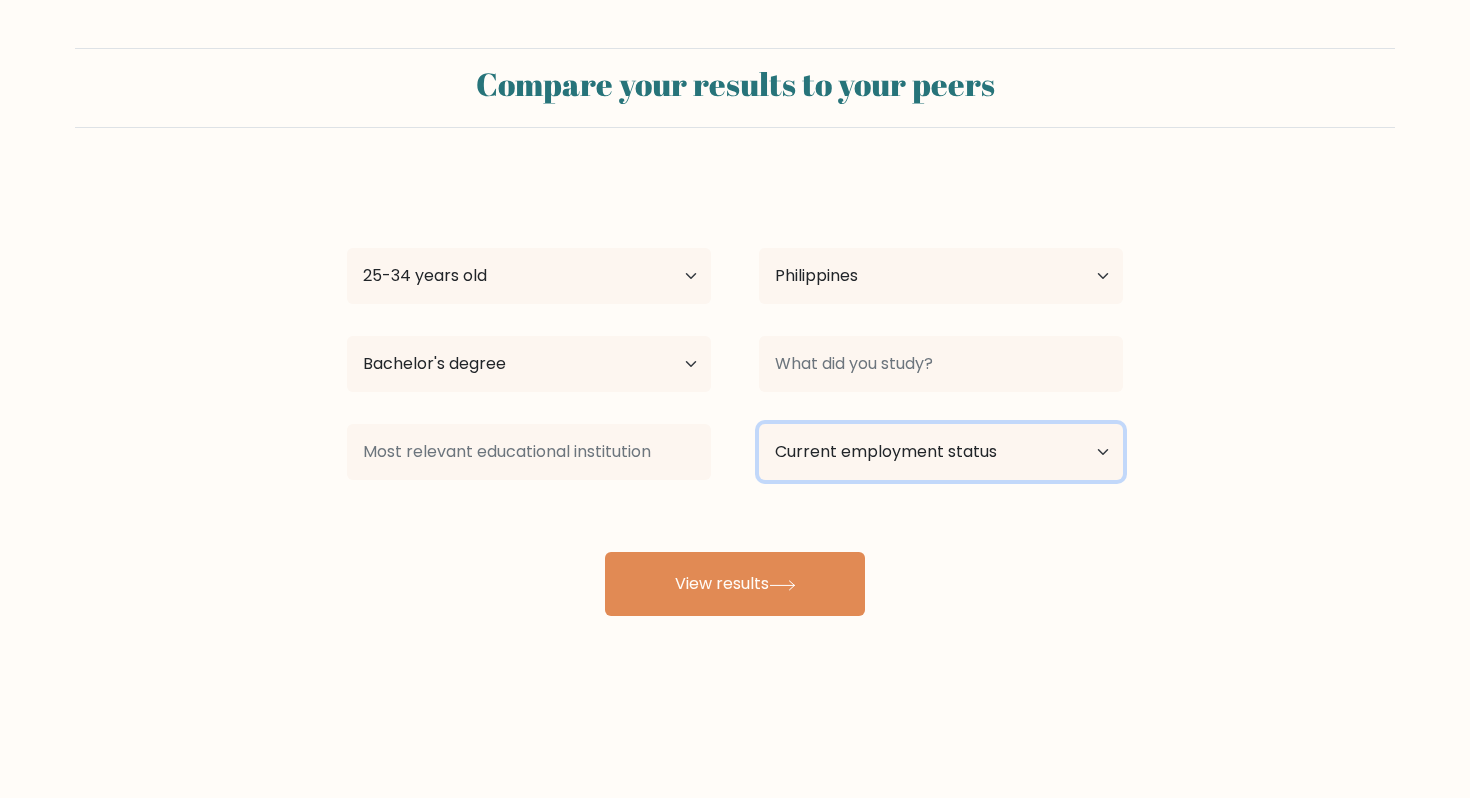 click on "Current employment status
Employed
Student
Retired
Other / prefer not to answer" at bounding box center (941, 452) 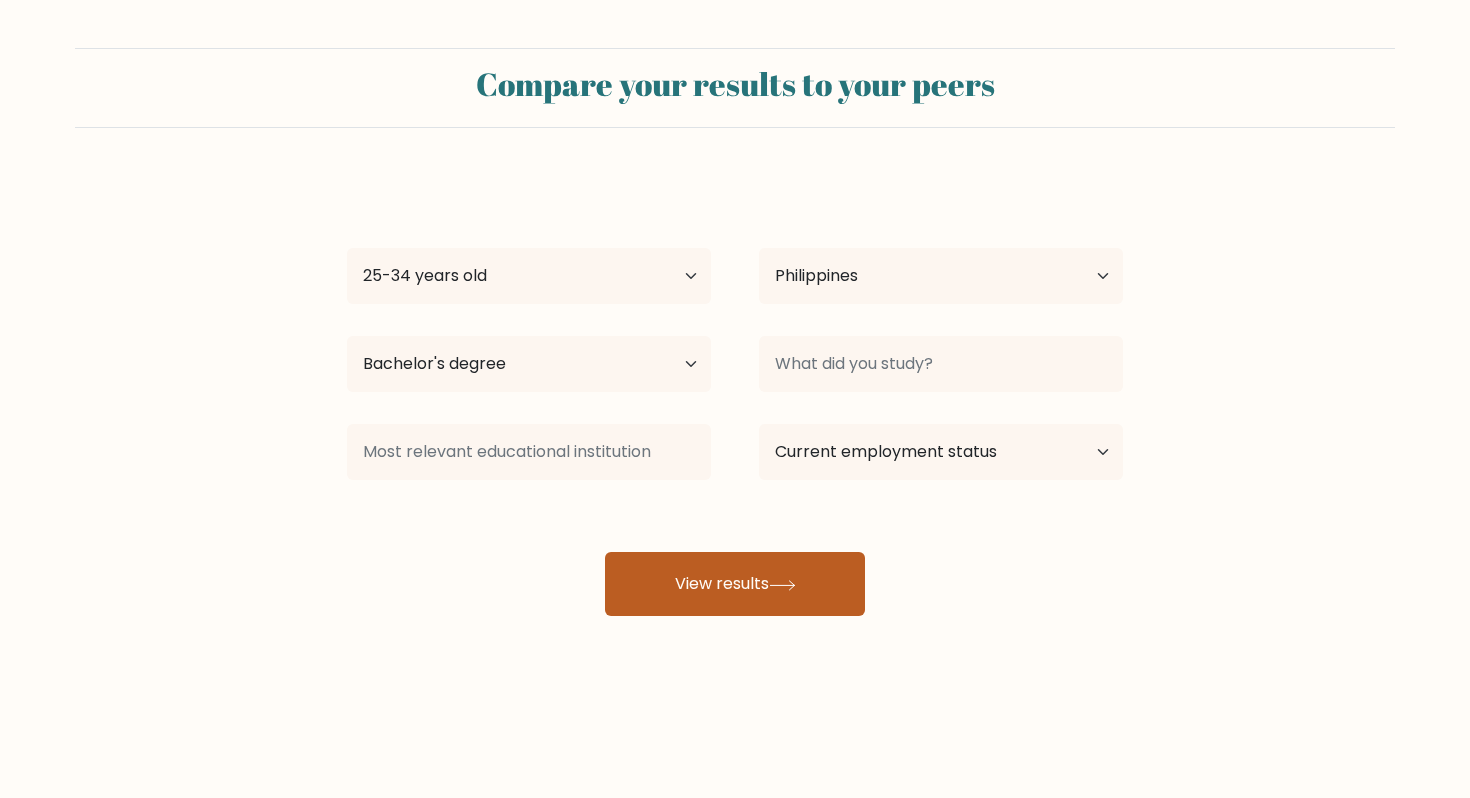 click on "View results" at bounding box center [735, 584] 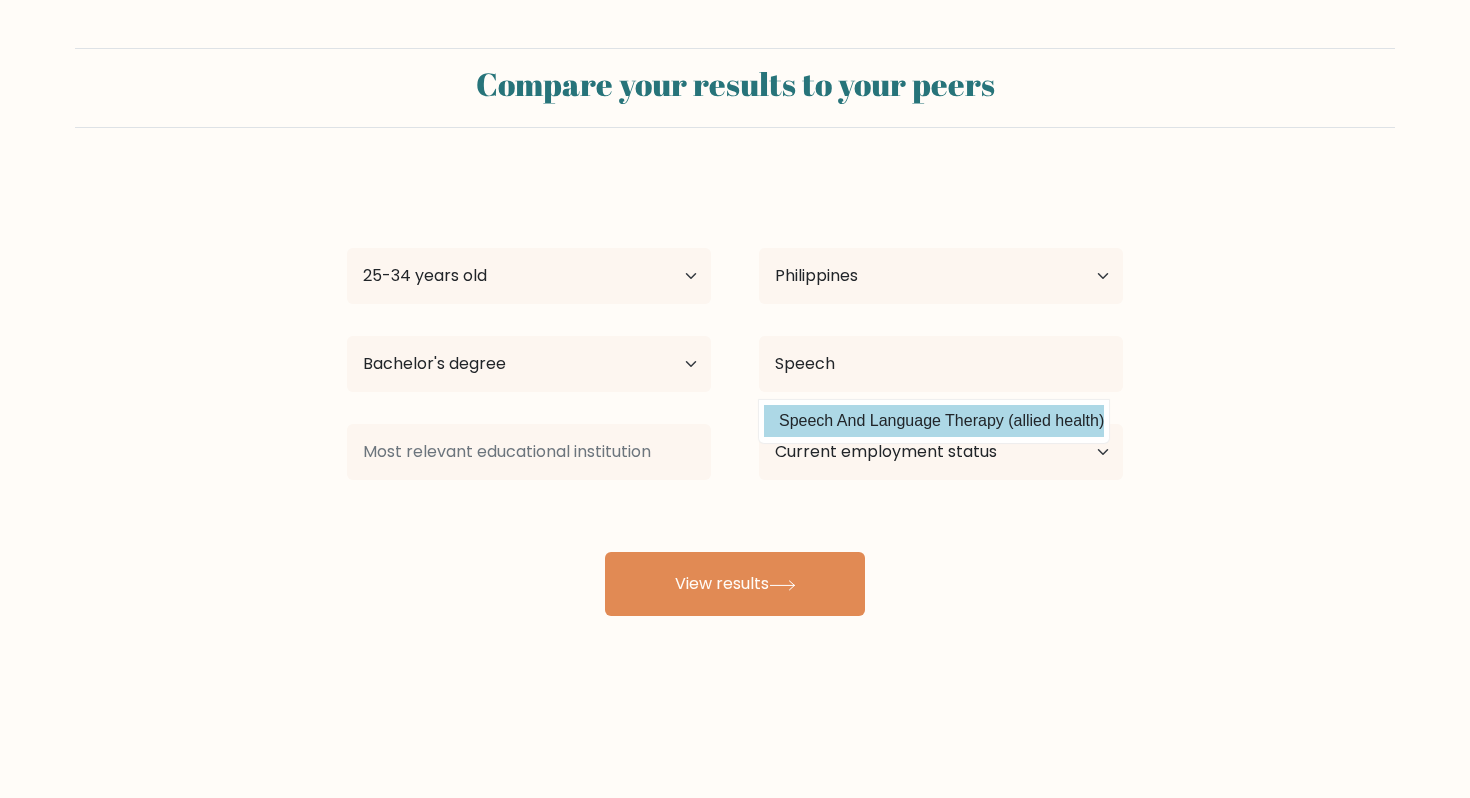 click on "Speech And Language Therapy (allied health)" at bounding box center (934, 421) 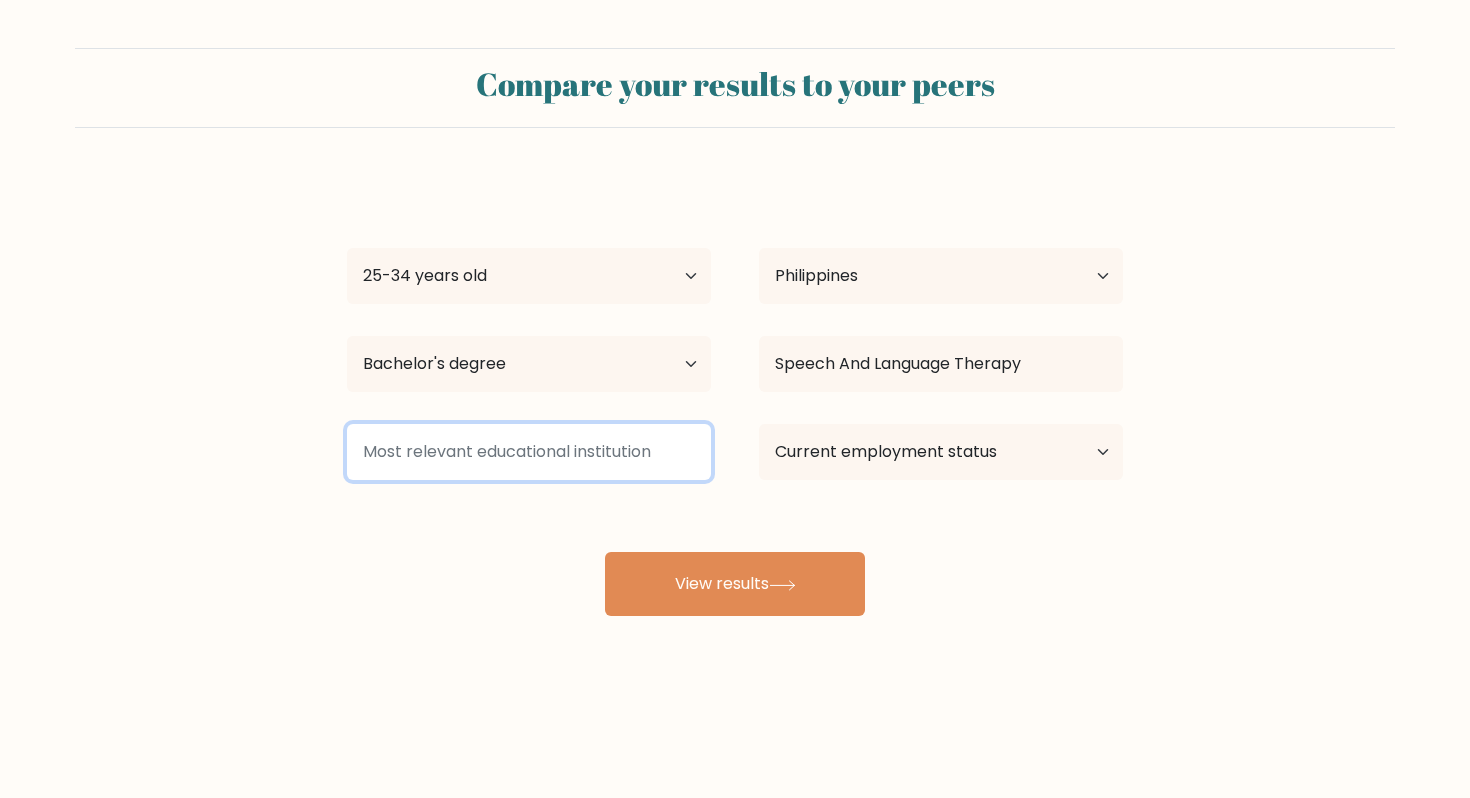 click at bounding box center [529, 452] 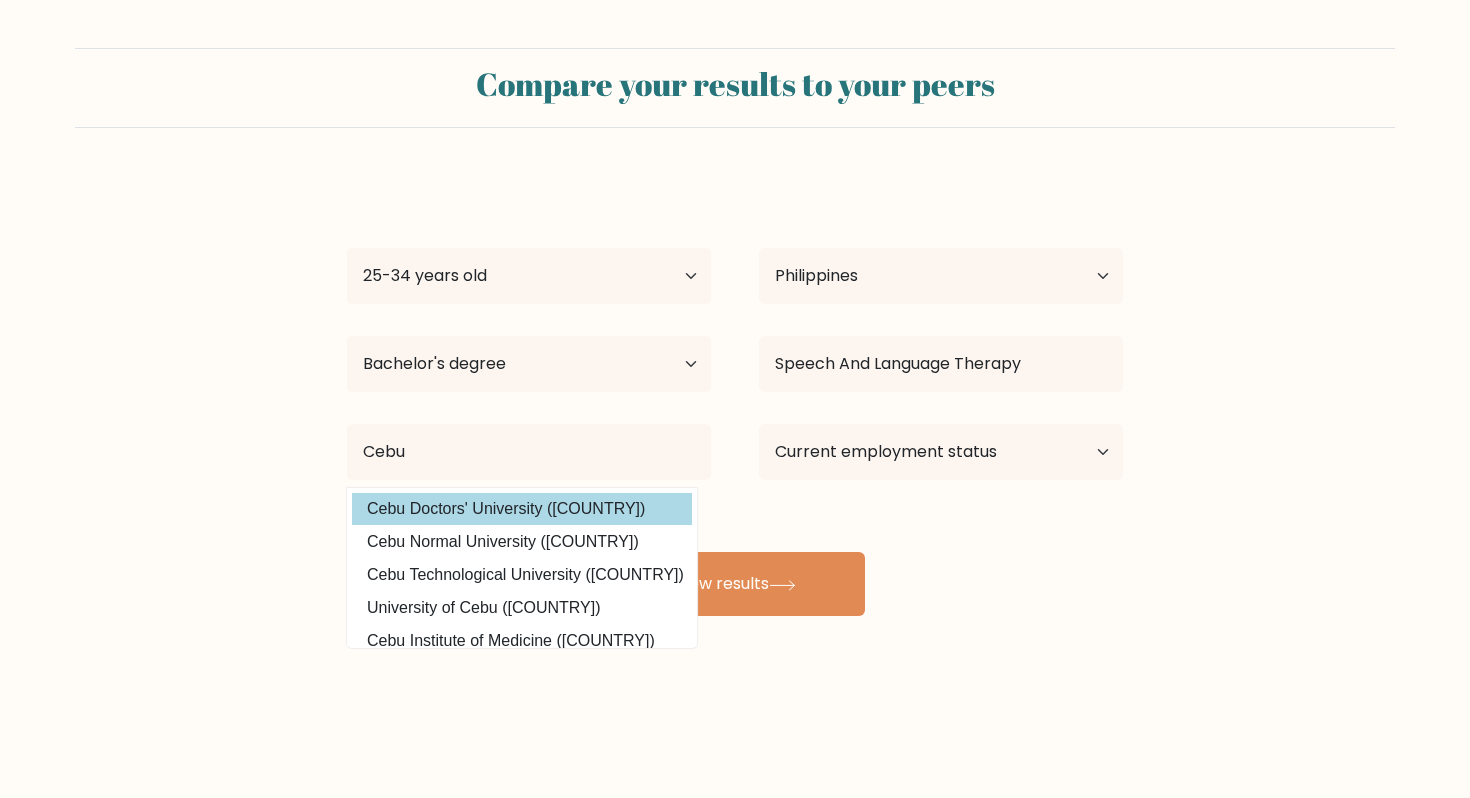 click on "Cebu Doctors' University (Philippines)" at bounding box center (522, 509) 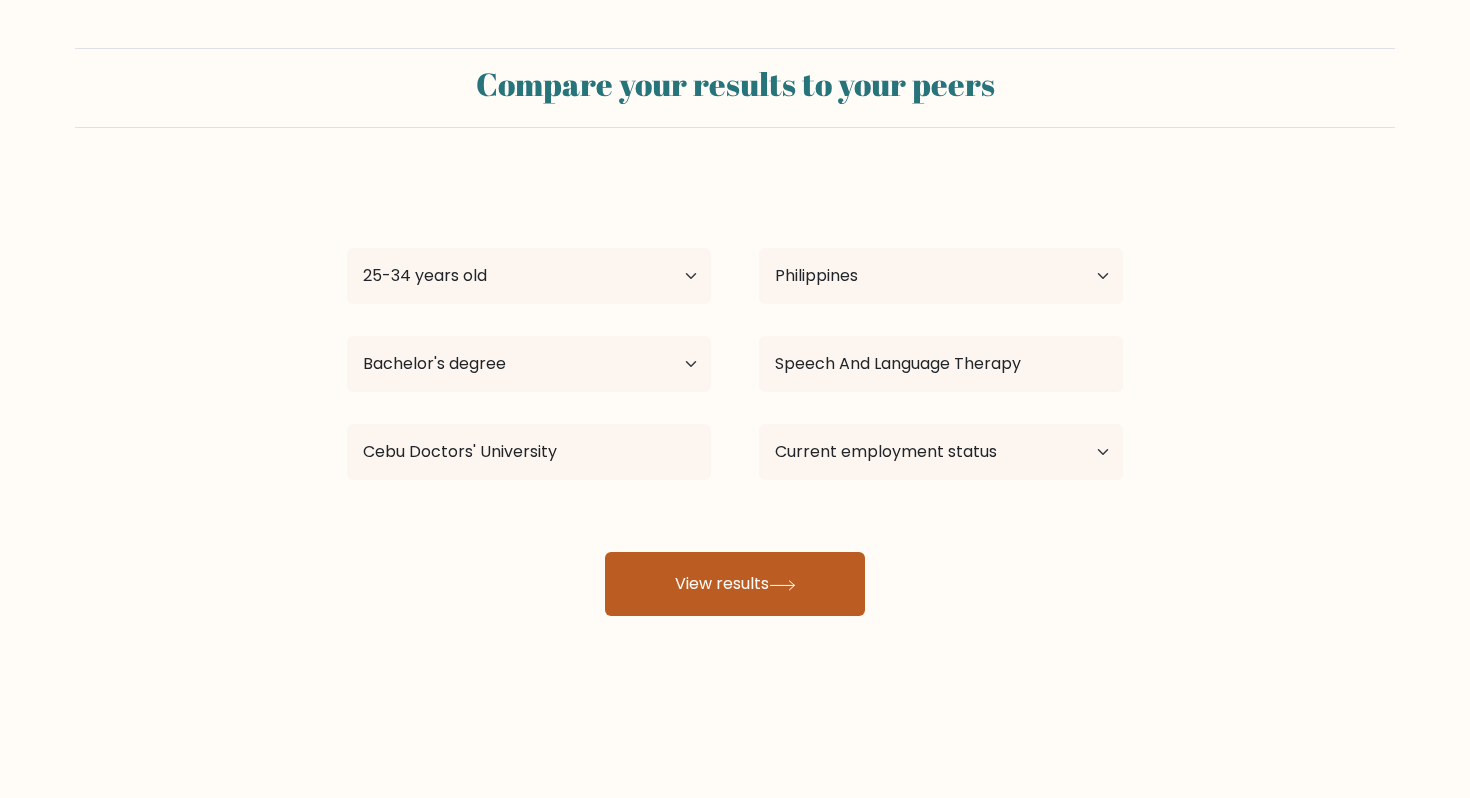 click on "View results" at bounding box center [735, 584] 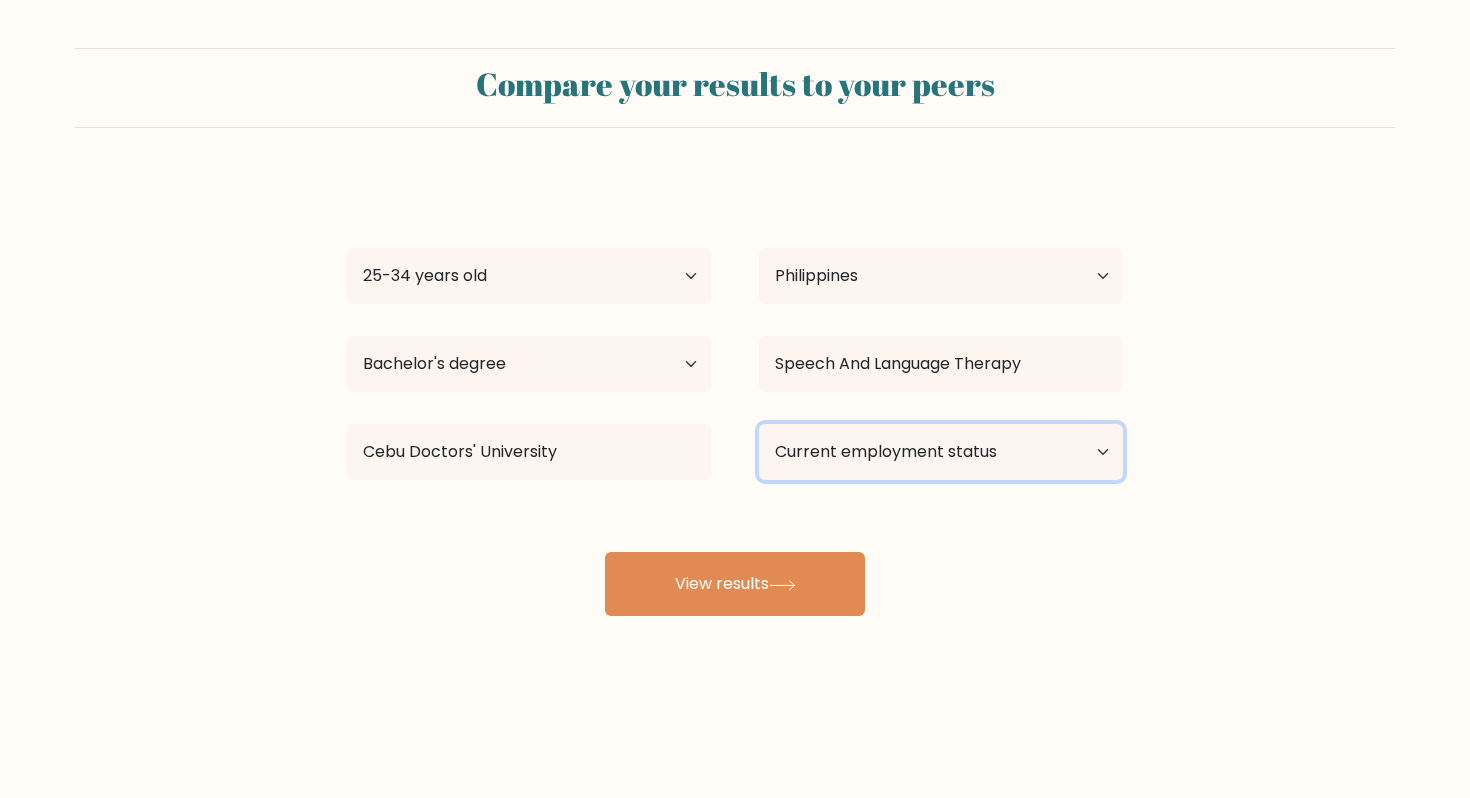click on "Current employment status
Employed
Student
Retired
Other / prefer not to answer" at bounding box center [941, 452] 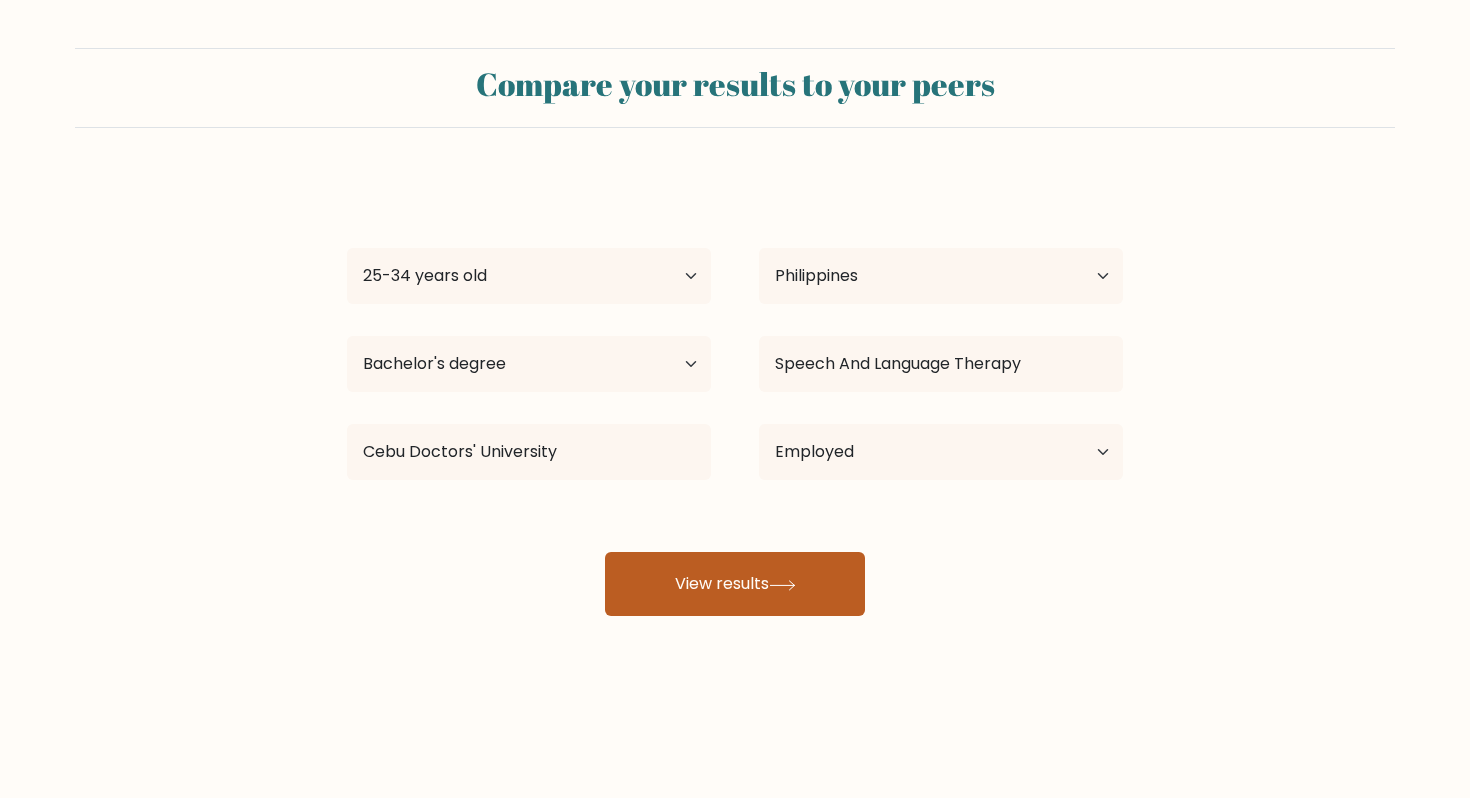 drag, startPoint x: 756, startPoint y: 571, endPoint x: 780, endPoint y: 549, distance: 32.55764 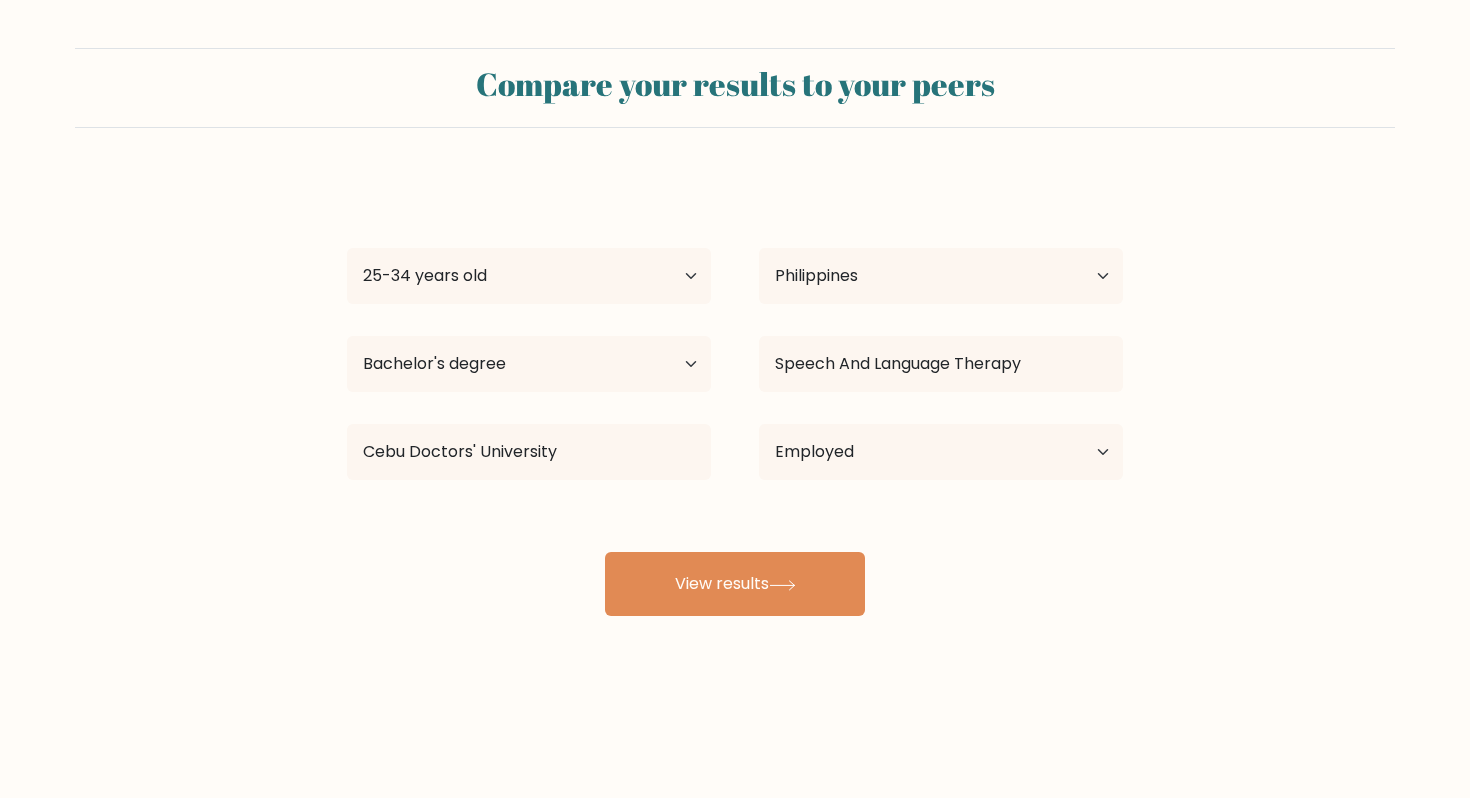 click on "View results" at bounding box center [735, 584] 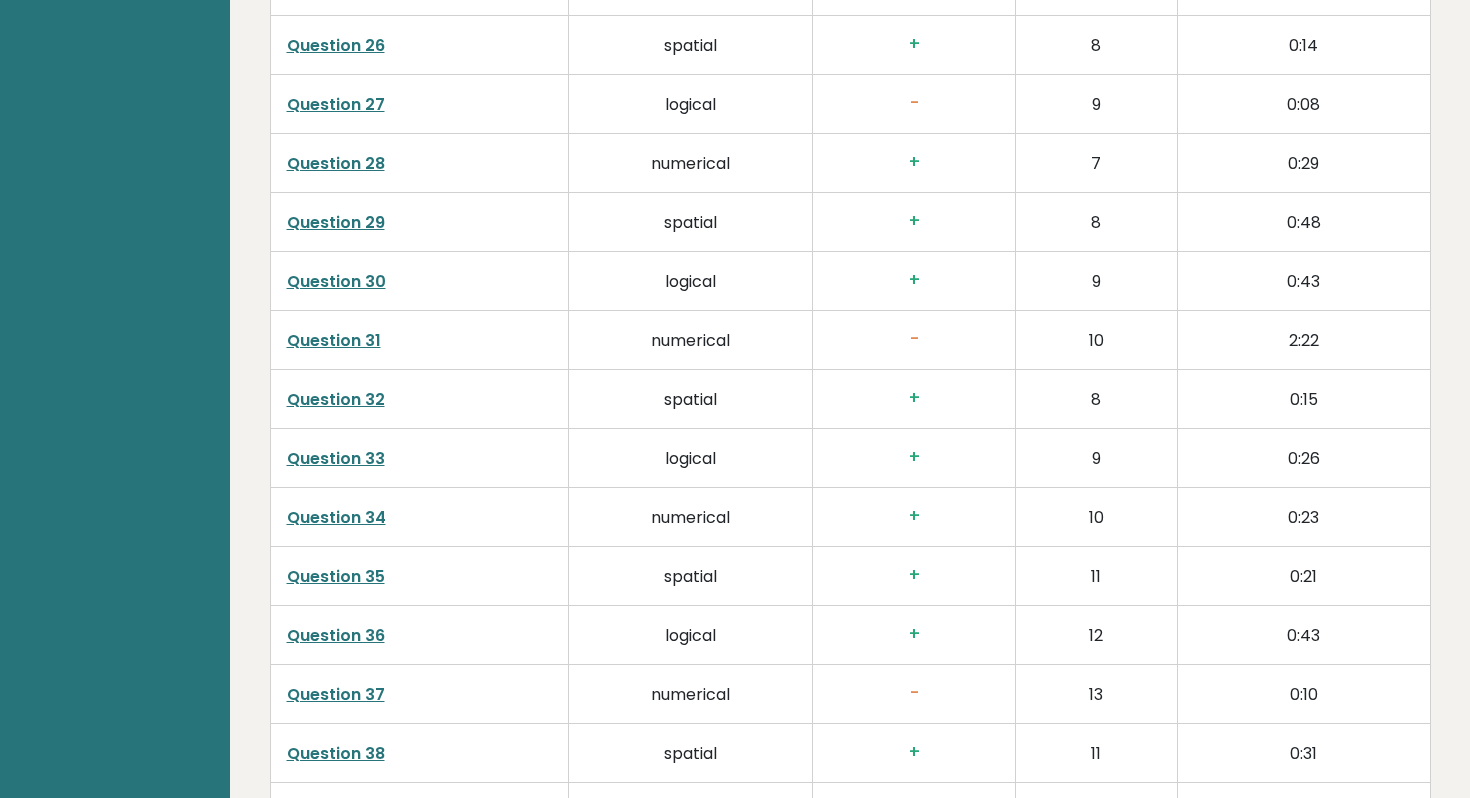 scroll, scrollTop: 5202, scrollLeft: 0, axis: vertical 